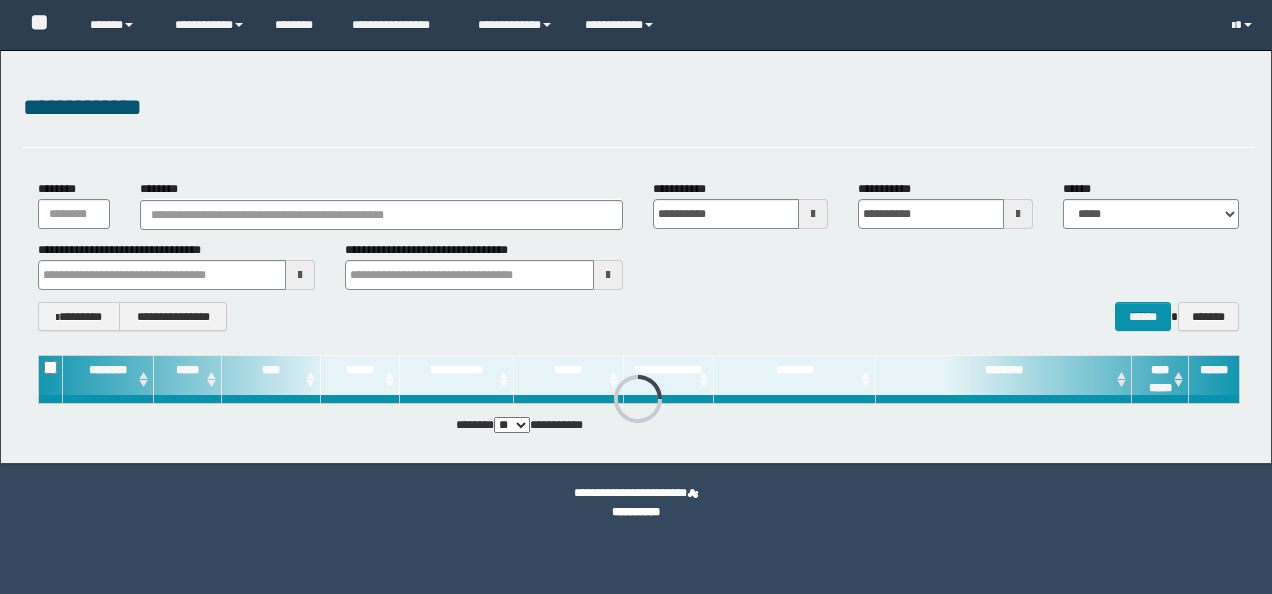 scroll, scrollTop: 0, scrollLeft: 0, axis: both 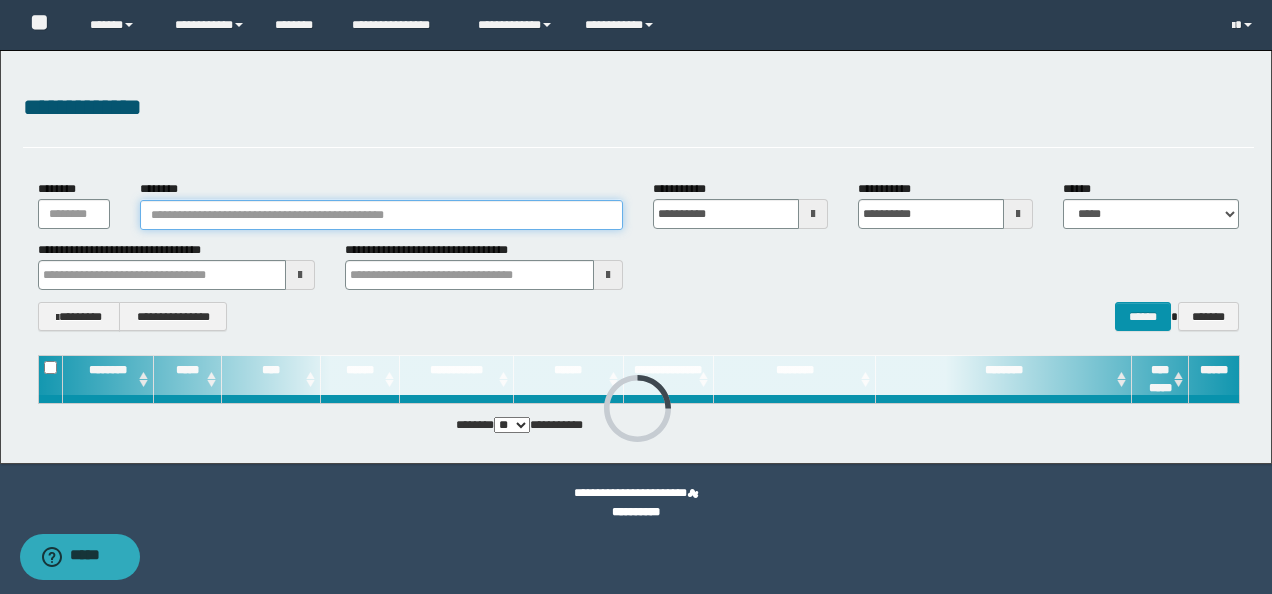 click on "********" at bounding box center (381, 215) 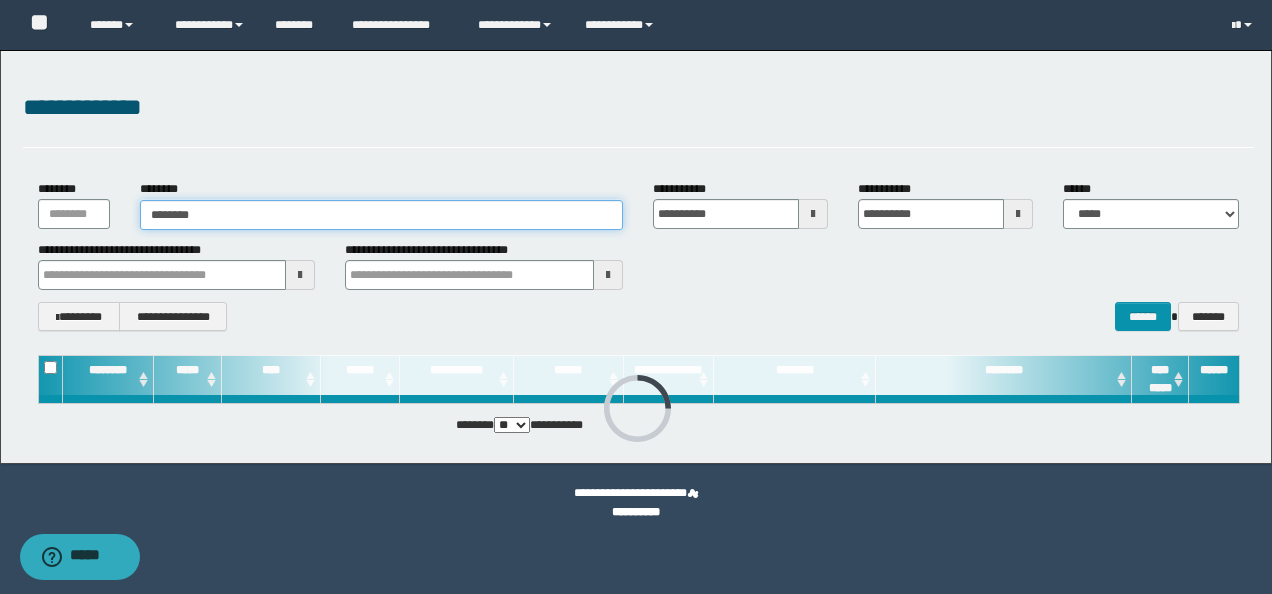 type on "********" 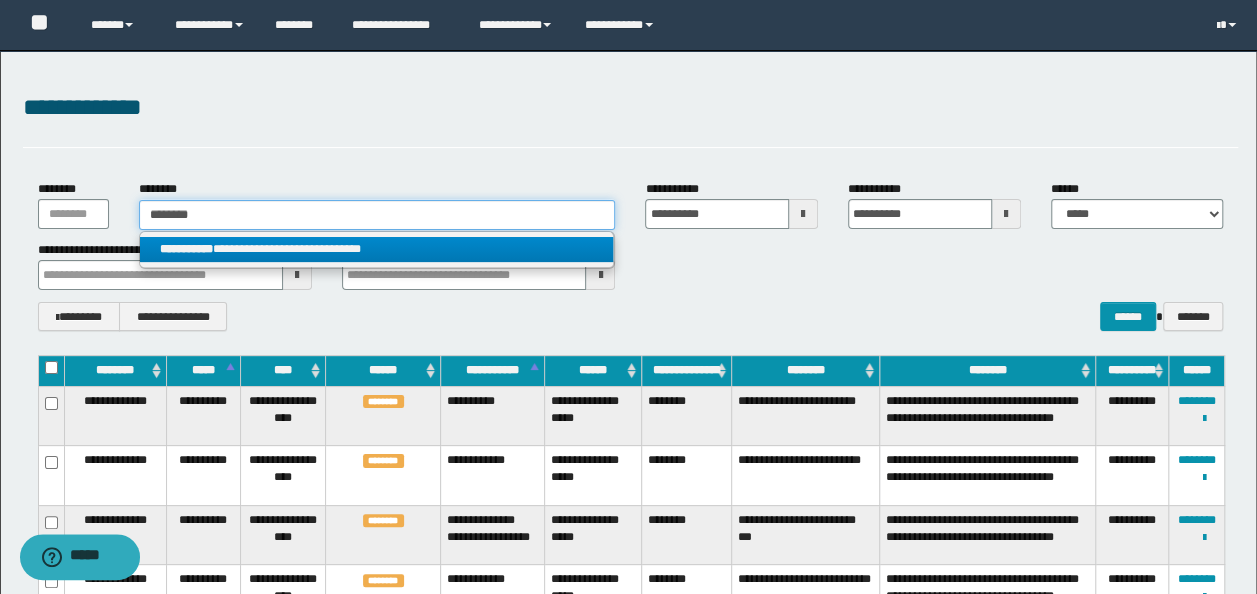 type on "********" 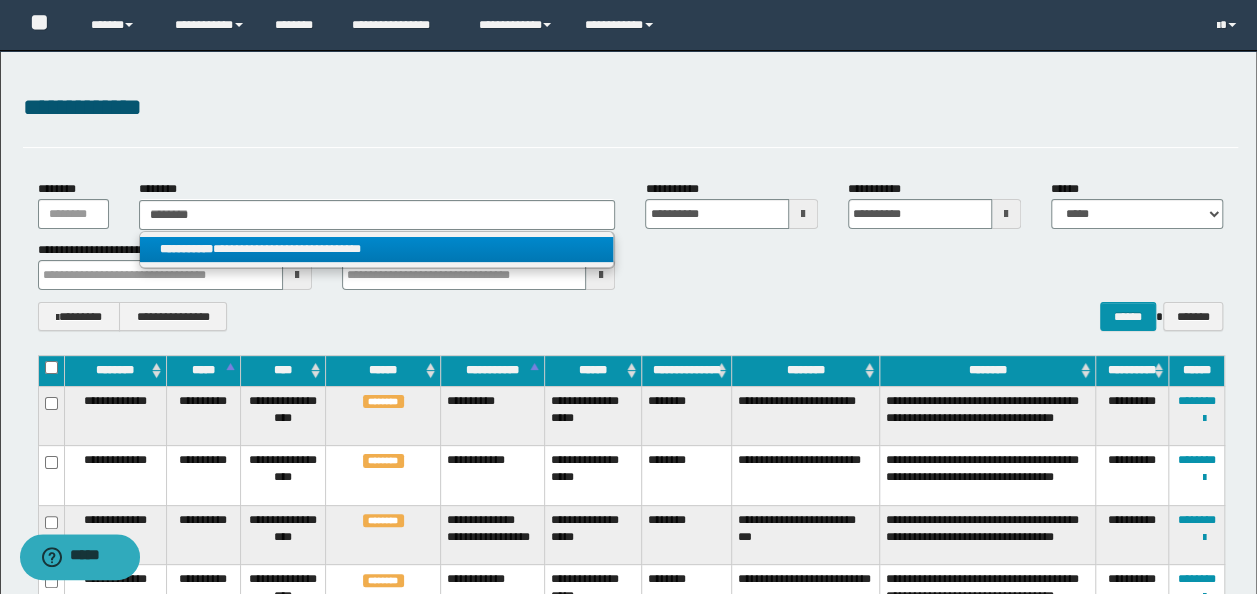 click on "**********" at bounding box center (377, 249) 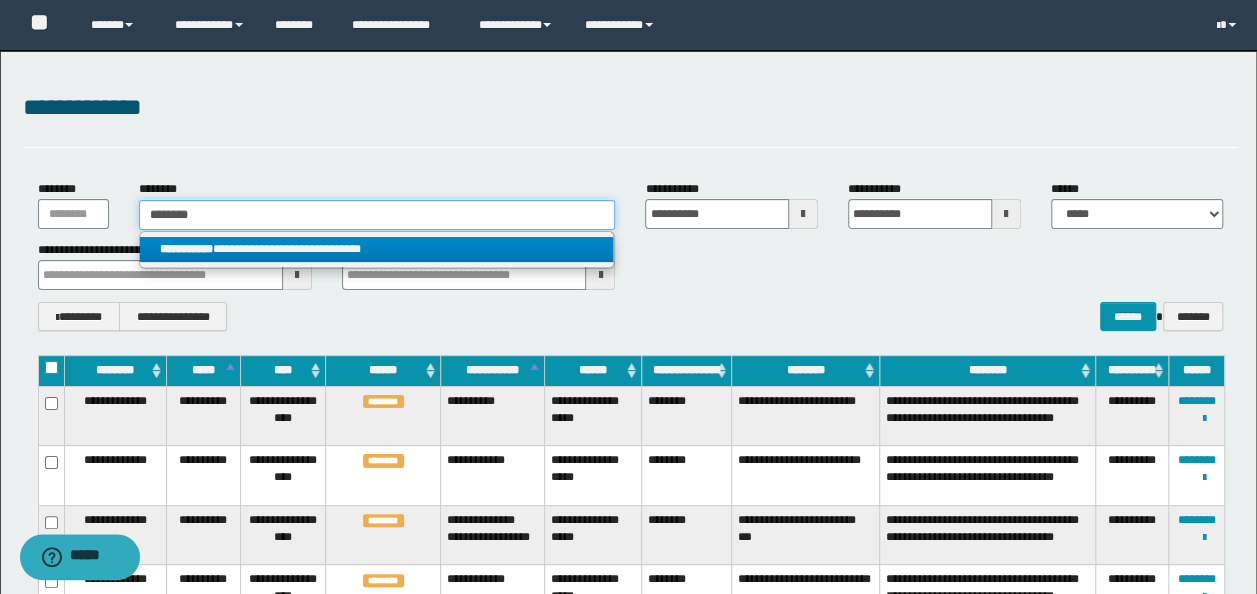 type 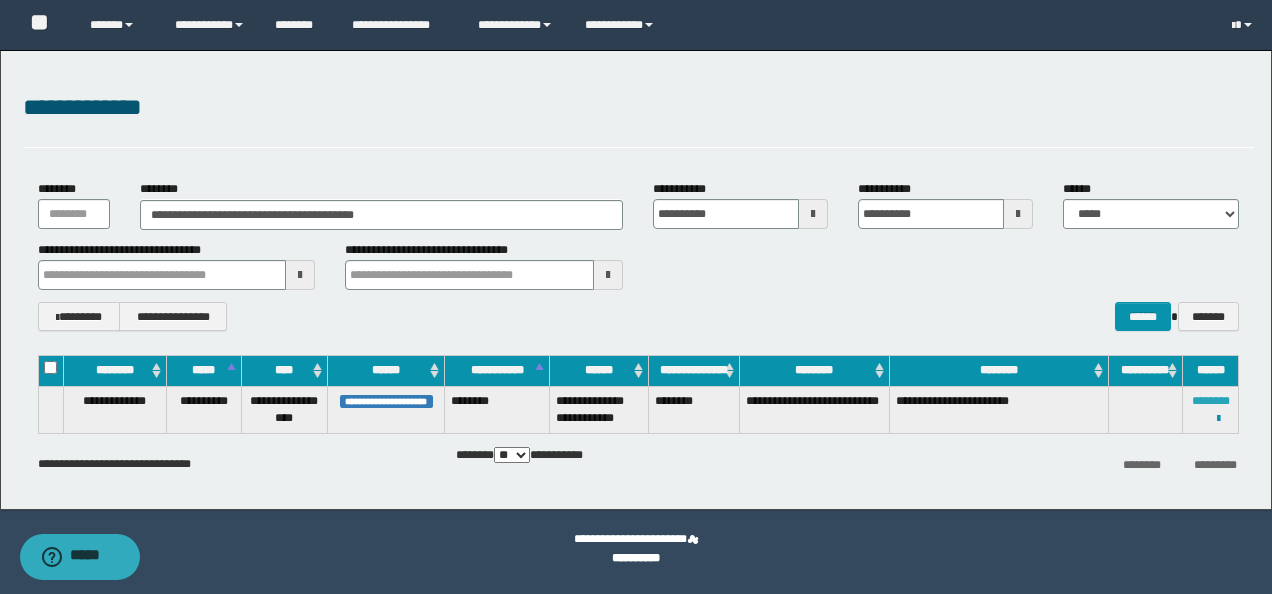 click on "********" at bounding box center (1211, 401) 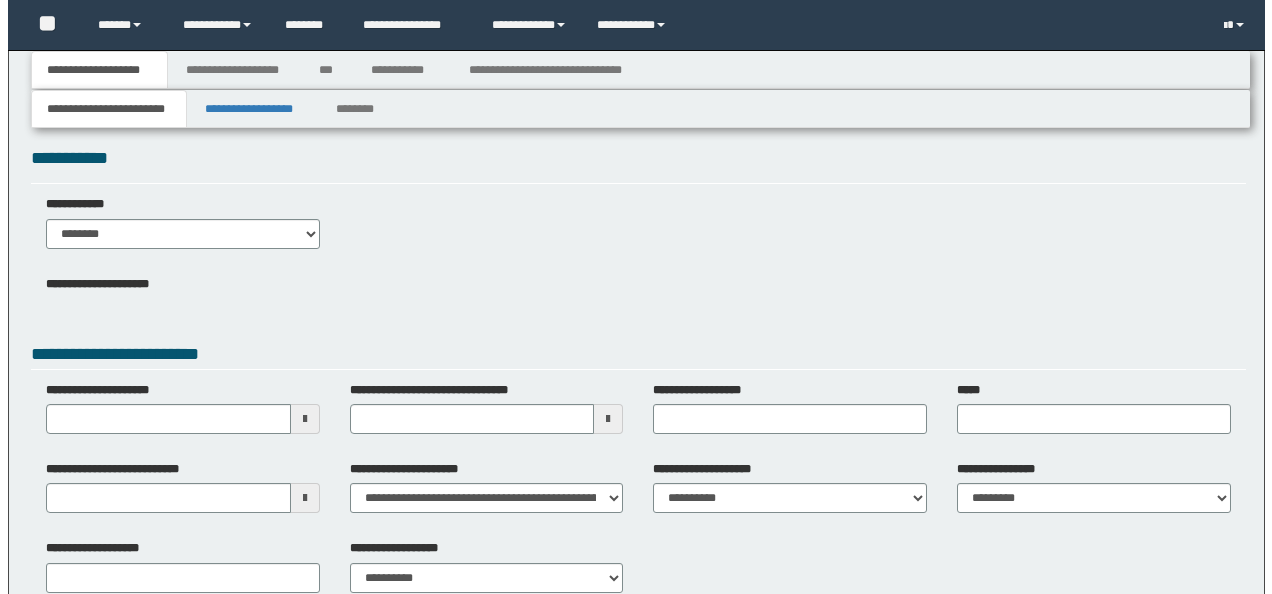 scroll, scrollTop: 0, scrollLeft: 0, axis: both 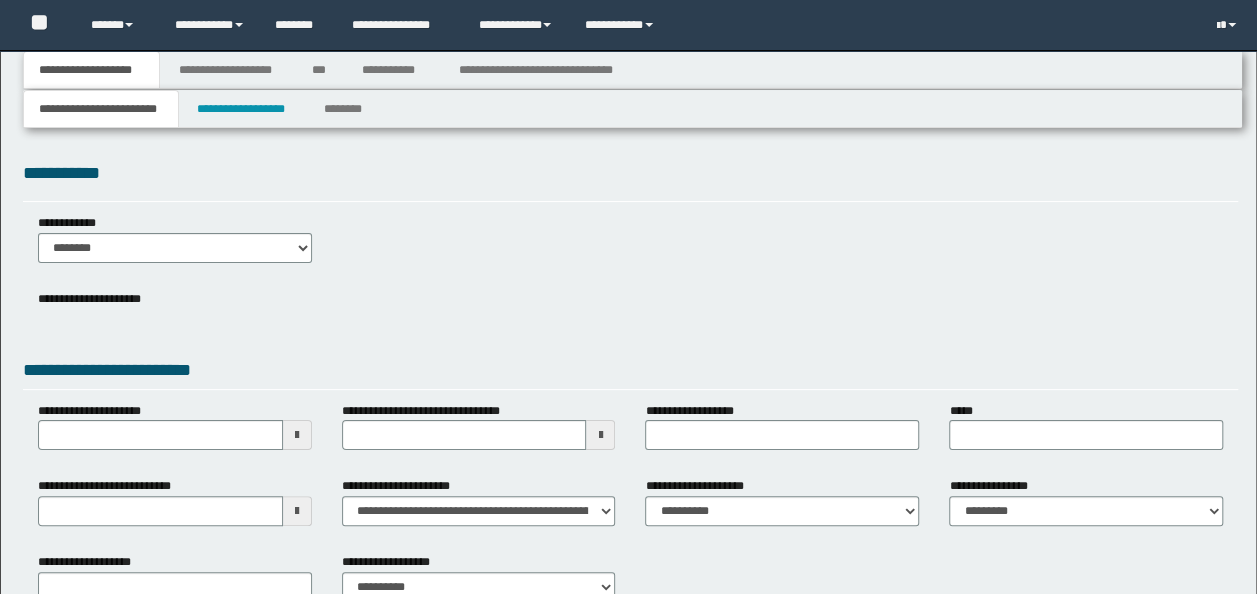 type 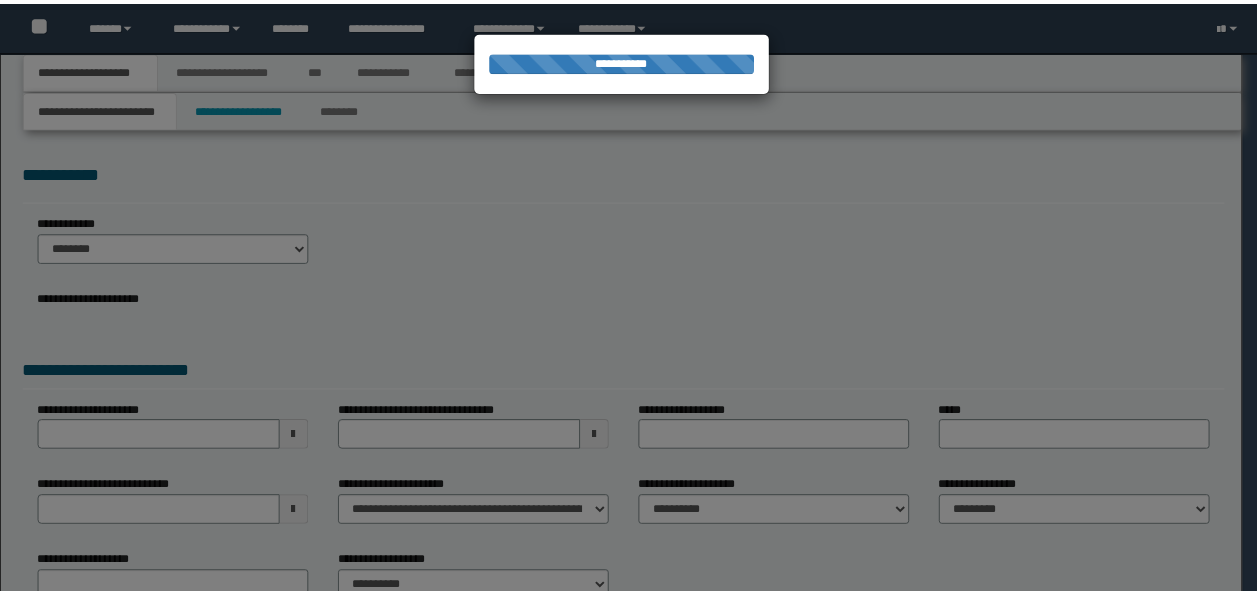 scroll, scrollTop: 0, scrollLeft: 0, axis: both 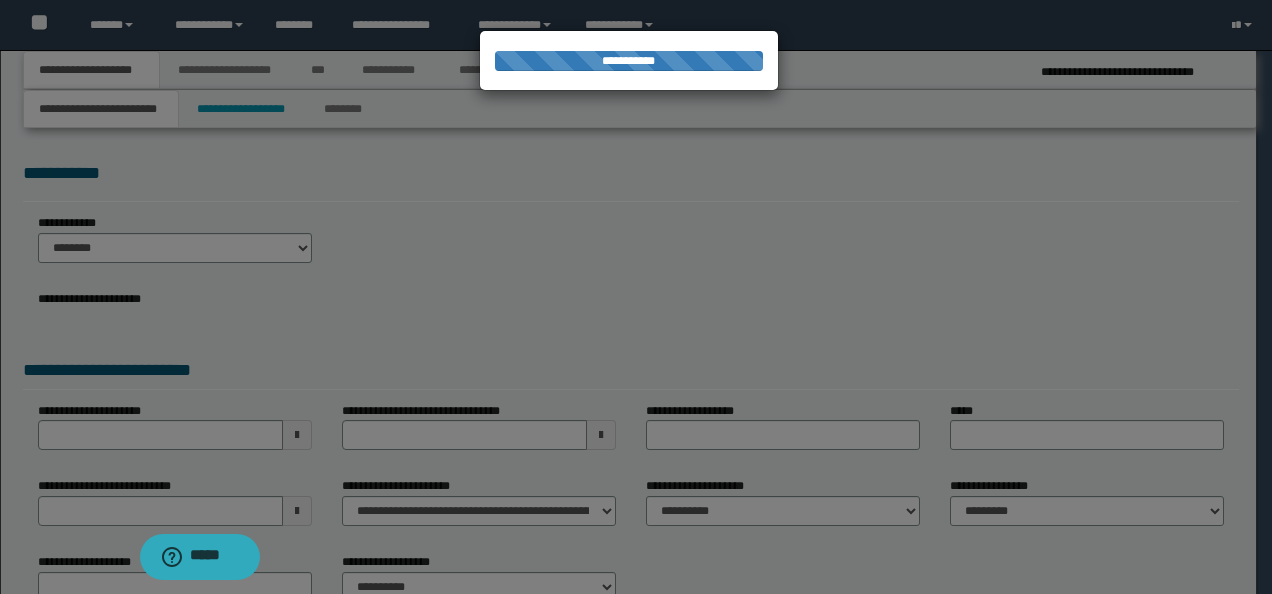 type on "**********" 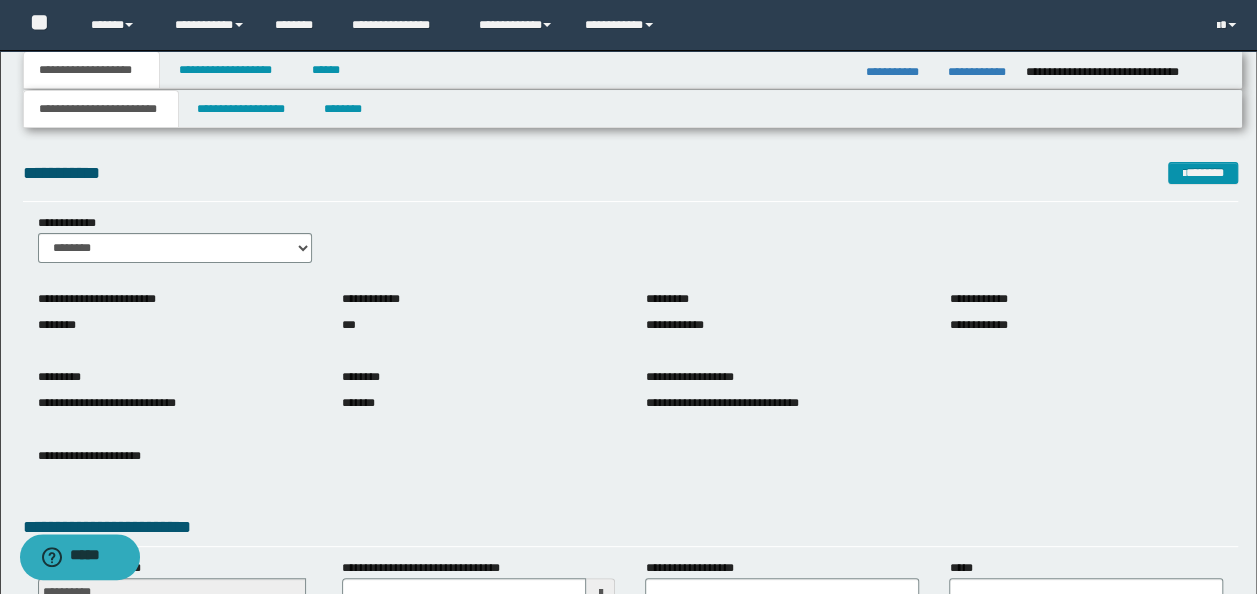 scroll, scrollTop: 288, scrollLeft: 0, axis: vertical 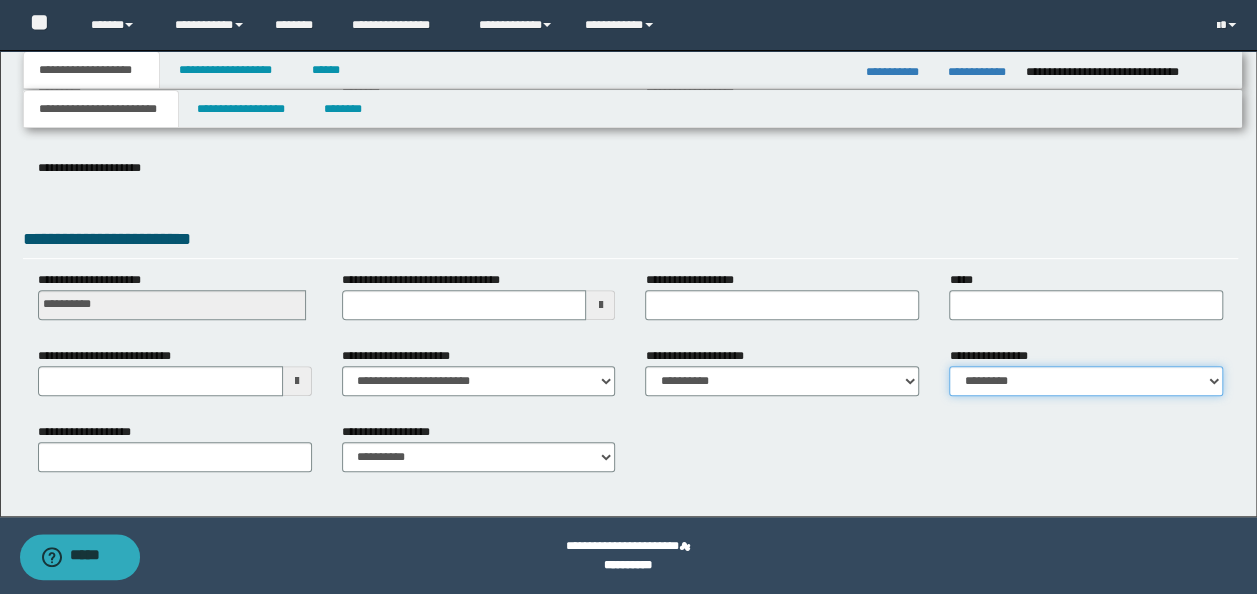 click on "**********" at bounding box center (1086, 381) 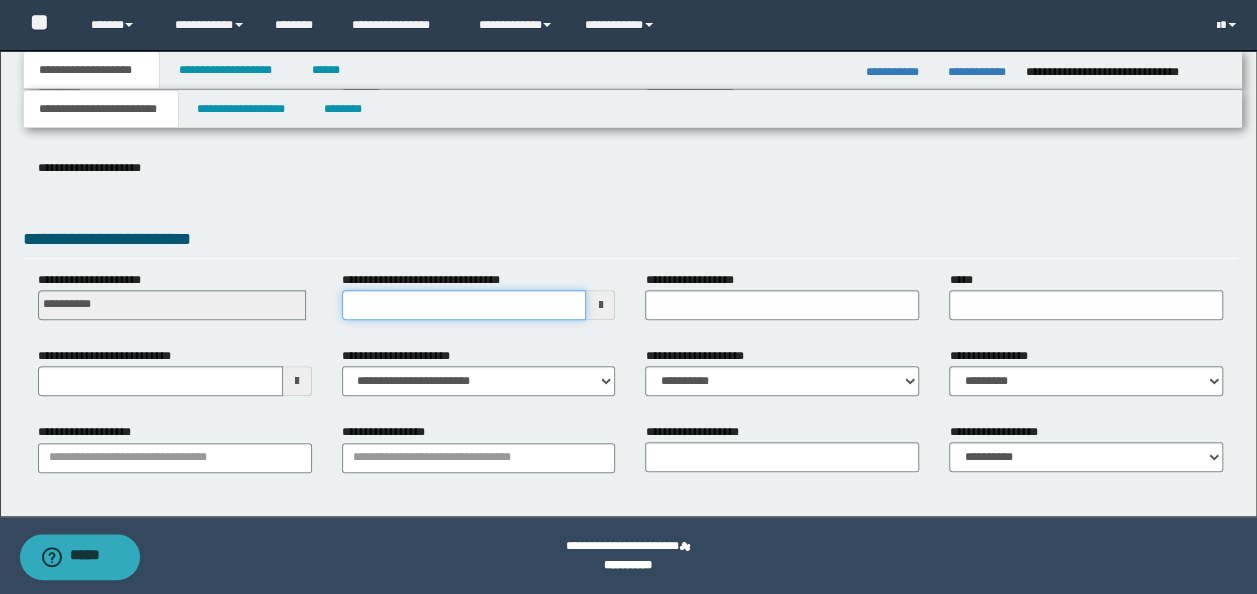 click on "**********" at bounding box center [464, 305] 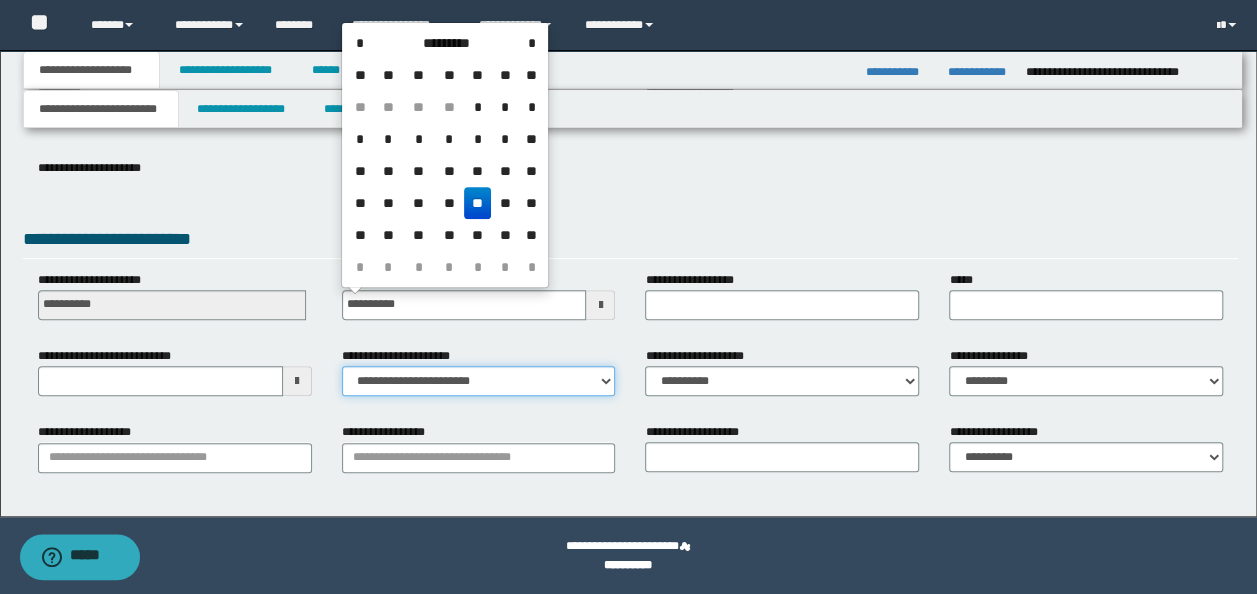type on "**********" 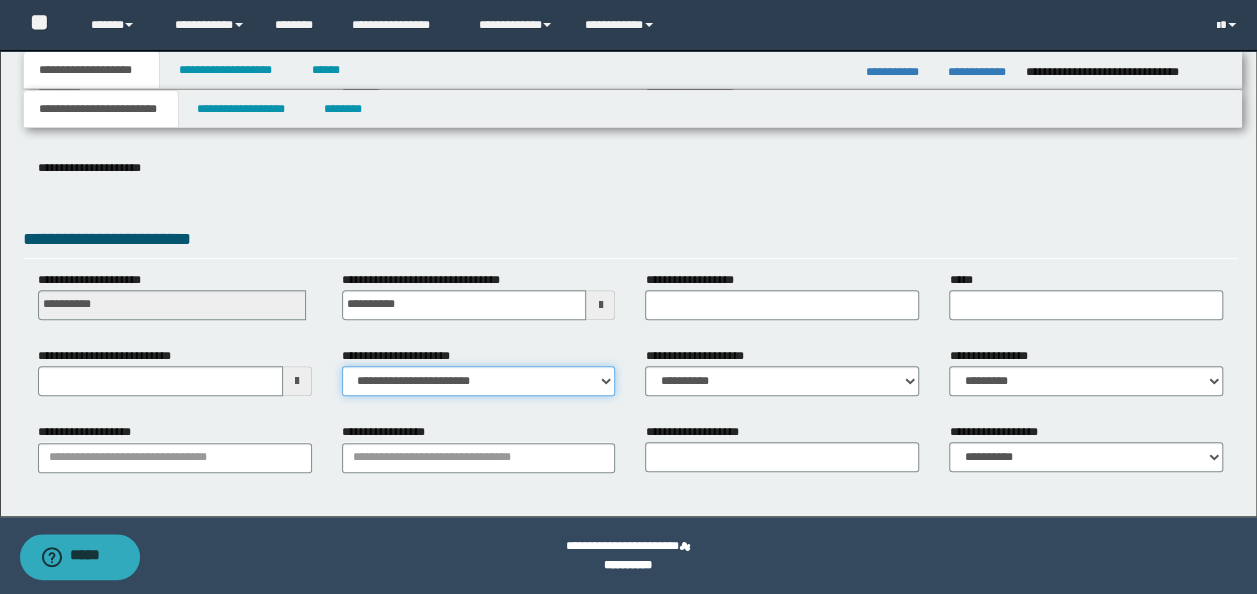 click on "**********" at bounding box center (479, 381) 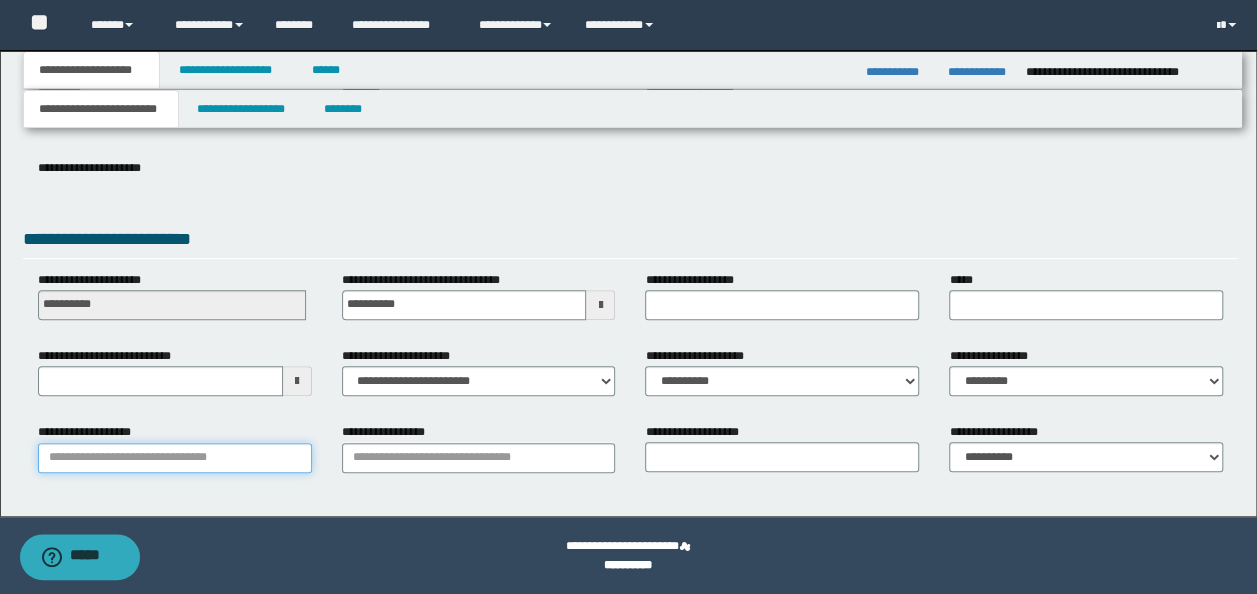 click on "**********" at bounding box center (175, 458) 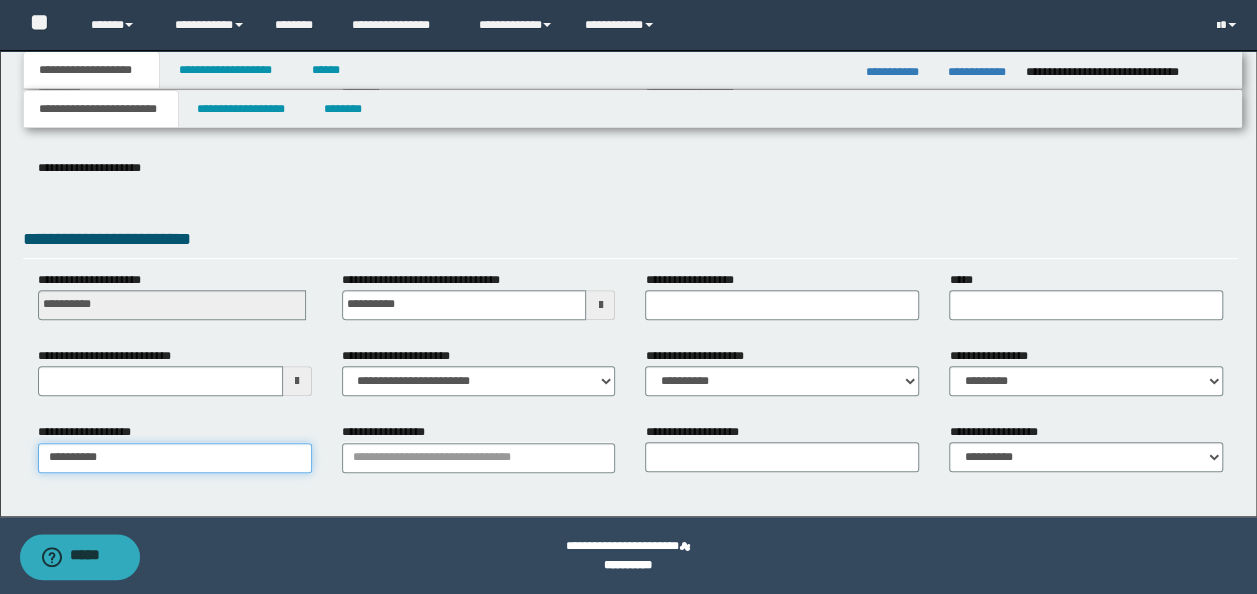 type on "**********" 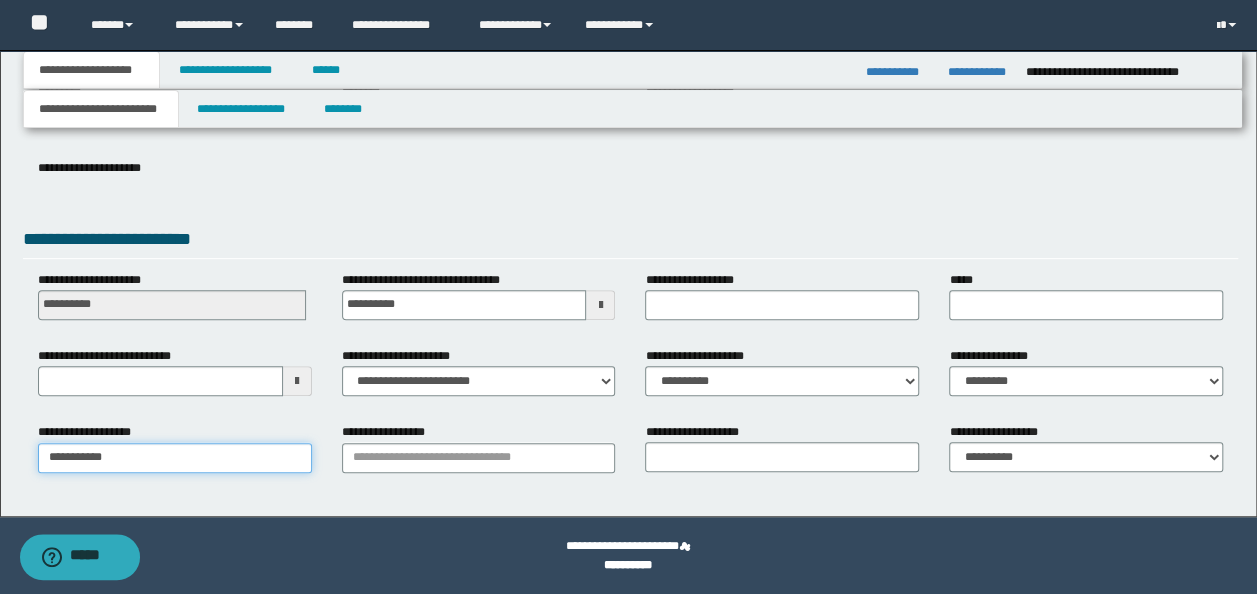 type on "**********" 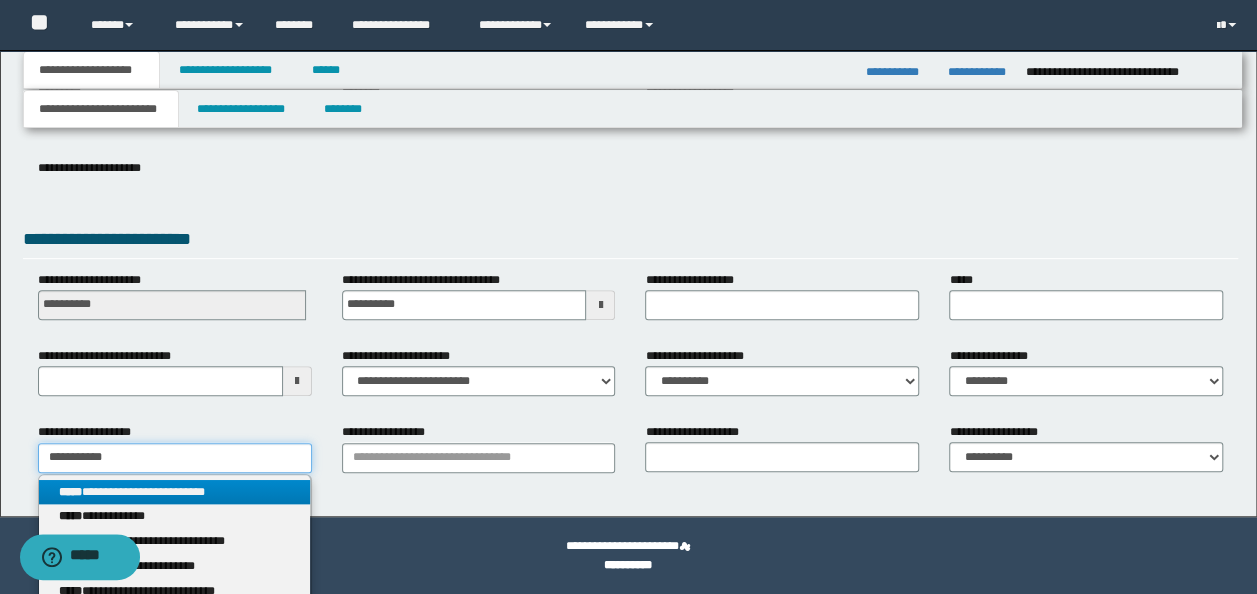 type on "**********" 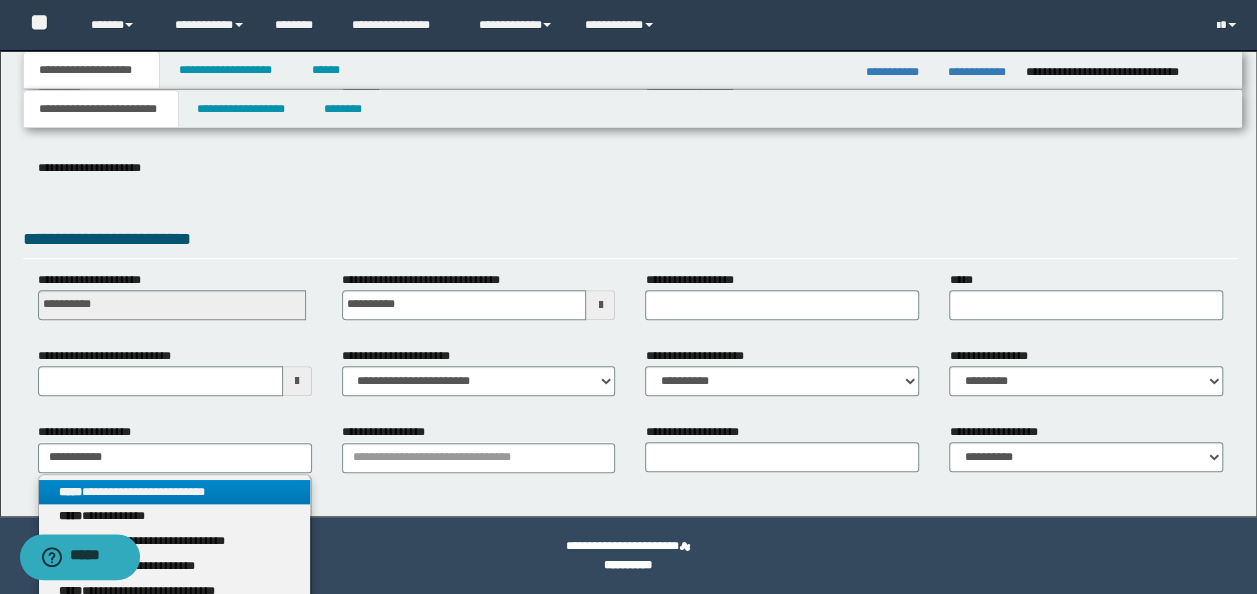 click on "**********" at bounding box center [174, 492] 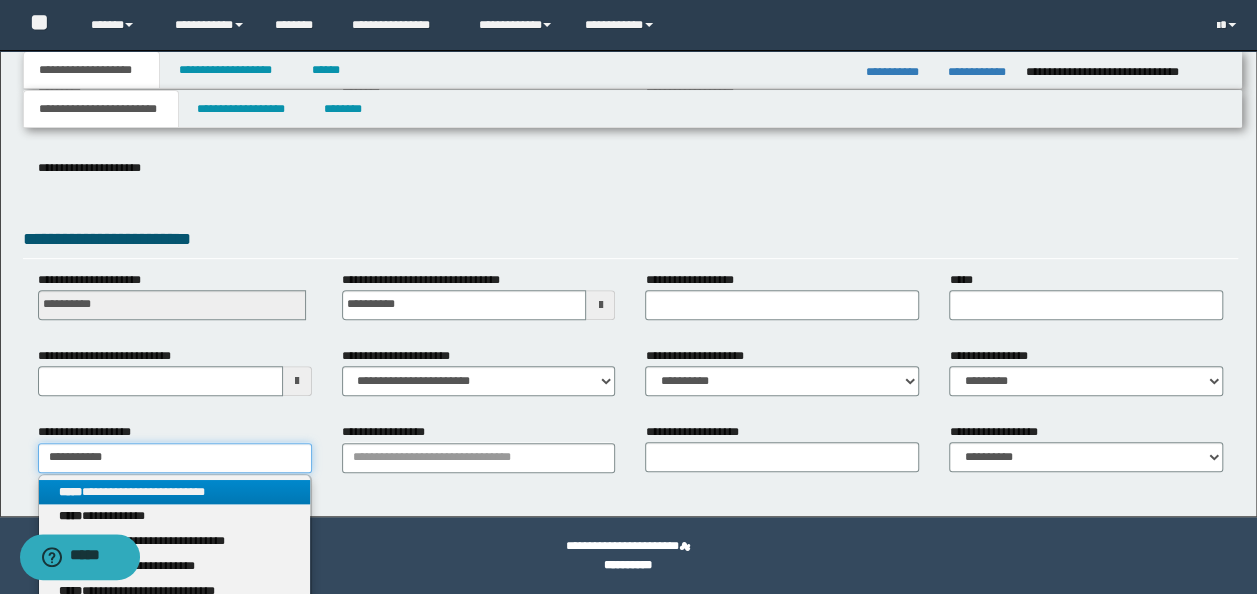 type 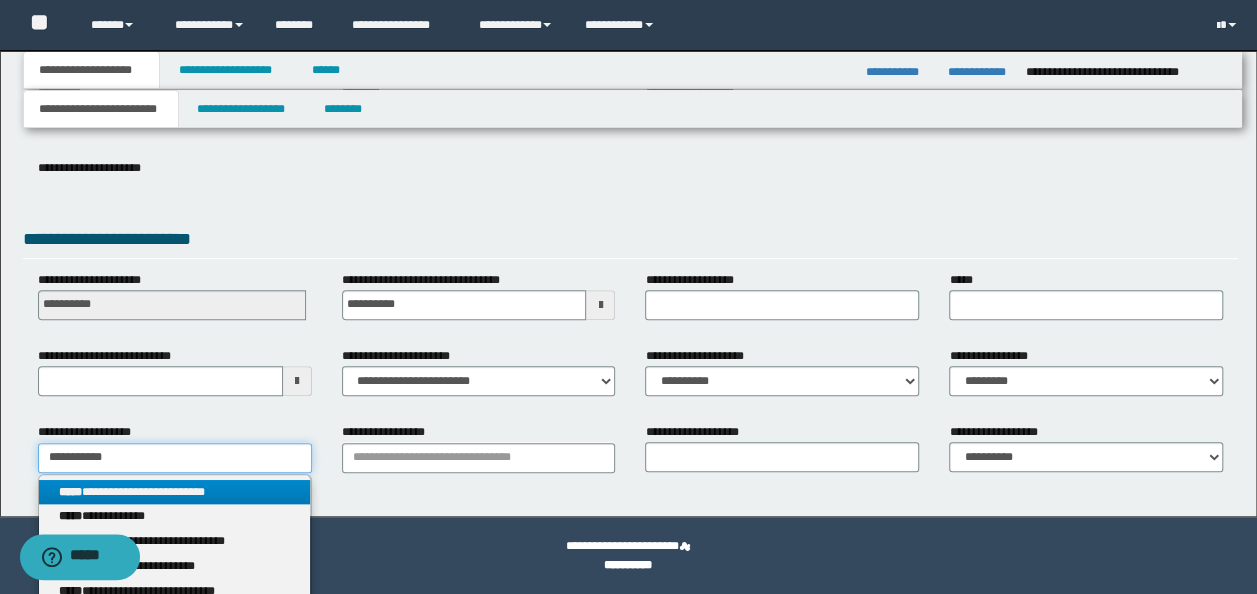 type on "**********" 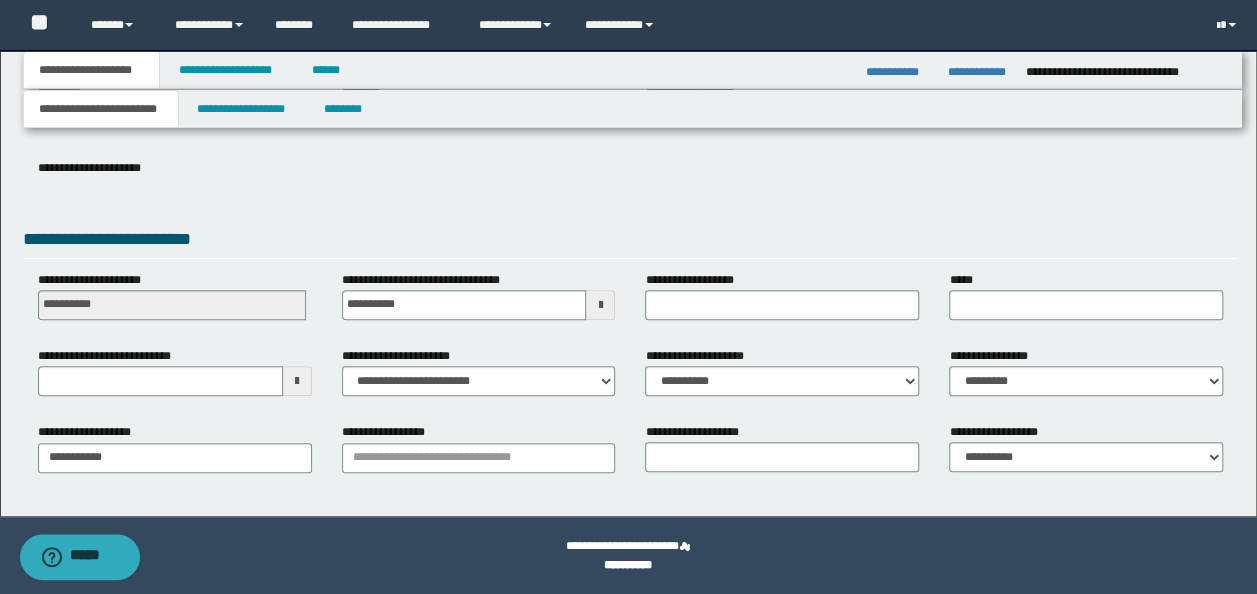 click on "**********" at bounding box center [628, 139] 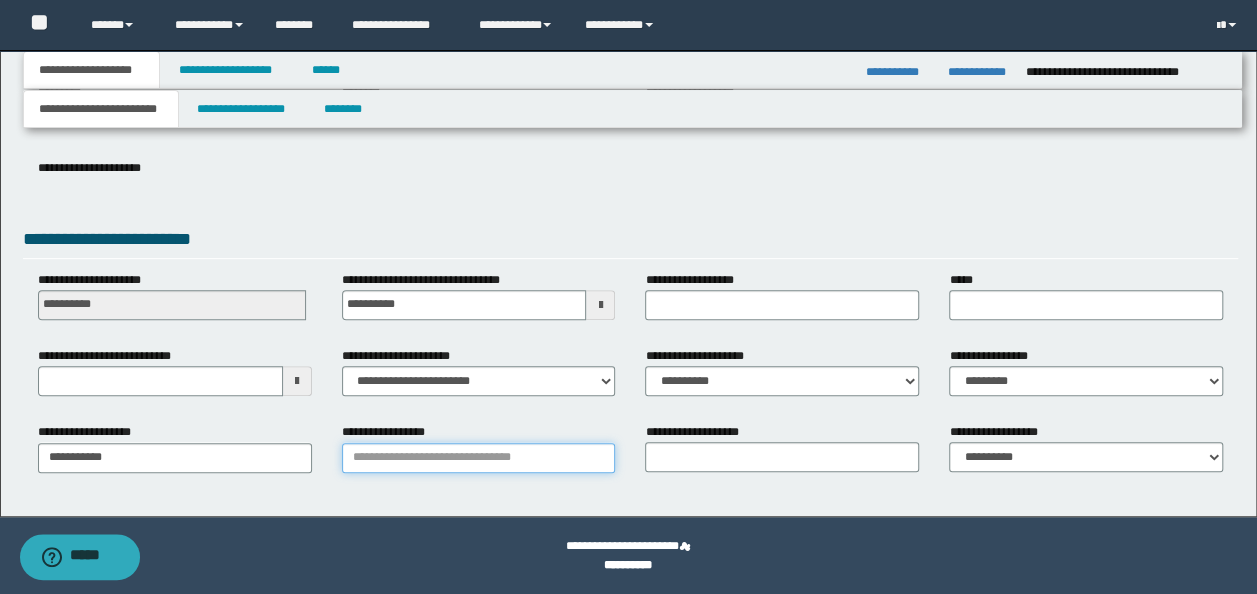 click on "**********" at bounding box center [479, 458] 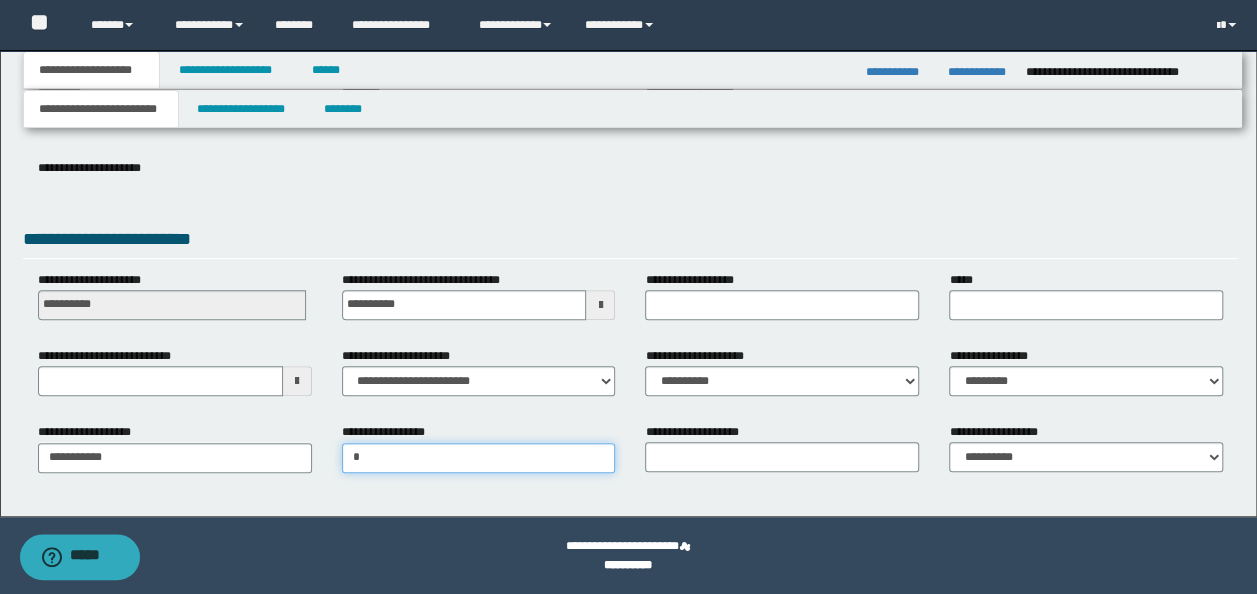 click on "*" at bounding box center [479, 458] 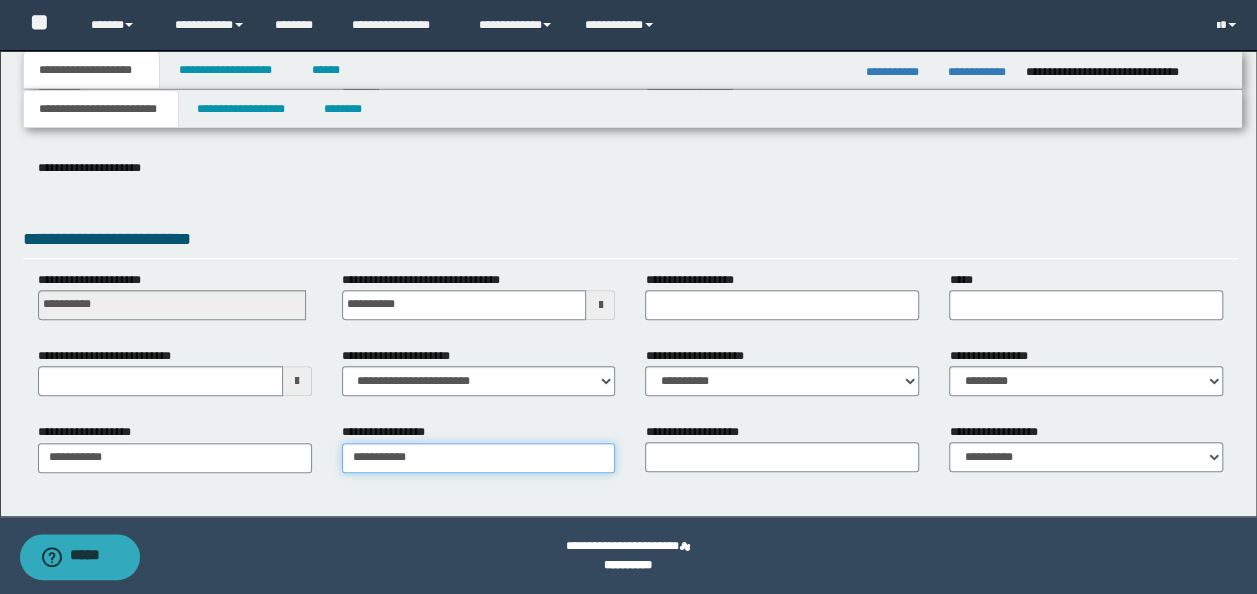 type on "**********" 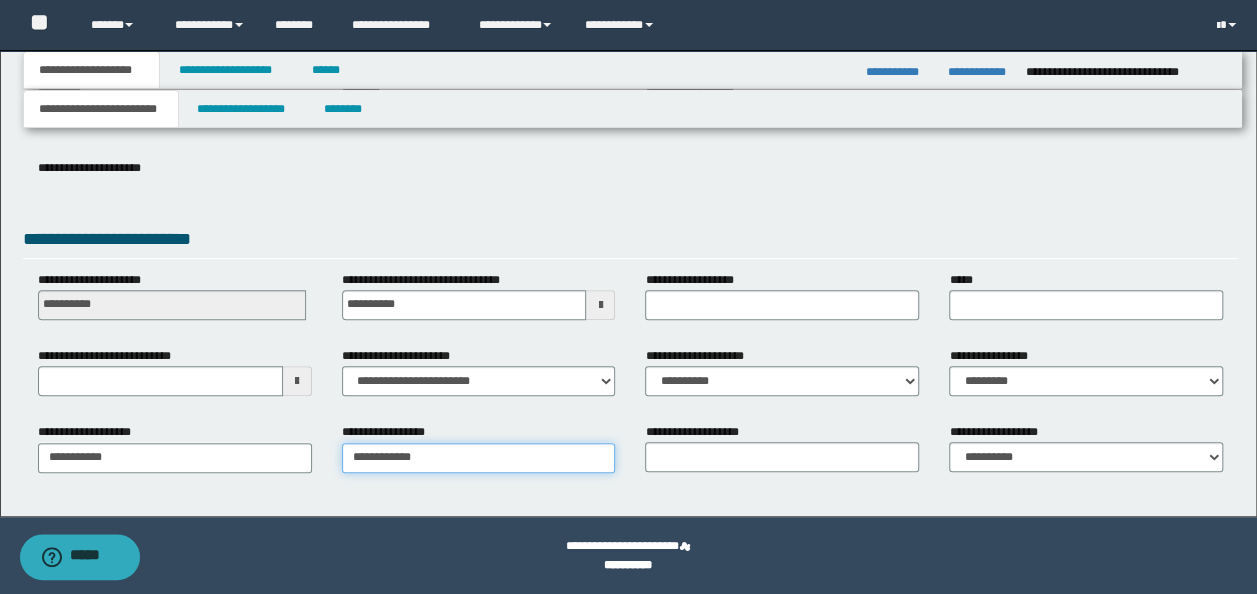 type on "**********" 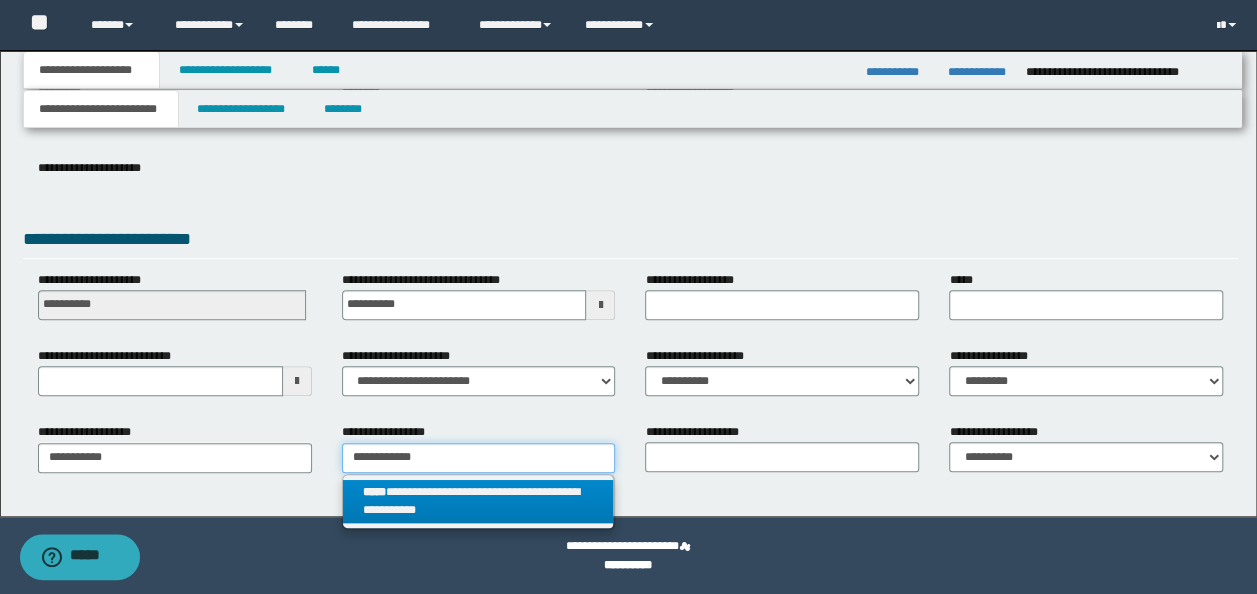 type on "**********" 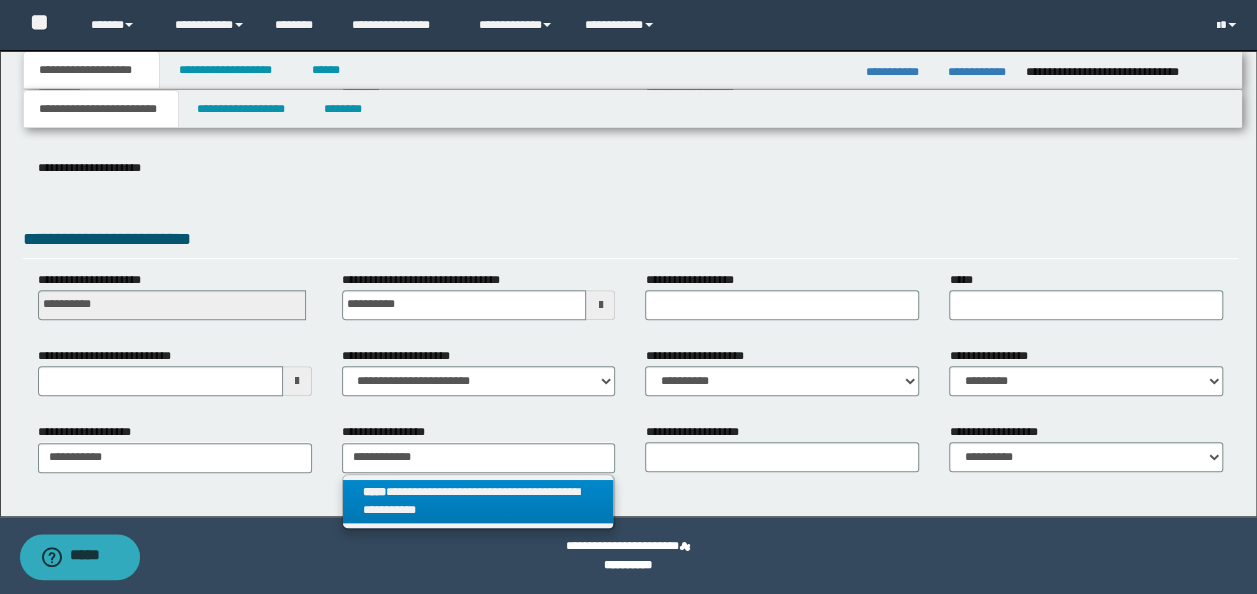 click on "**********" at bounding box center (478, 502) 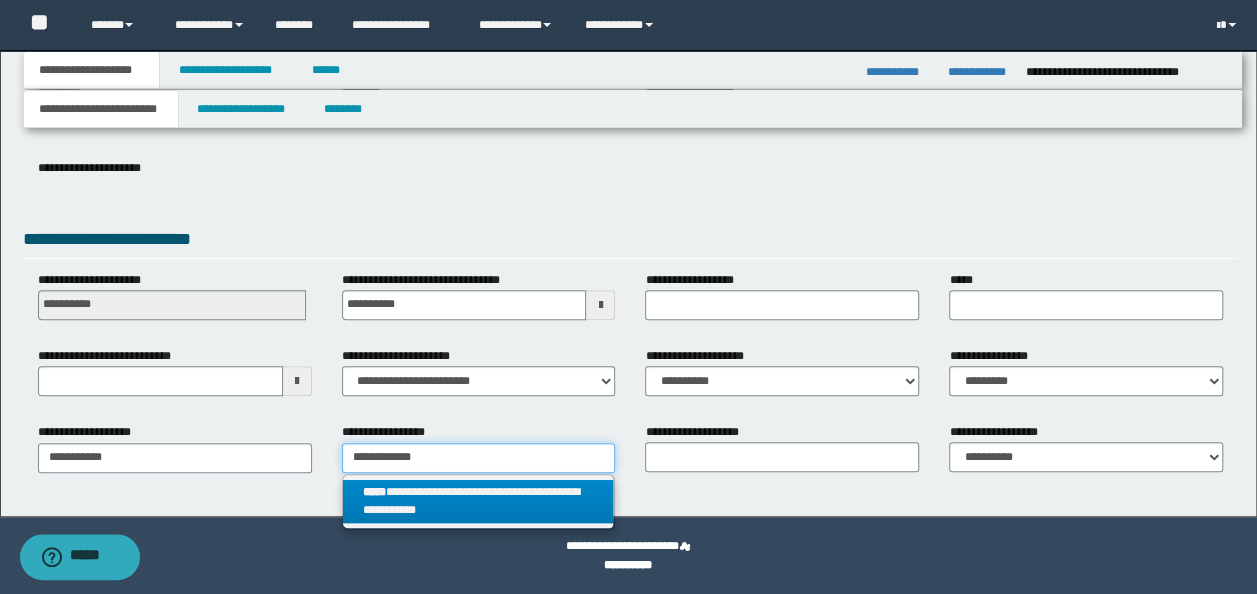 type 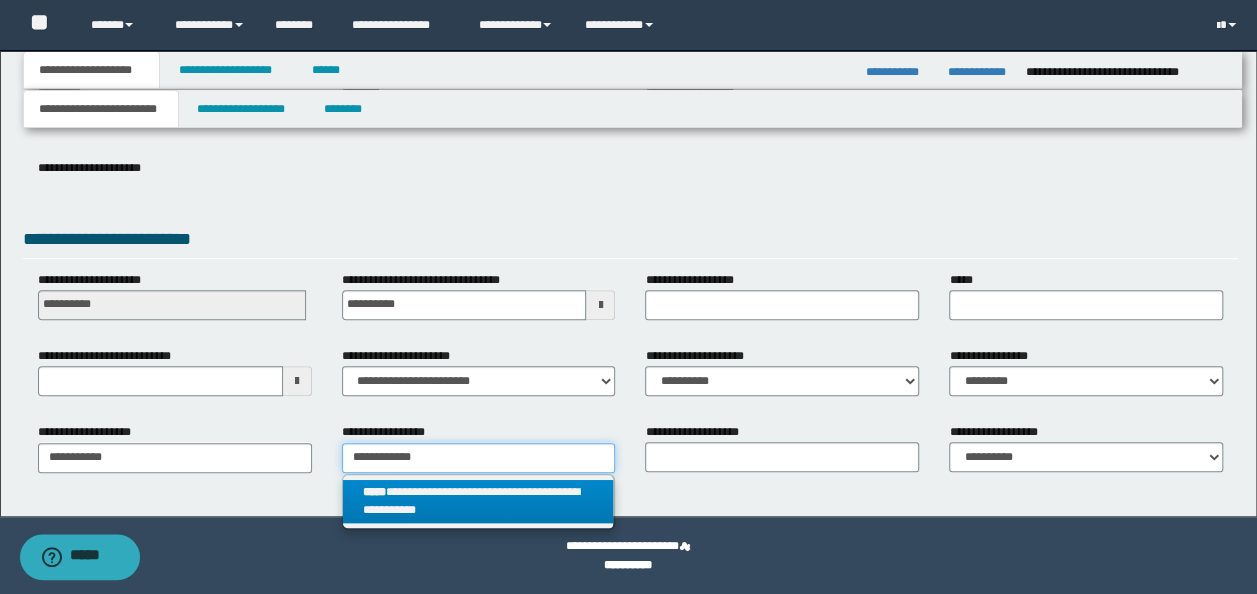 type on "**********" 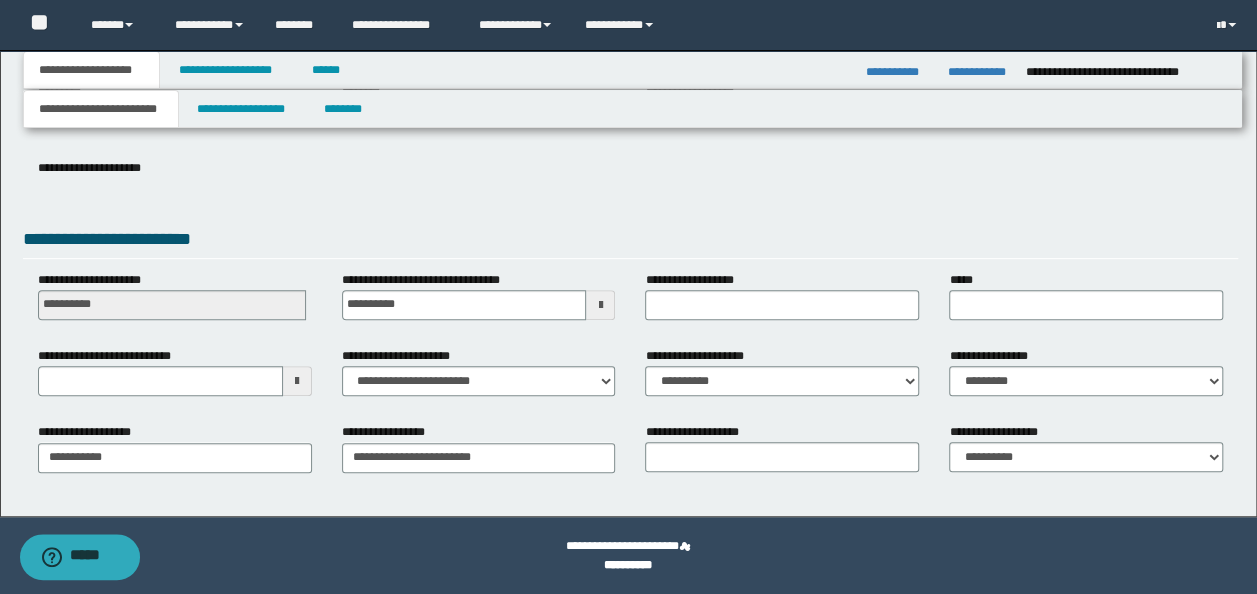 click on "**********" at bounding box center (631, 242) 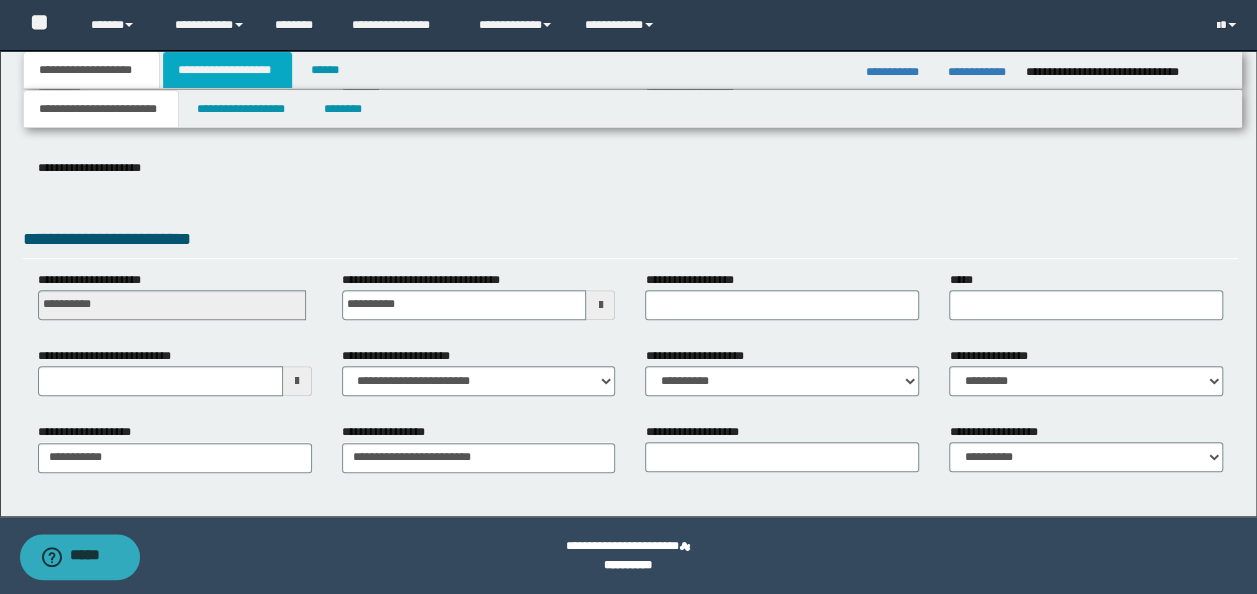 click on "**********" at bounding box center (227, 70) 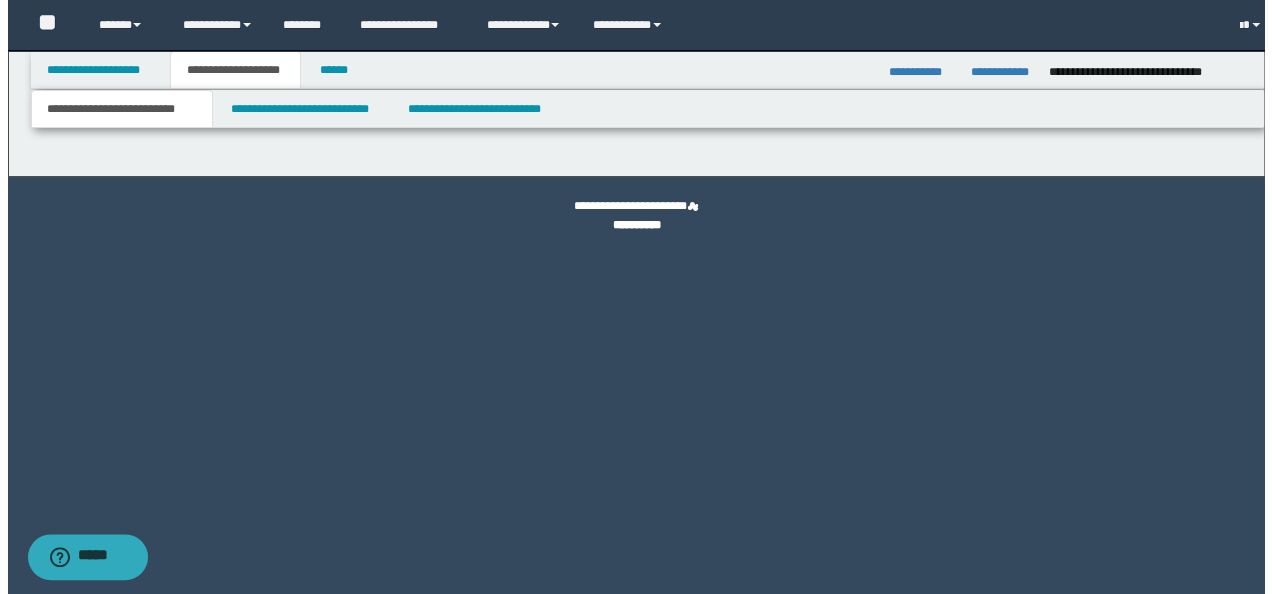 scroll, scrollTop: 0, scrollLeft: 0, axis: both 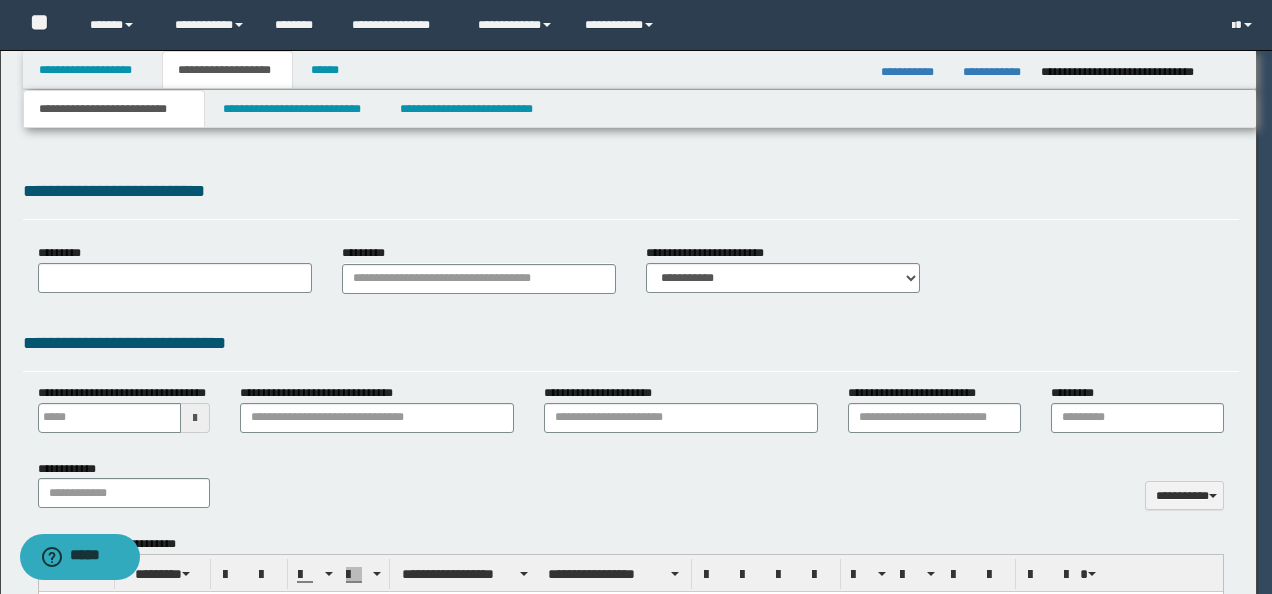 type 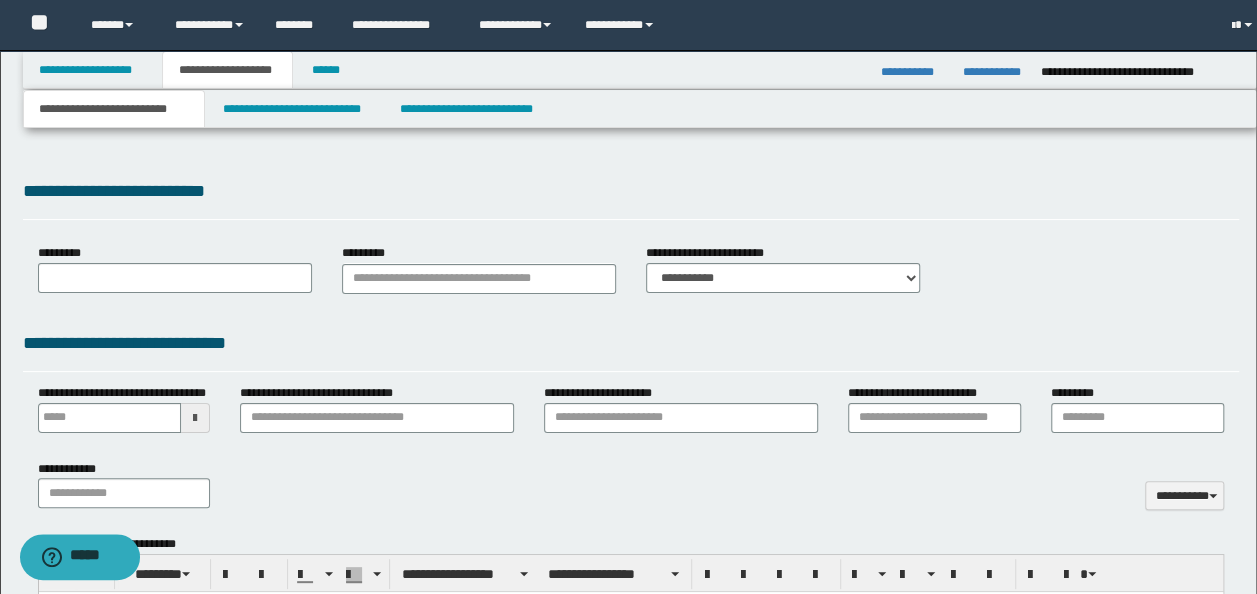 type on "**********" 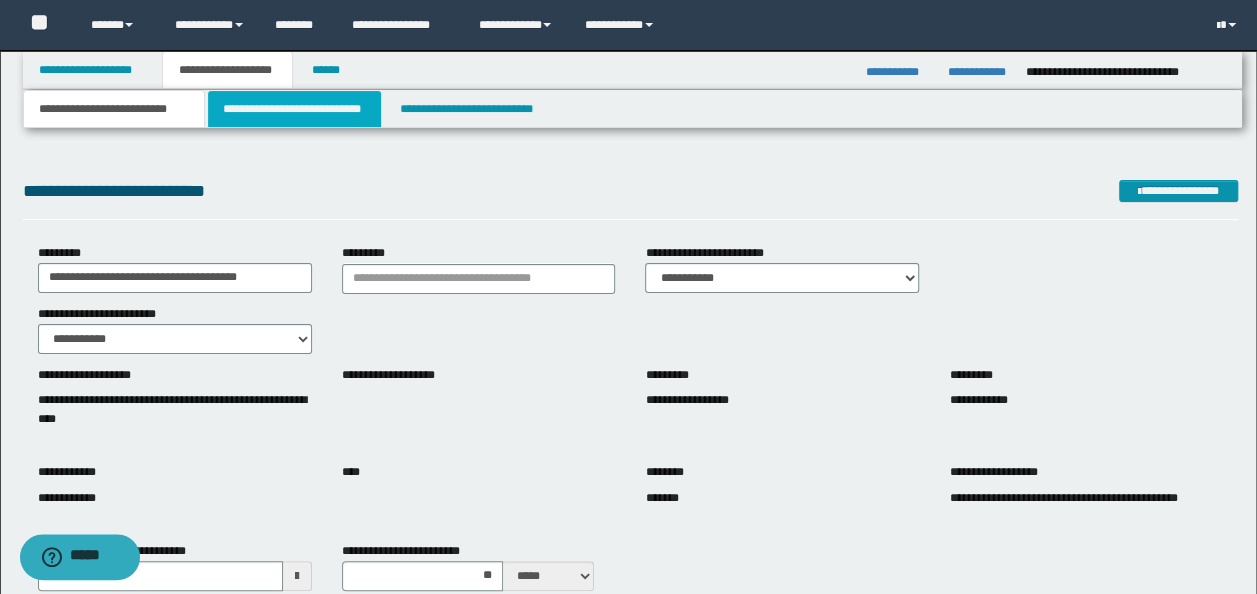 click on "**********" at bounding box center [294, 109] 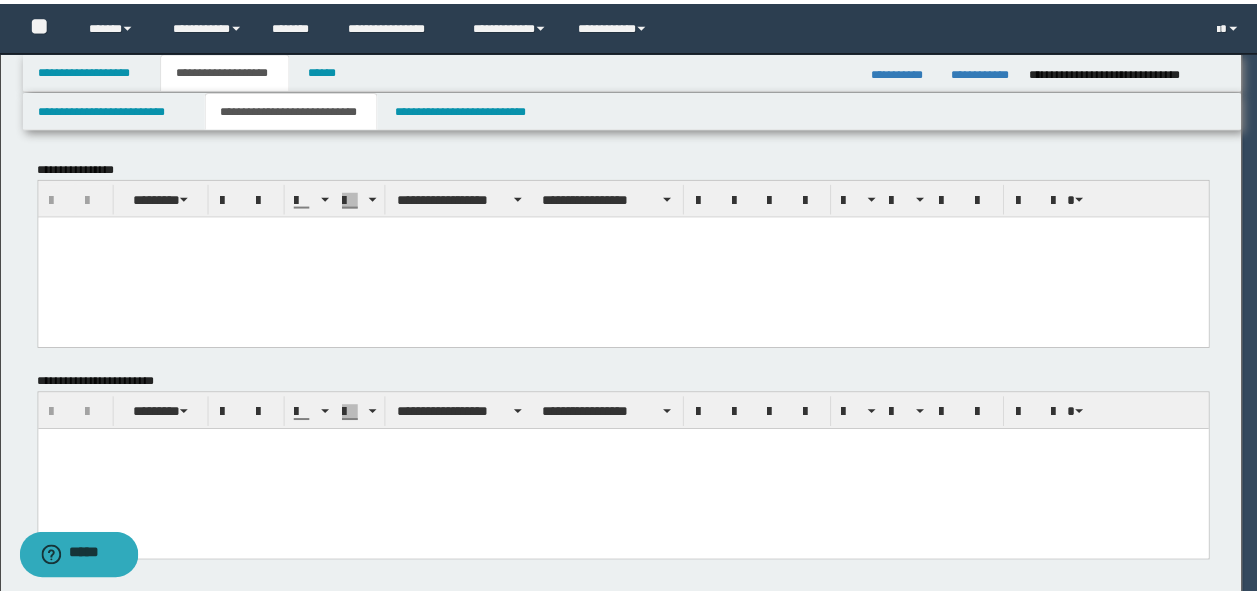 scroll, scrollTop: 0, scrollLeft: 0, axis: both 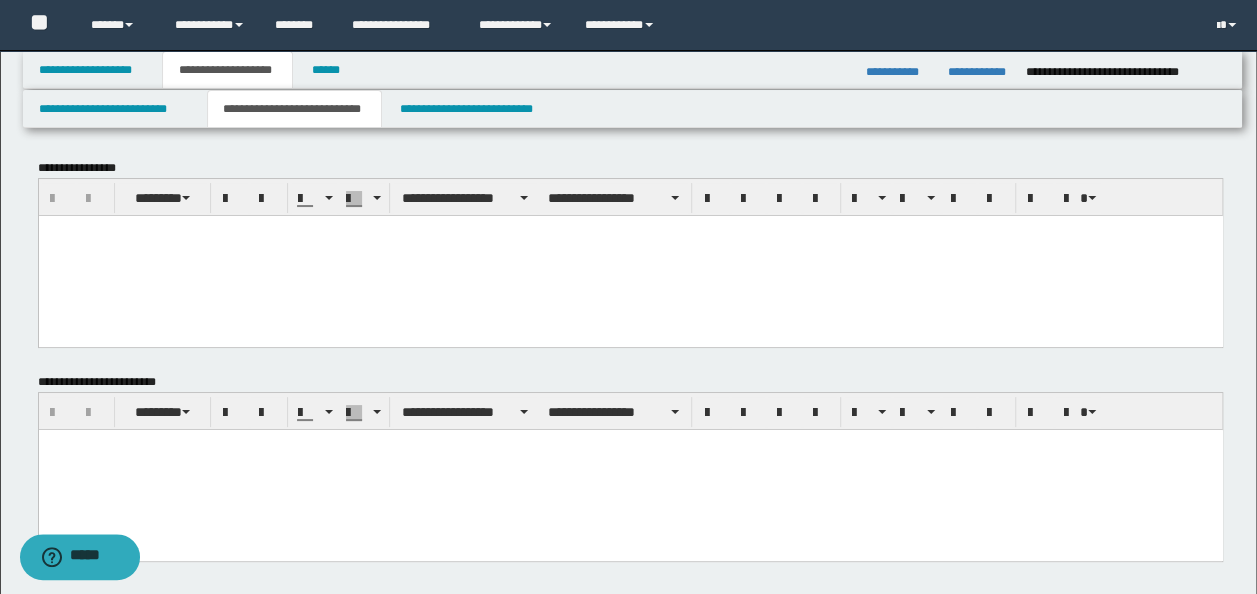 click at bounding box center [630, 255] 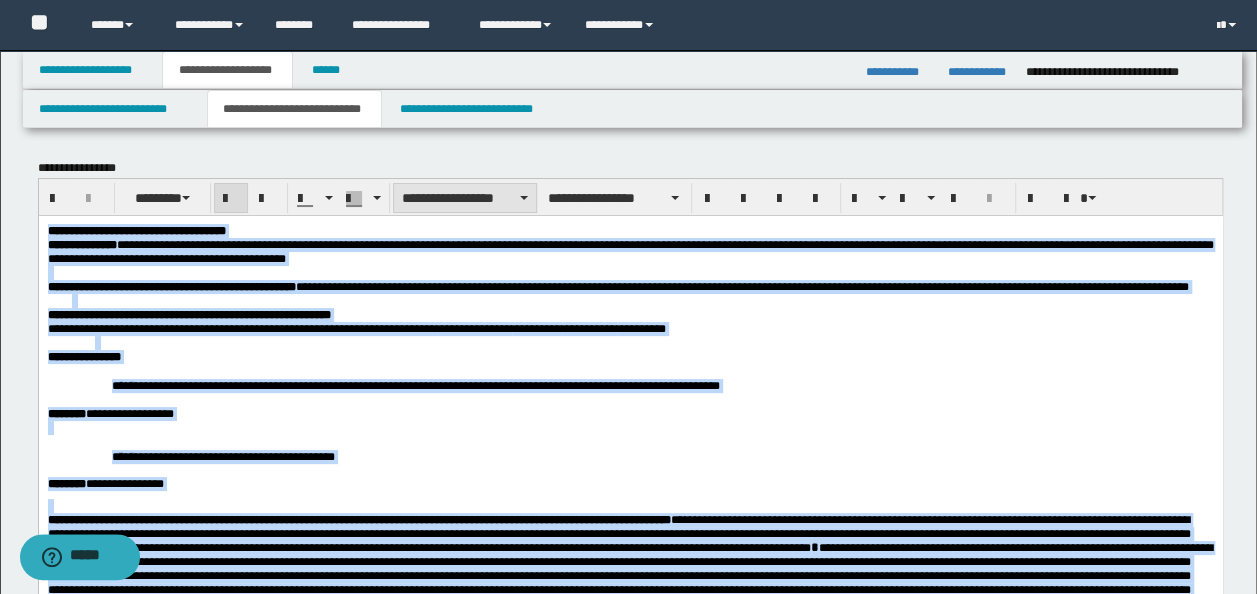 click on "**********" at bounding box center [465, 198] 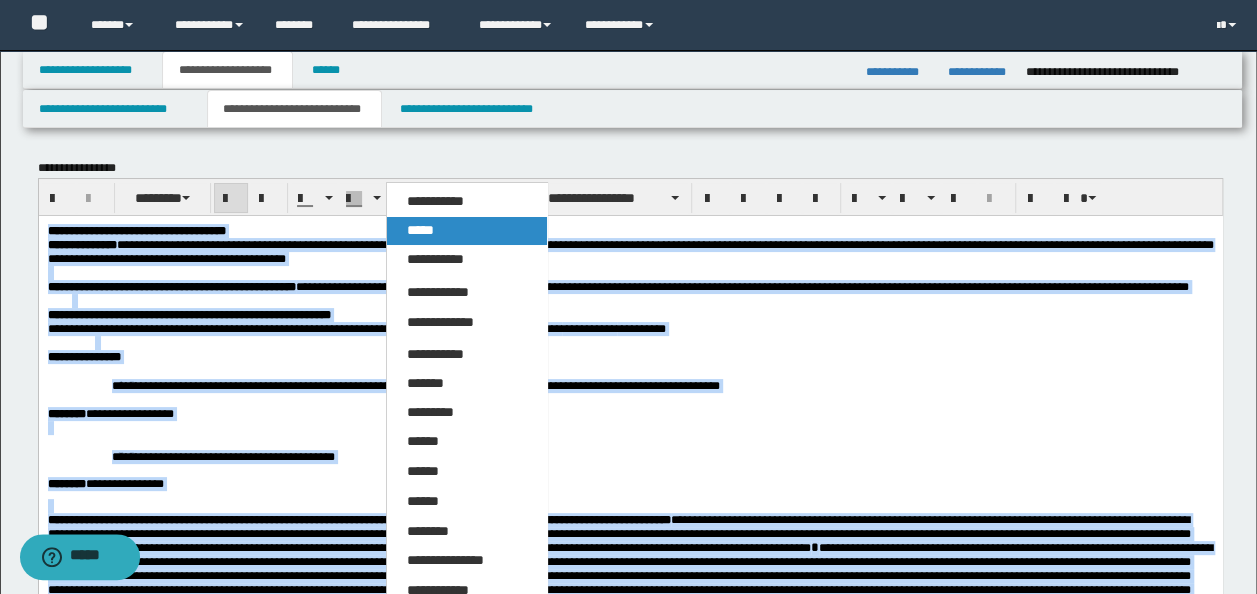 click on "*****" at bounding box center (466, 231) 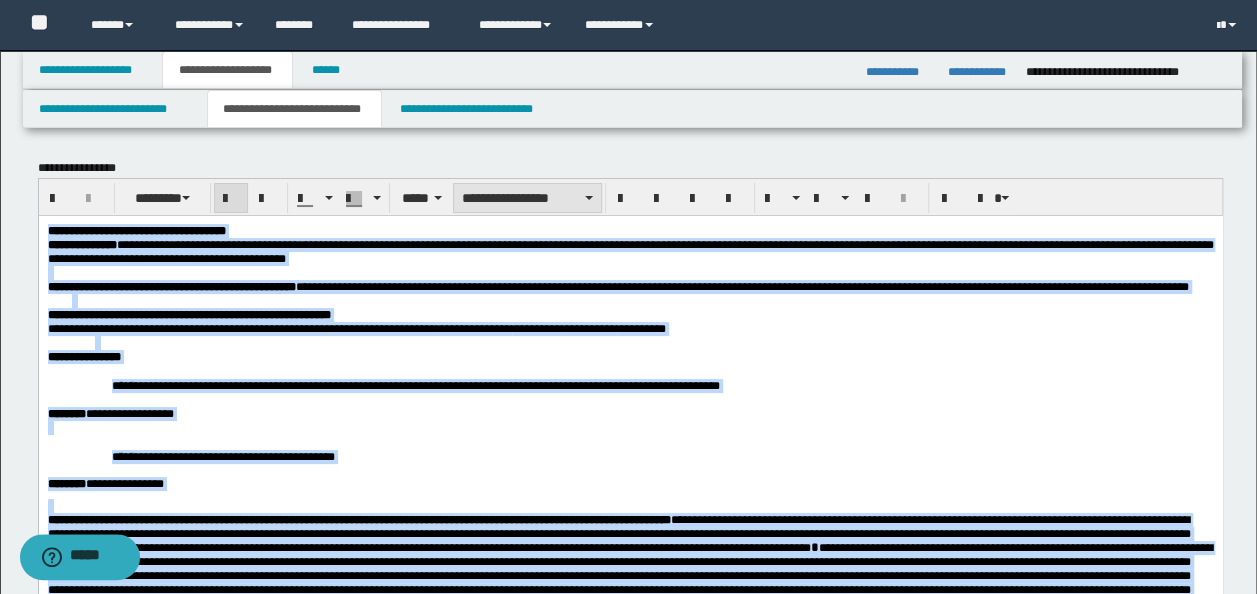 click on "**********" at bounding box center [527, 198] 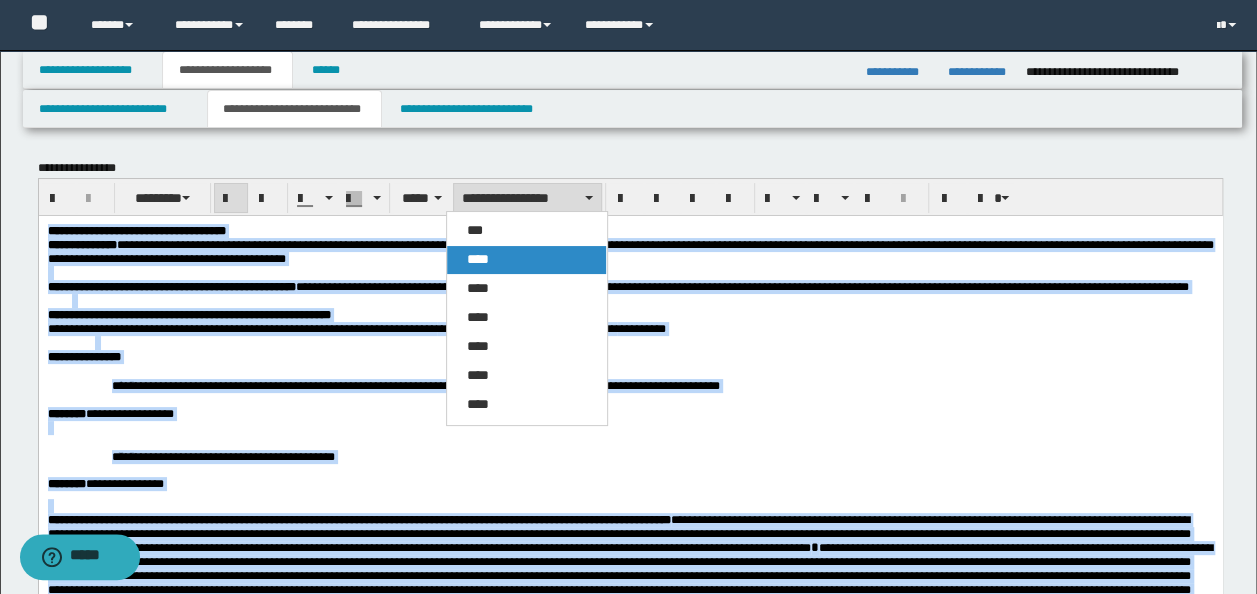 click on "****" at bounding box center [526, 260] 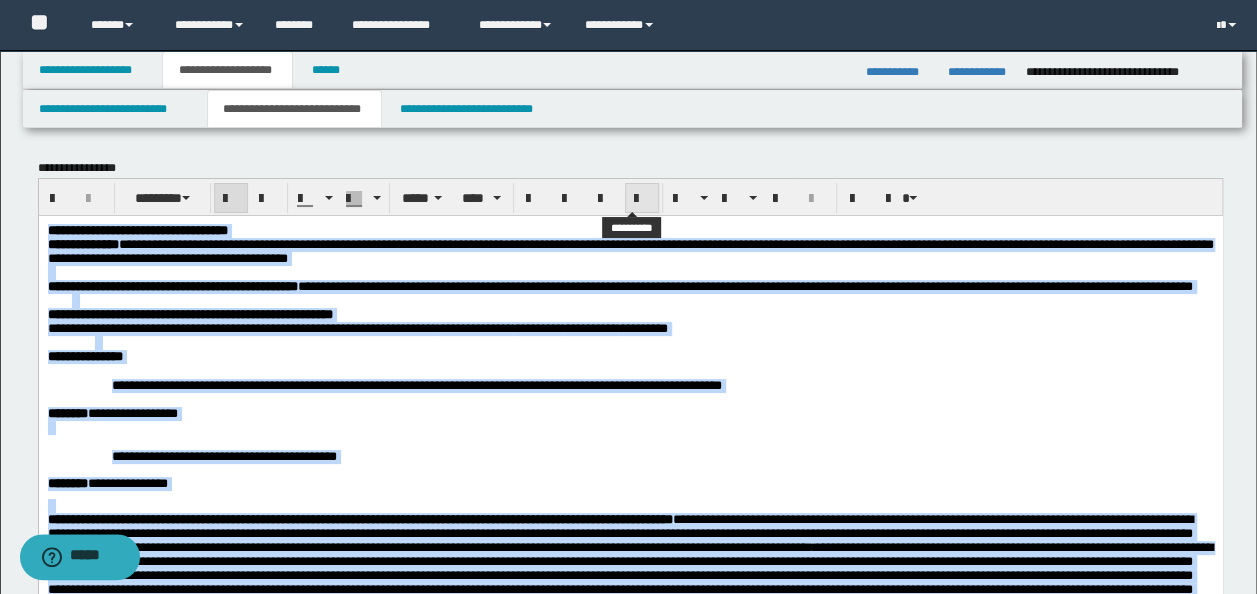 click at bounding box center [642, 198] 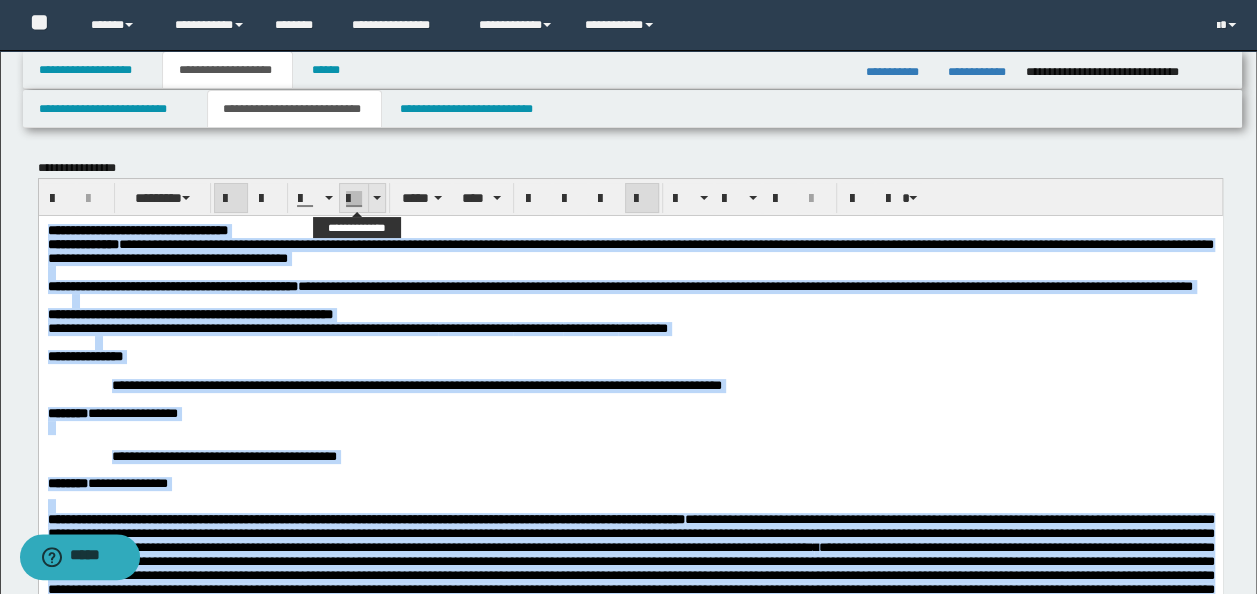 click at bounding box center [376, 198] 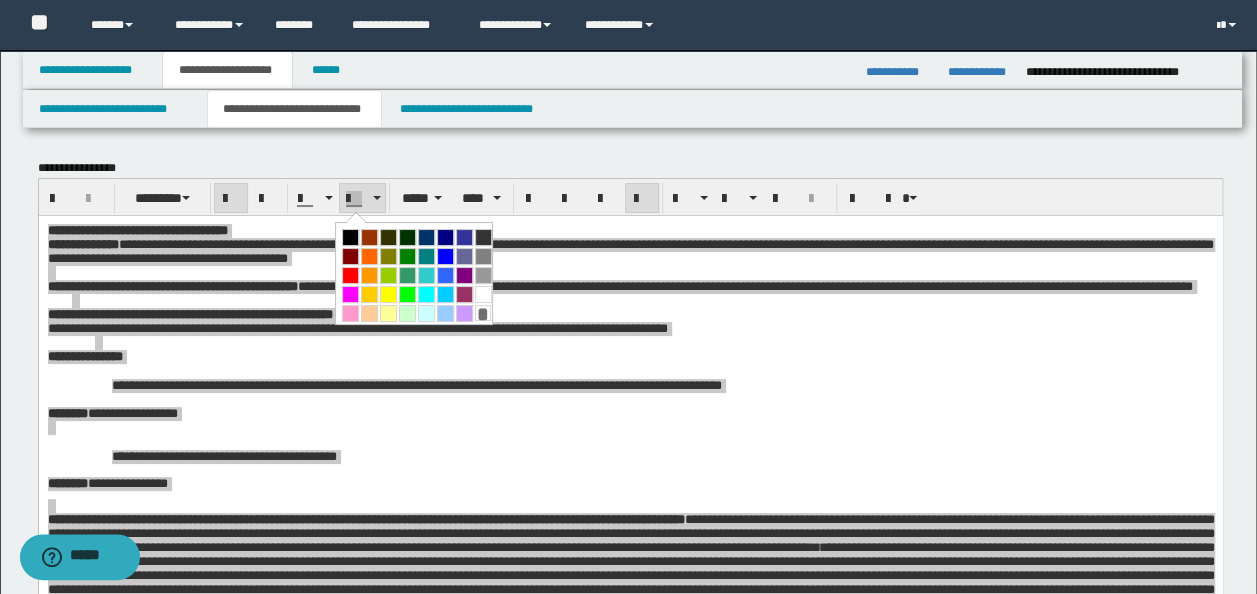 click on "*" at bounding box center [483, 313] 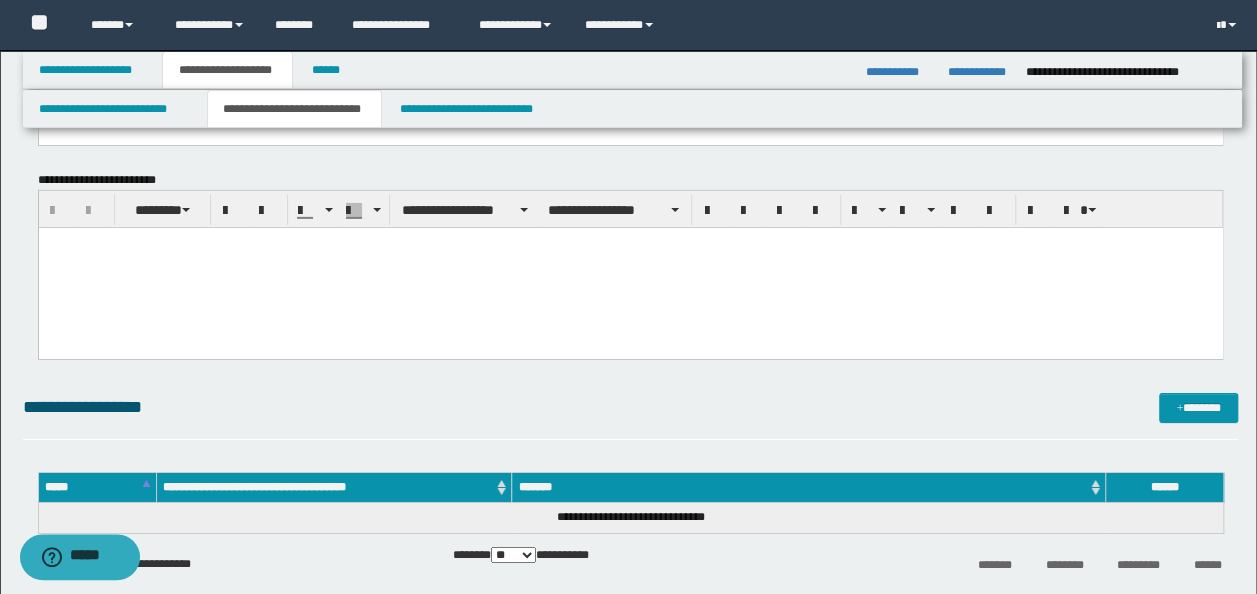 scroll, scrollTop: 2900, scrollLeft: 0, axis: vertical 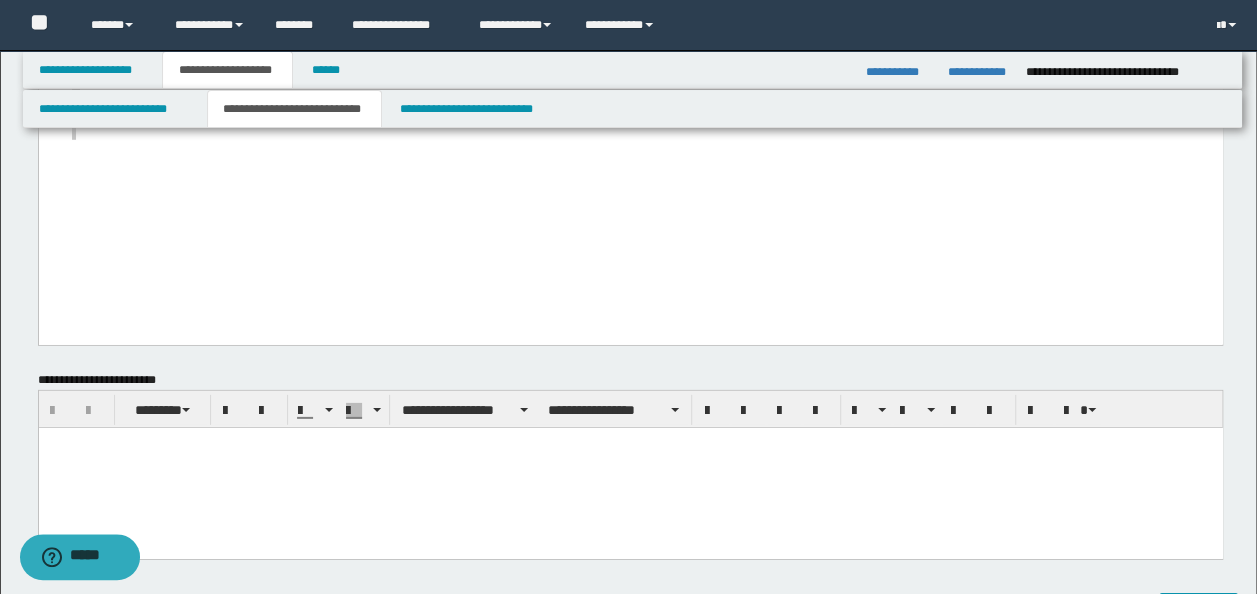 click at bounding box center (630, 468) 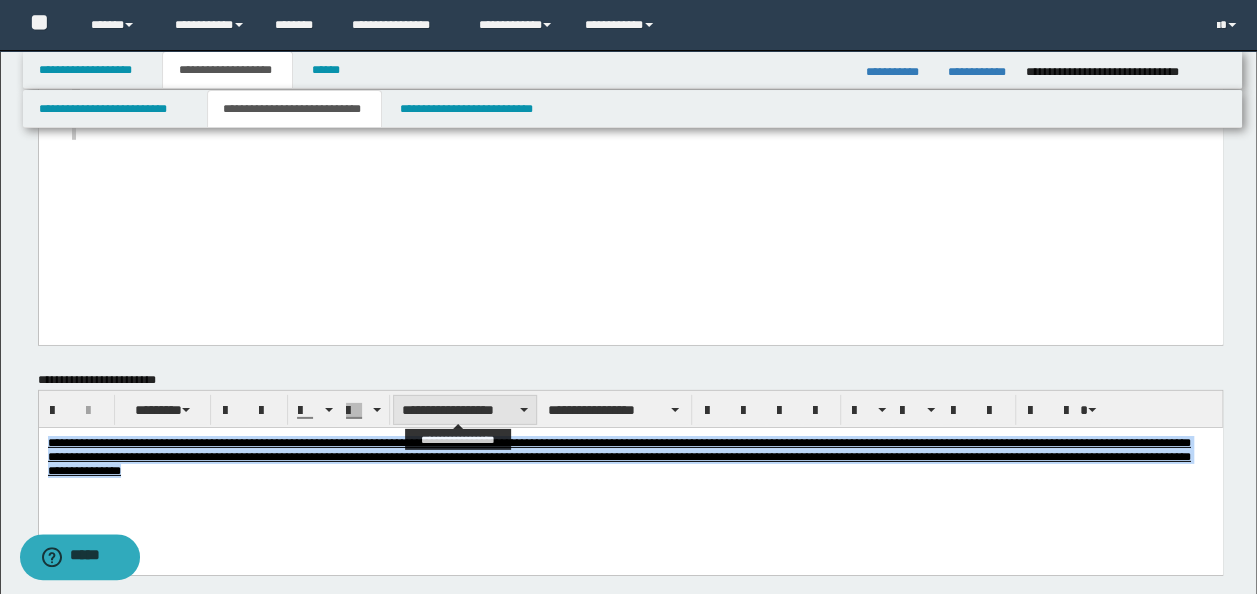 click on "**********" at bounding box center (465, 410) 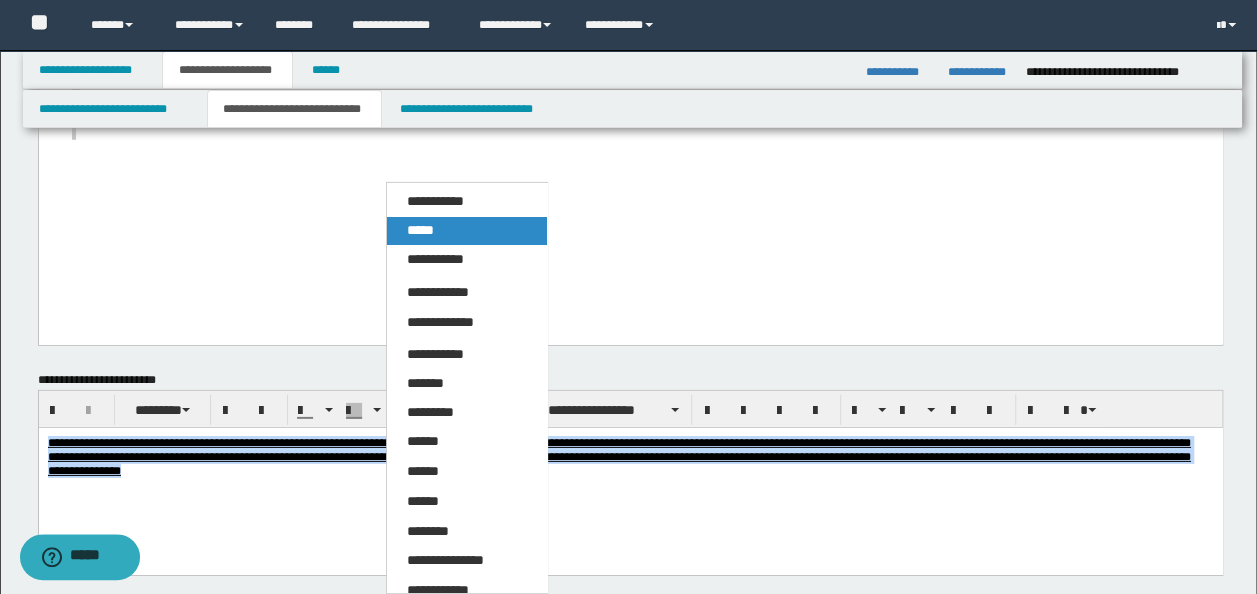 click on "*****" at bounding box center [466, 231] 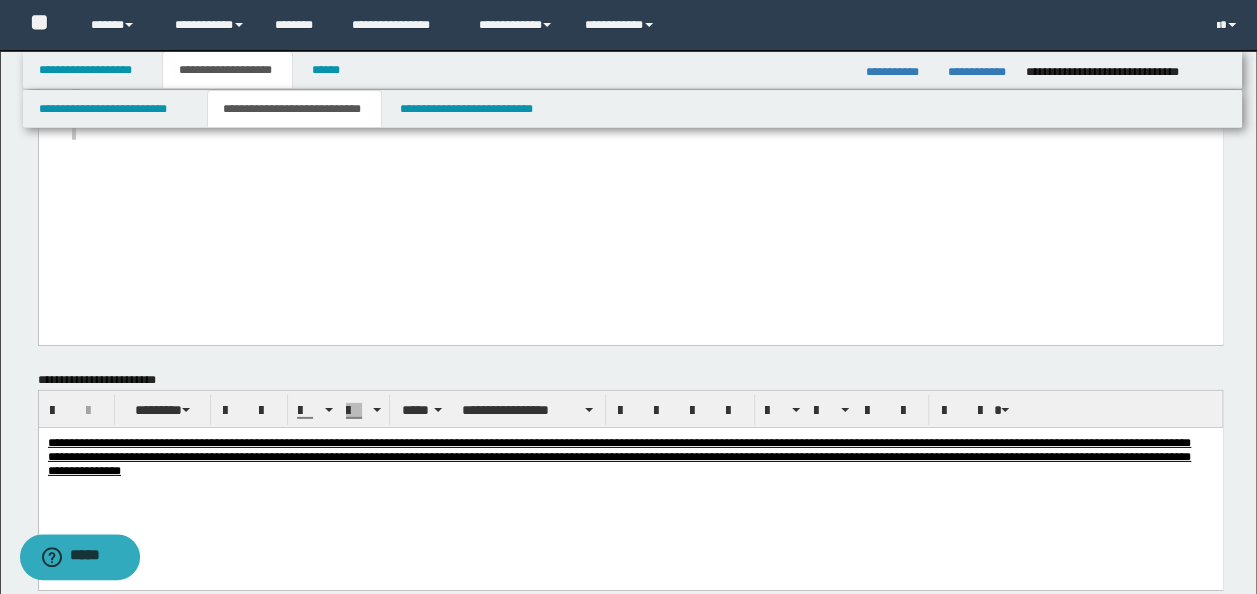 drag, startPoint x: 540, startPoint y: 429, endPoint x: 578, endPoint y: 852, distance: 424.70343 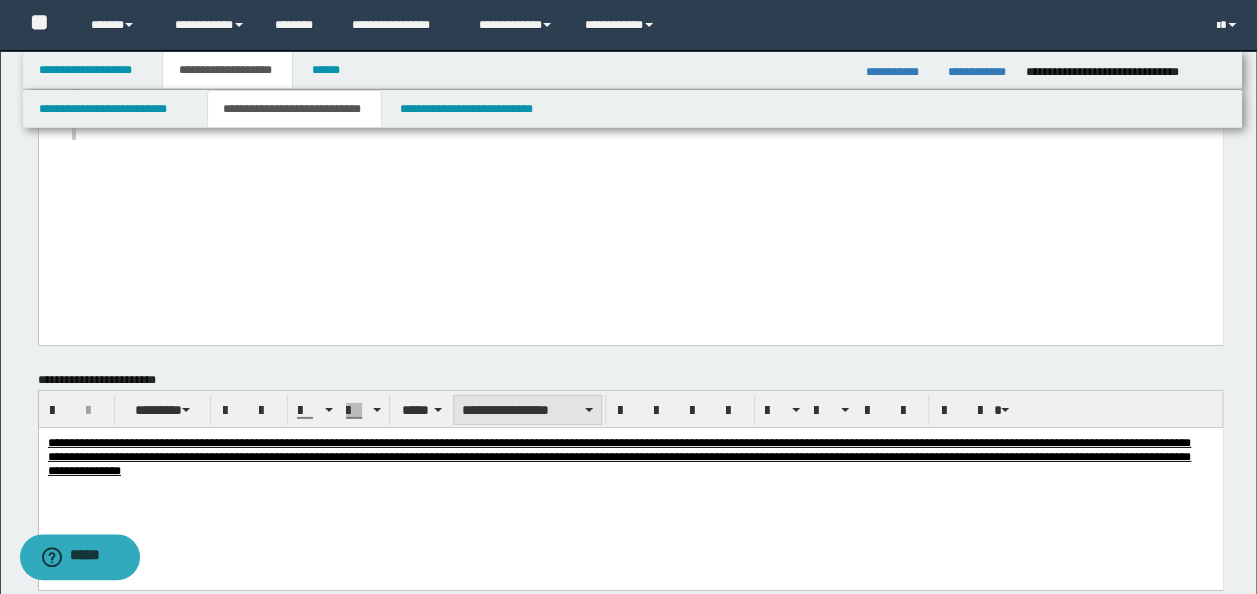 click on "**********" at bounding box center (527, 410) 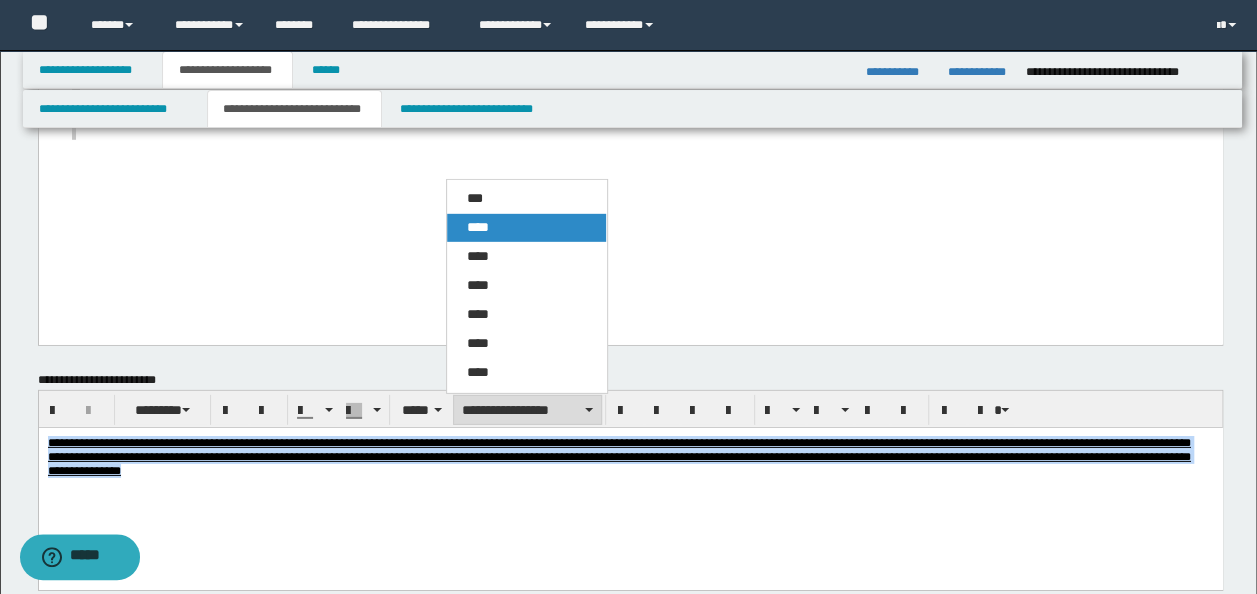 click on "****" at bounding box center (526, 228) 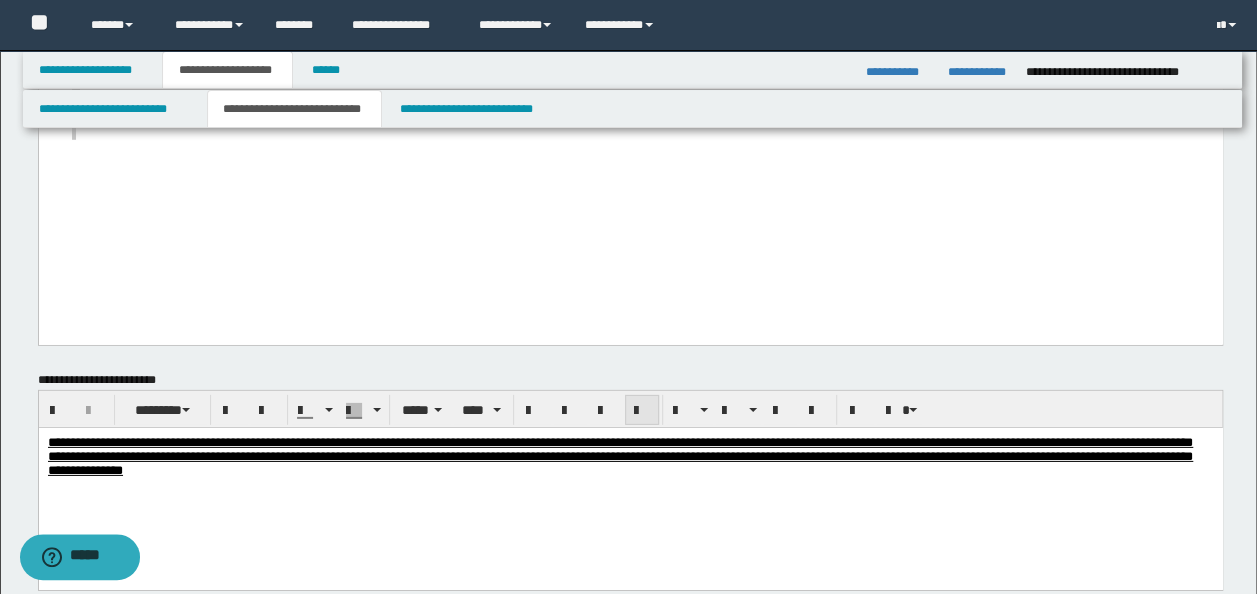 click at bounding box center (642, 411) 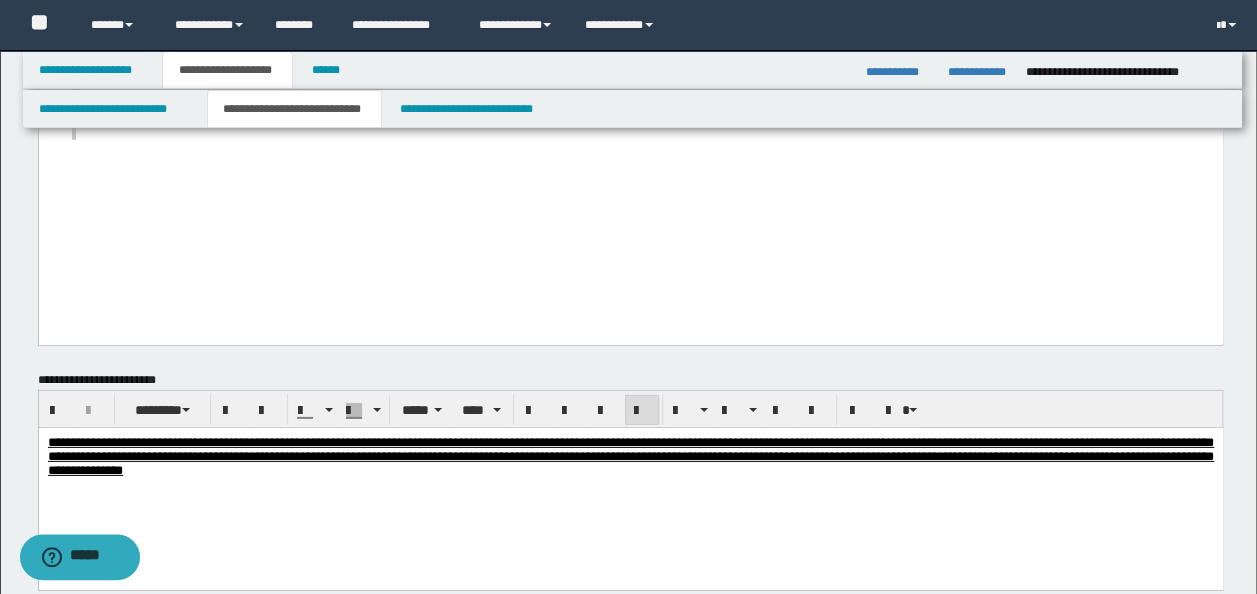 click on "**********" at bounding box center [630, 482] 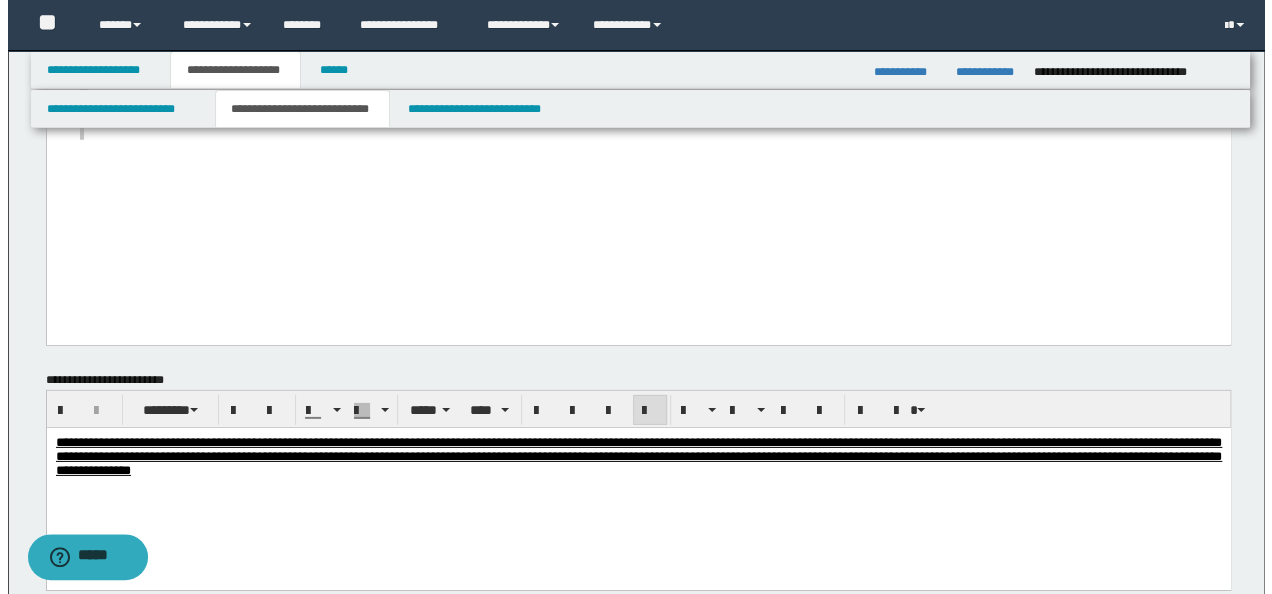 scroll, scrollTop: 3200, scrollLeft: 0, axis: vertical 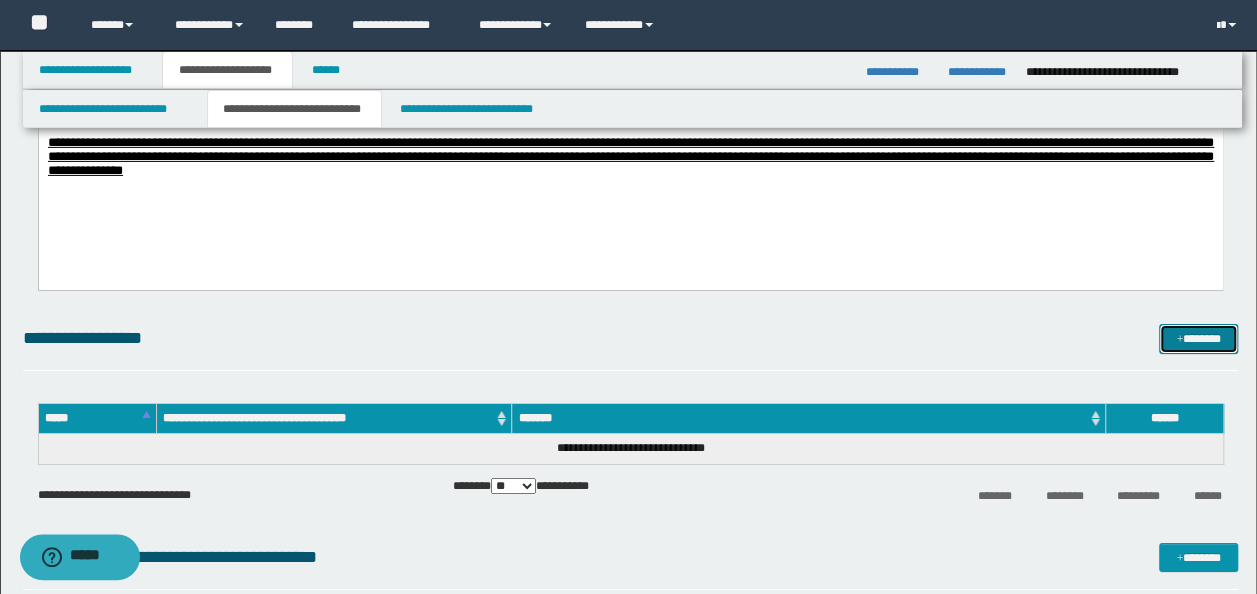 click on "*******" at bounding box center [1198, 338] 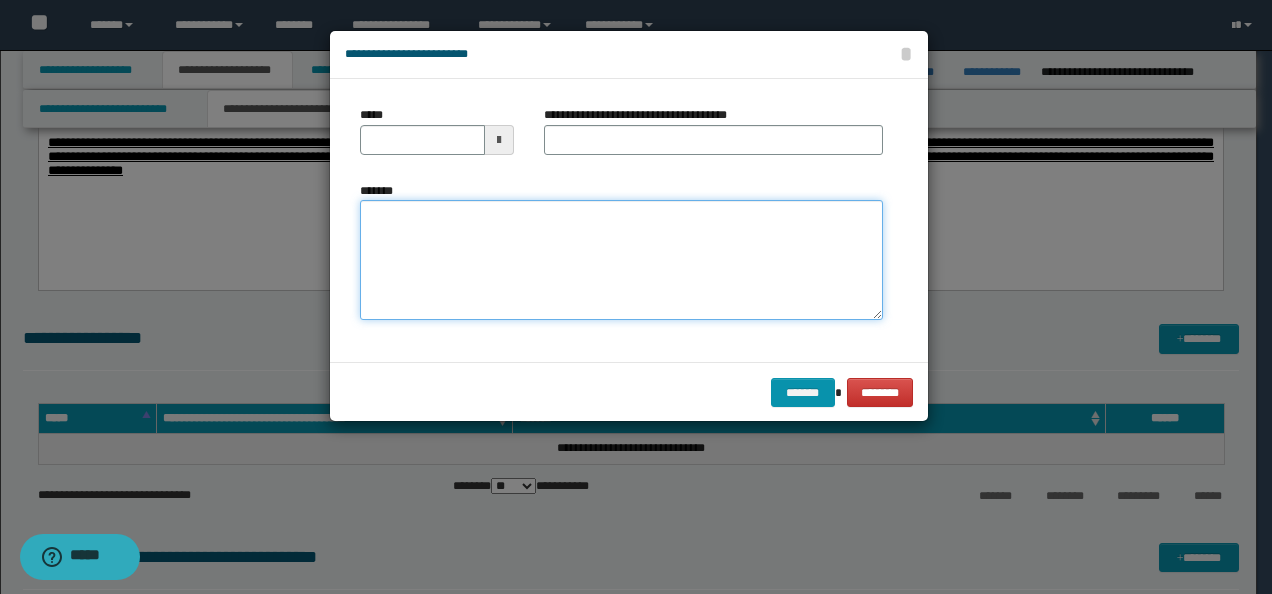 click on "*******" at bounding box center (621, 260) 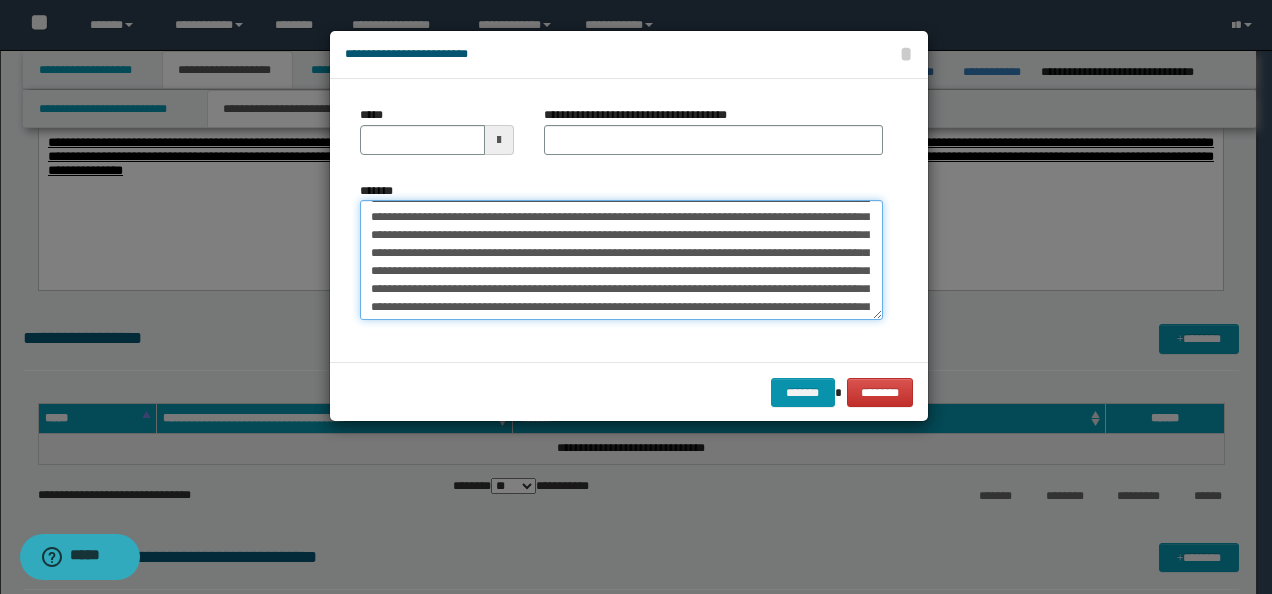 scroll, scrollTop: 0, scrollLeft: 0, axis: both 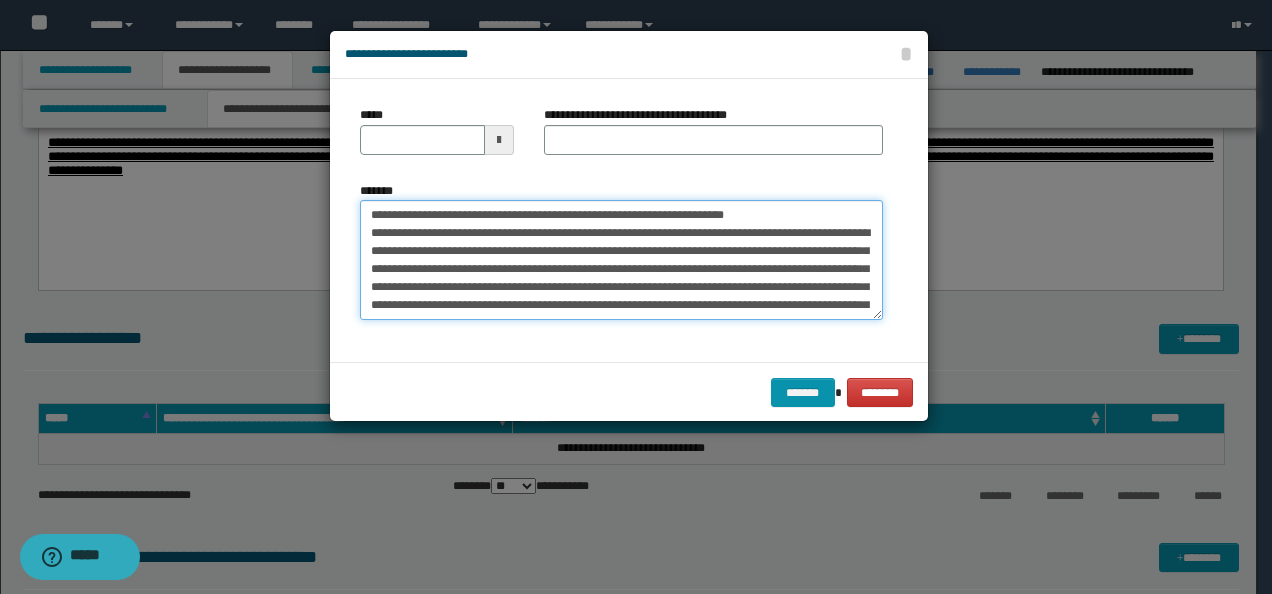 drag, startPoint x: 433, startPoint y: 210, endPoint x: 345, endPoint y: 190, distance: 90.24411 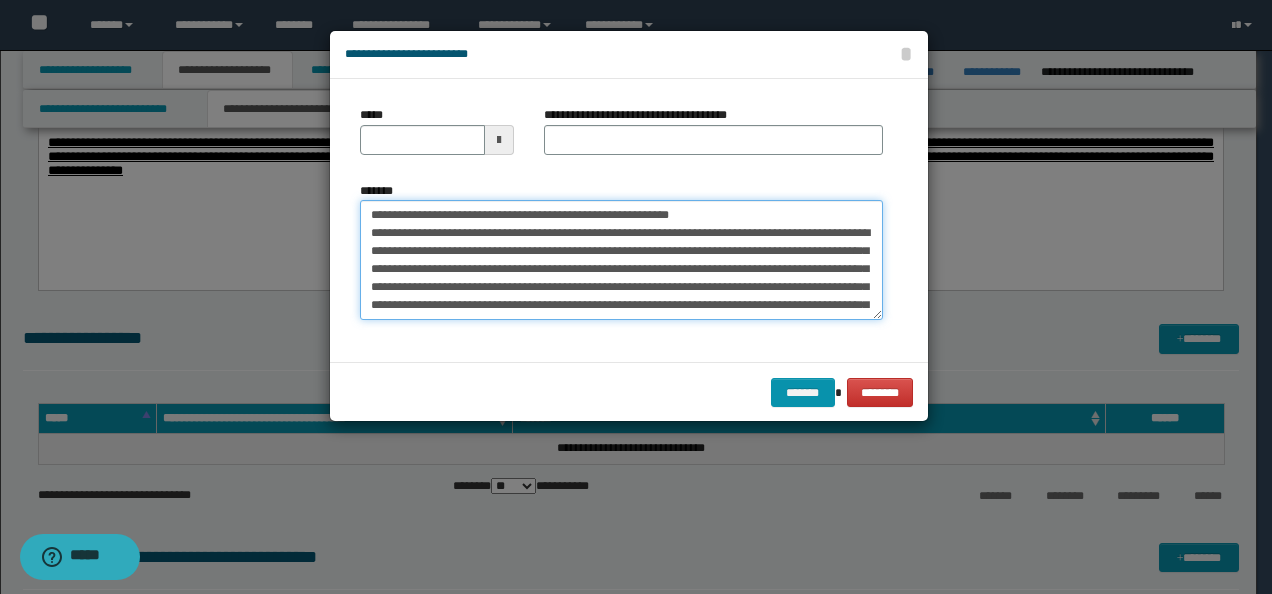 type 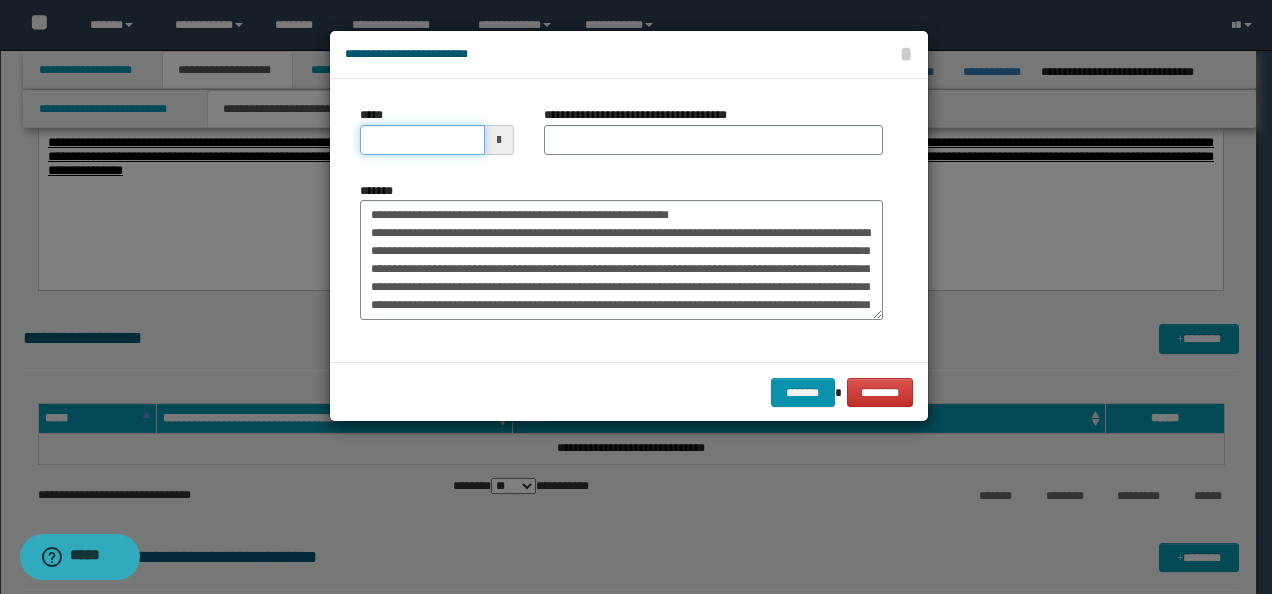 click on "*****" at bounding box center (422, 140) 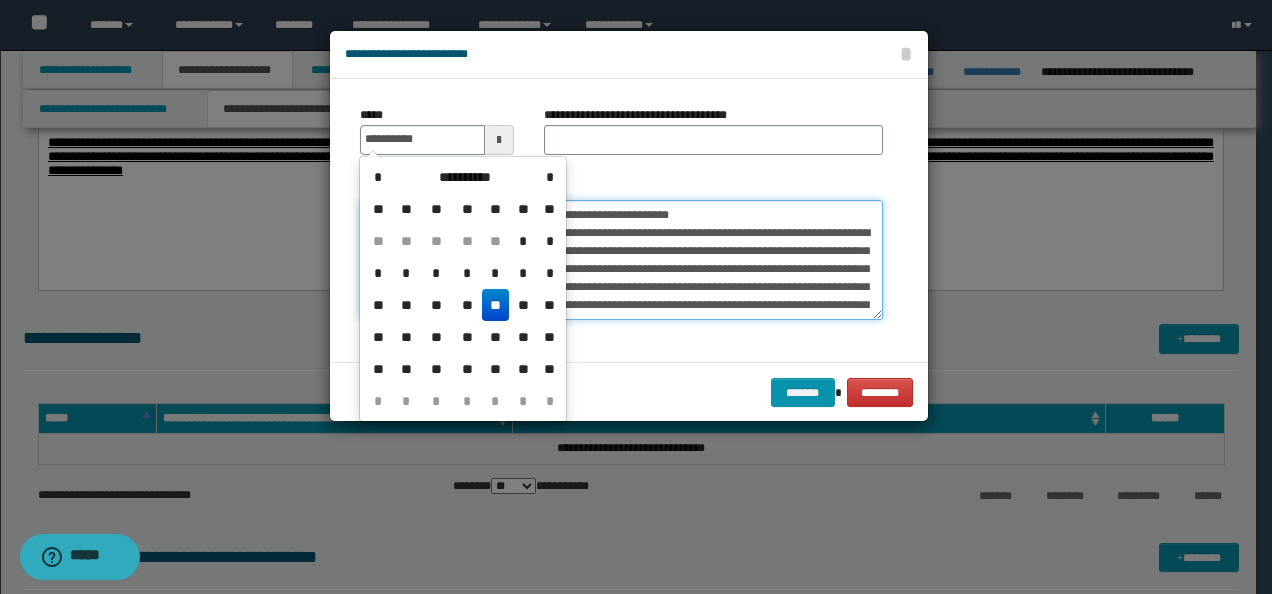 type on "**********" 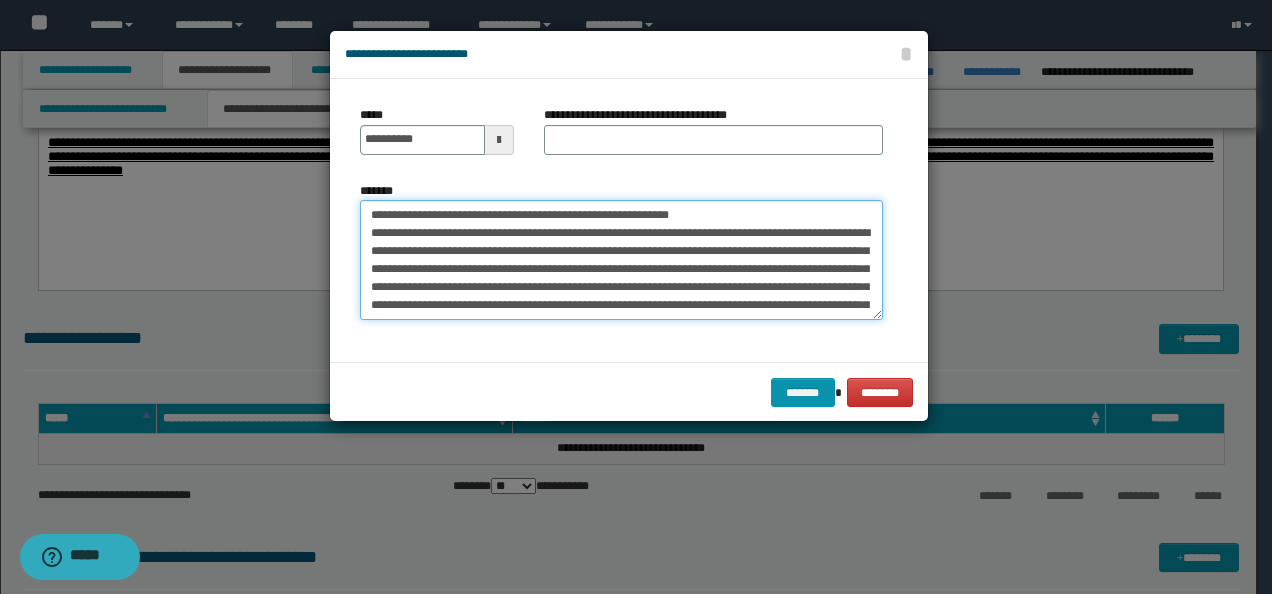 drag, startPoint x: 678, startPoint y: 208, endPoint x: 264, endPoint y: 188, distance: 414.48282 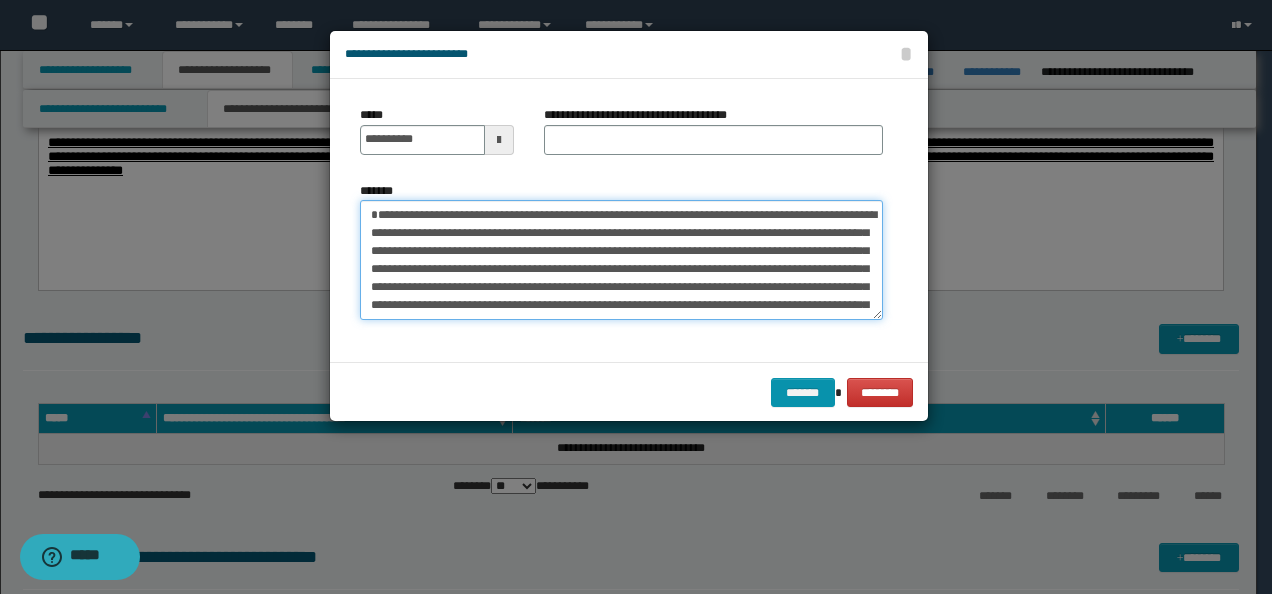 type on "**********" 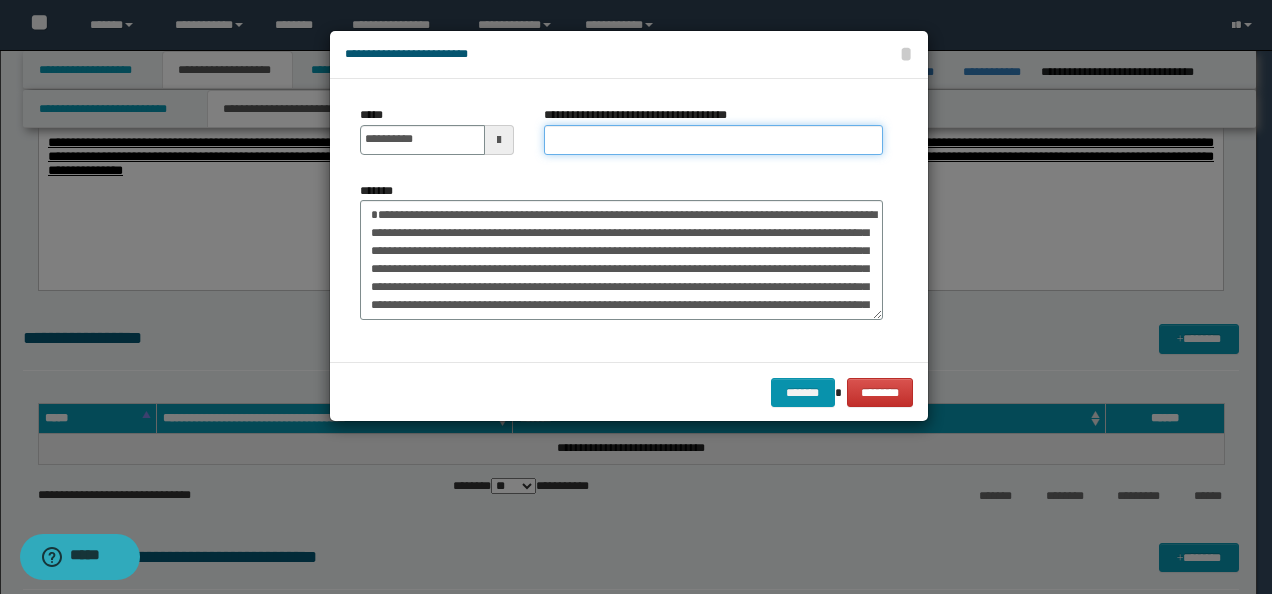 click on "**********" at bounding box center (713, 140) 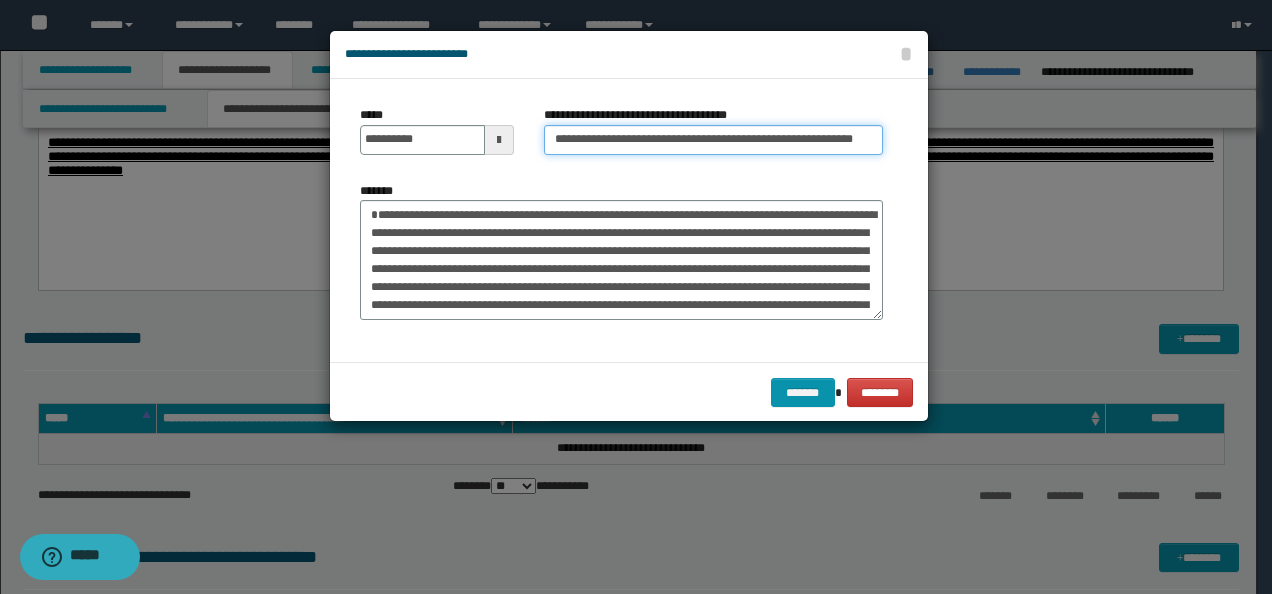 scroll, scrollTop: 0, scrollLeft: 4, axis: horizontal 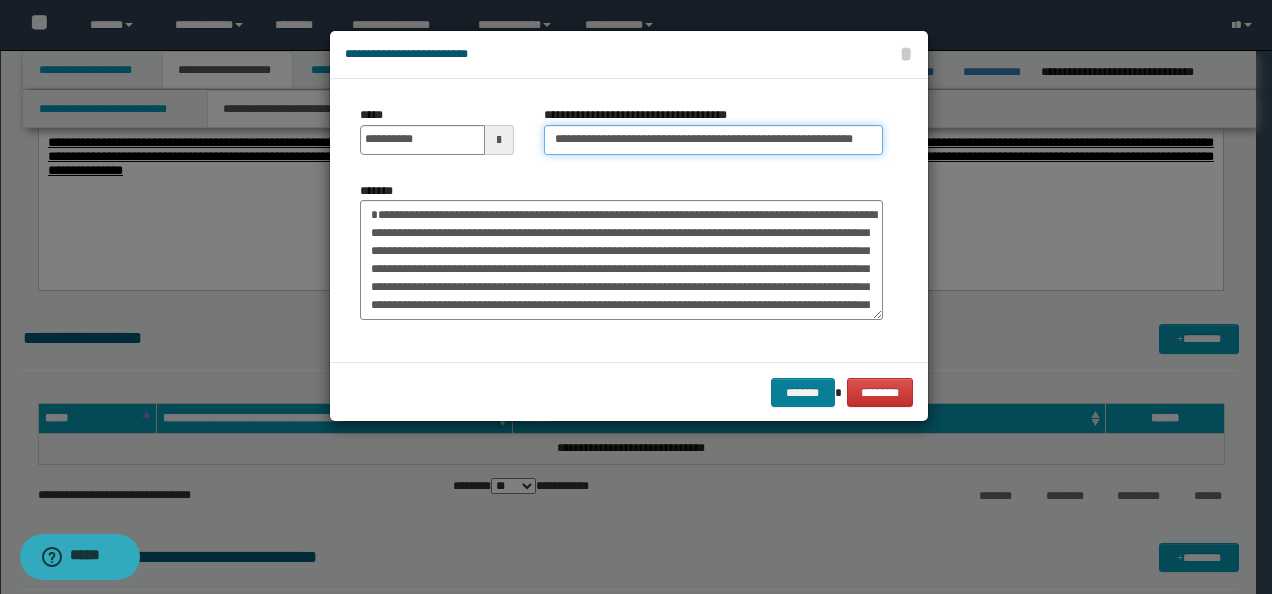 type on "**********" 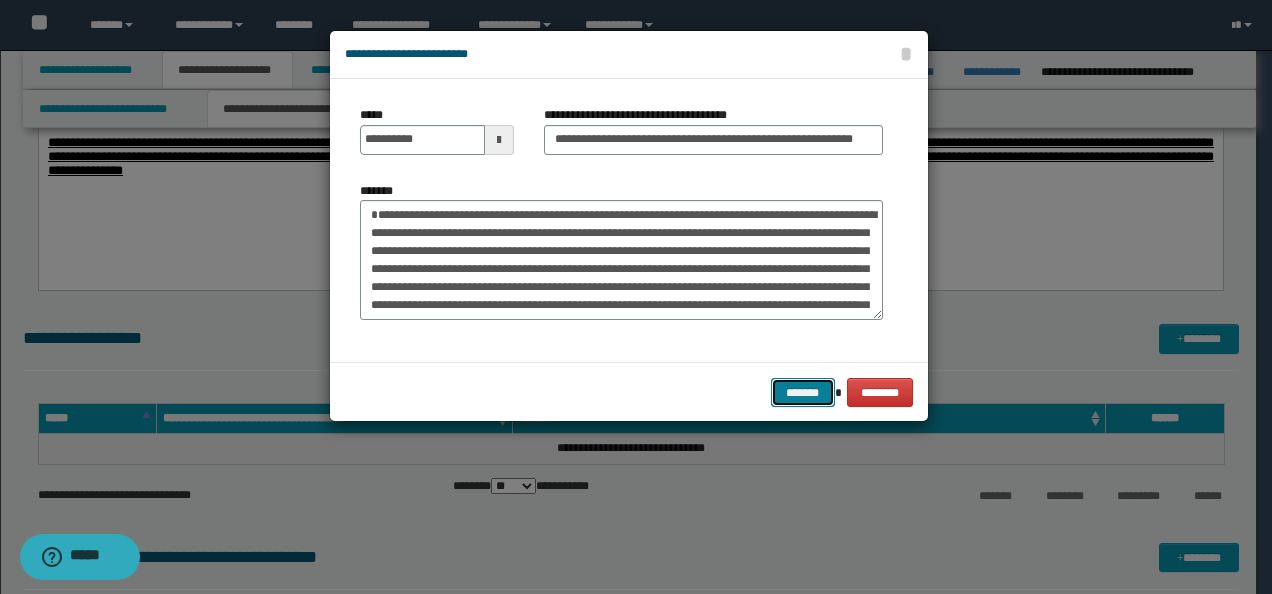 click on "*******" at bounding box center [803, 392] 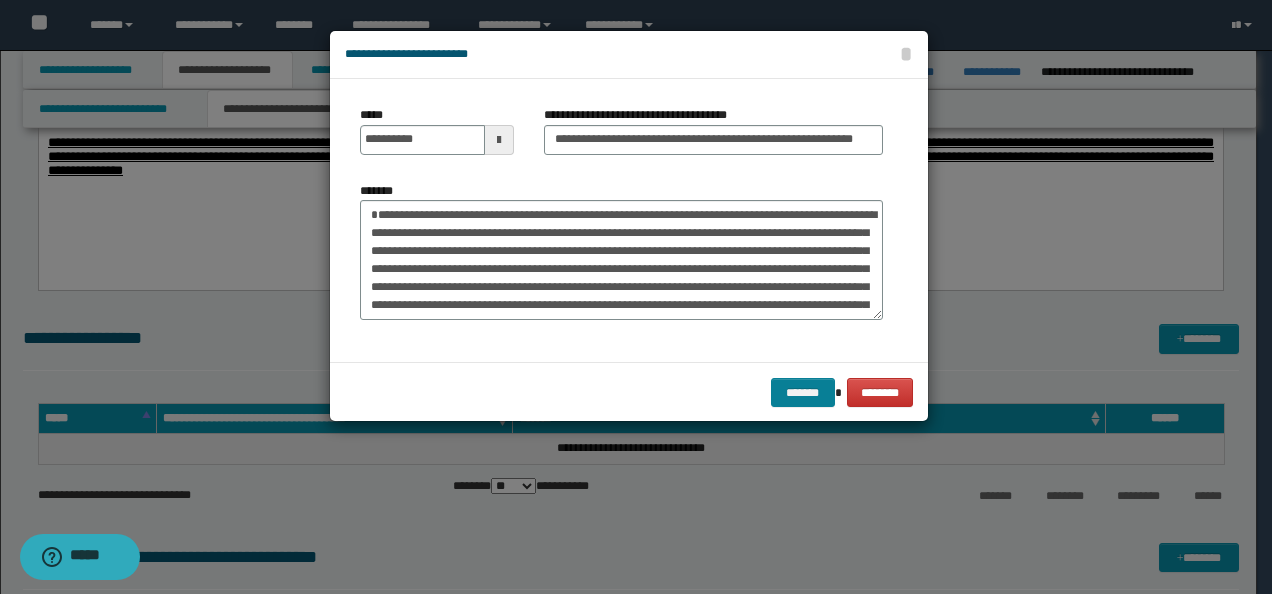 scroll, scrollTop: 0, scrollLeft: 0, axis: both 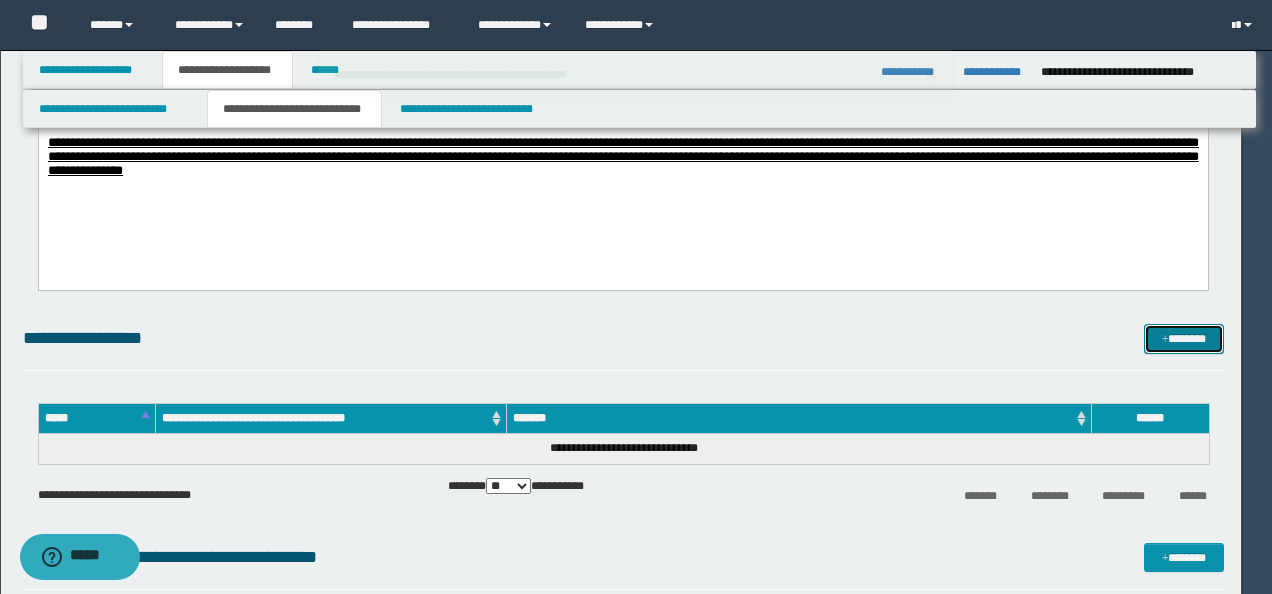 type 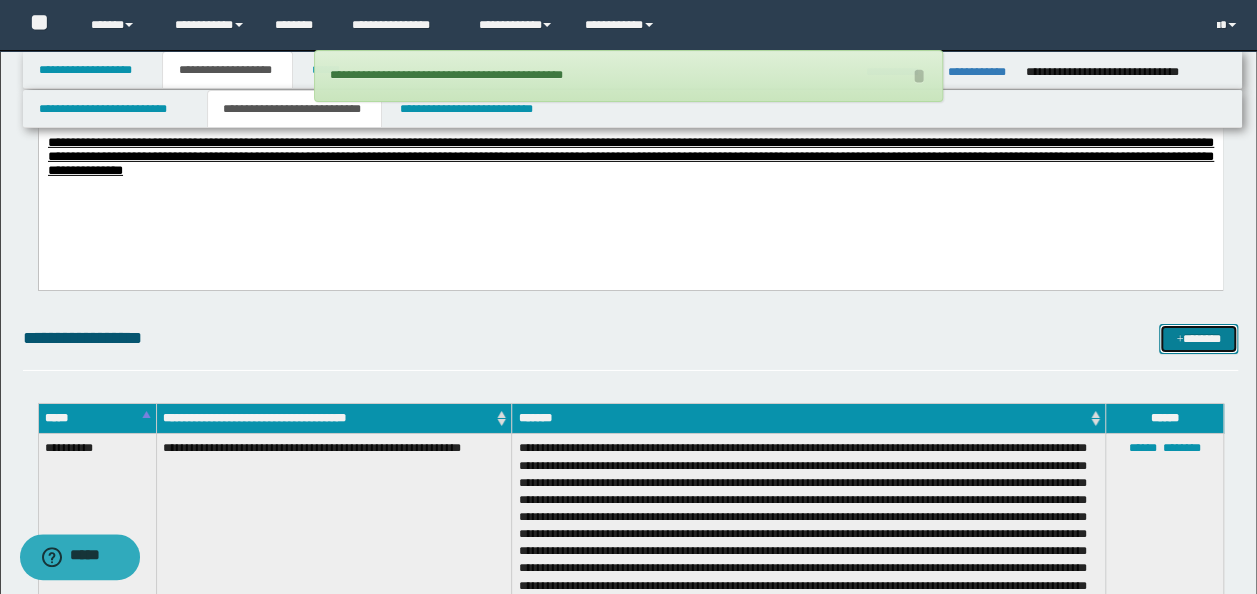 click on "*******" at bounding box center (1198, 338) 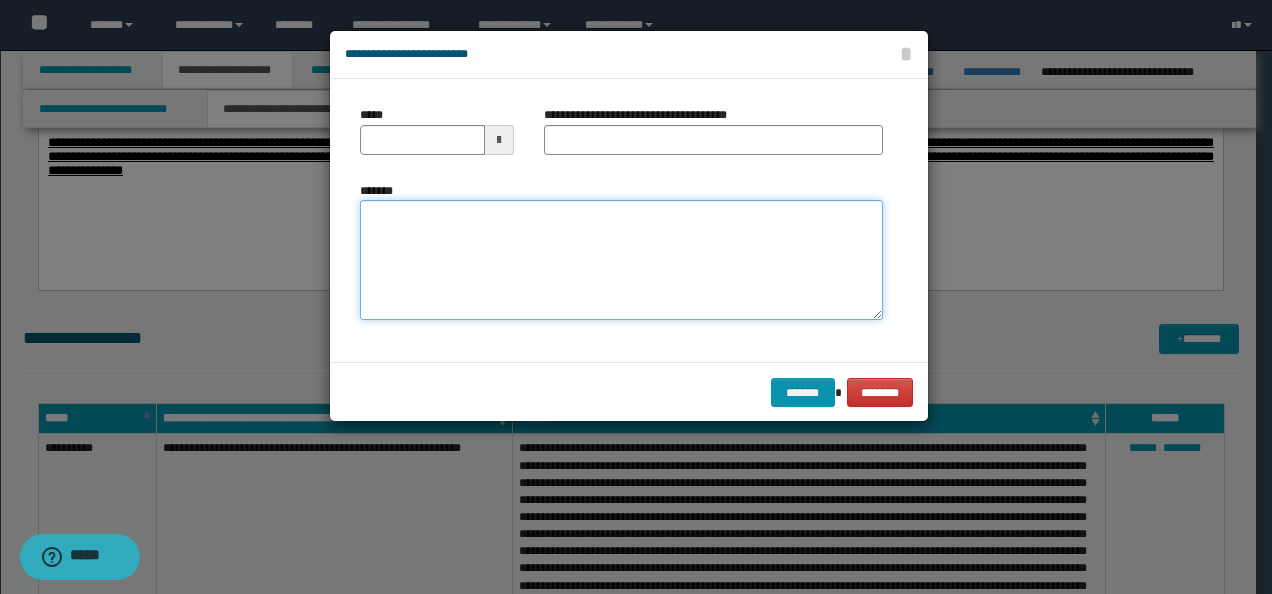 click on "*******" at bounding box center [621, 259] 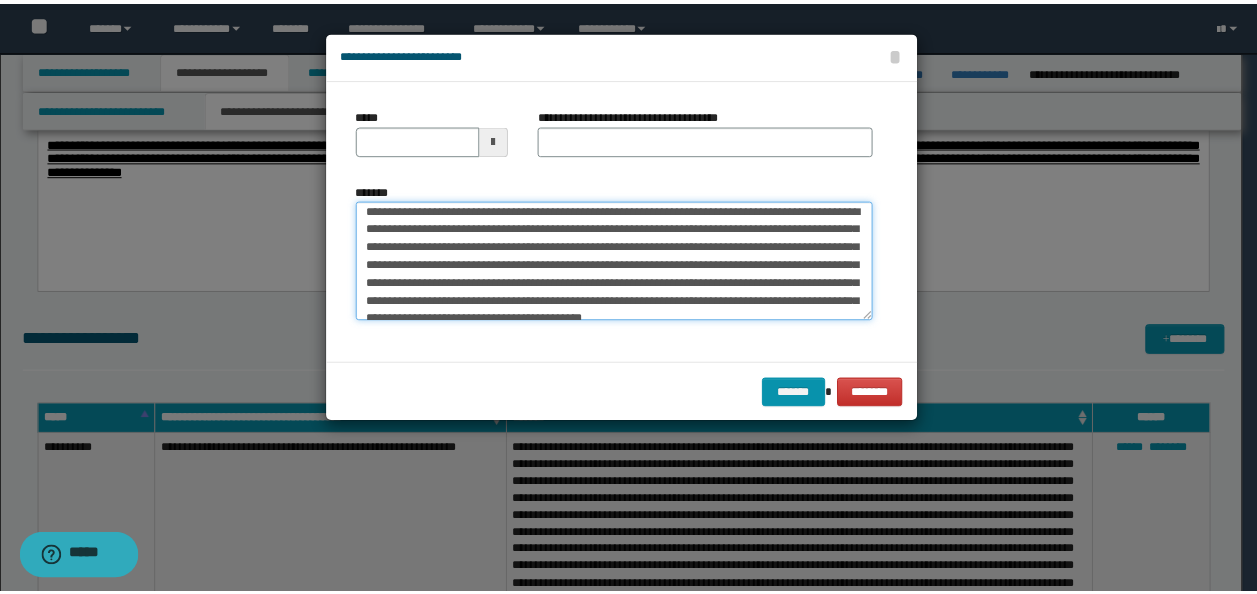 scroll, scrollTop: 0, scrollLeft: 0, axis: both 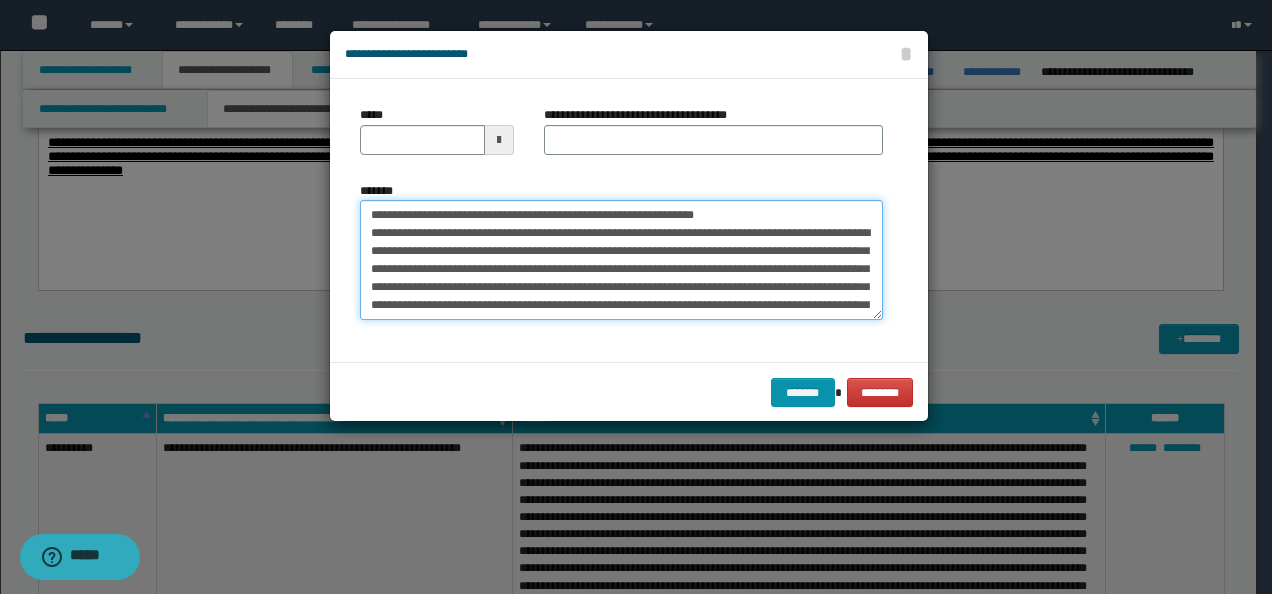 drag, startPoint x: 358, startPoint y: 214, endPoint x: 248, endPoint y: 215, distance: 110.00455 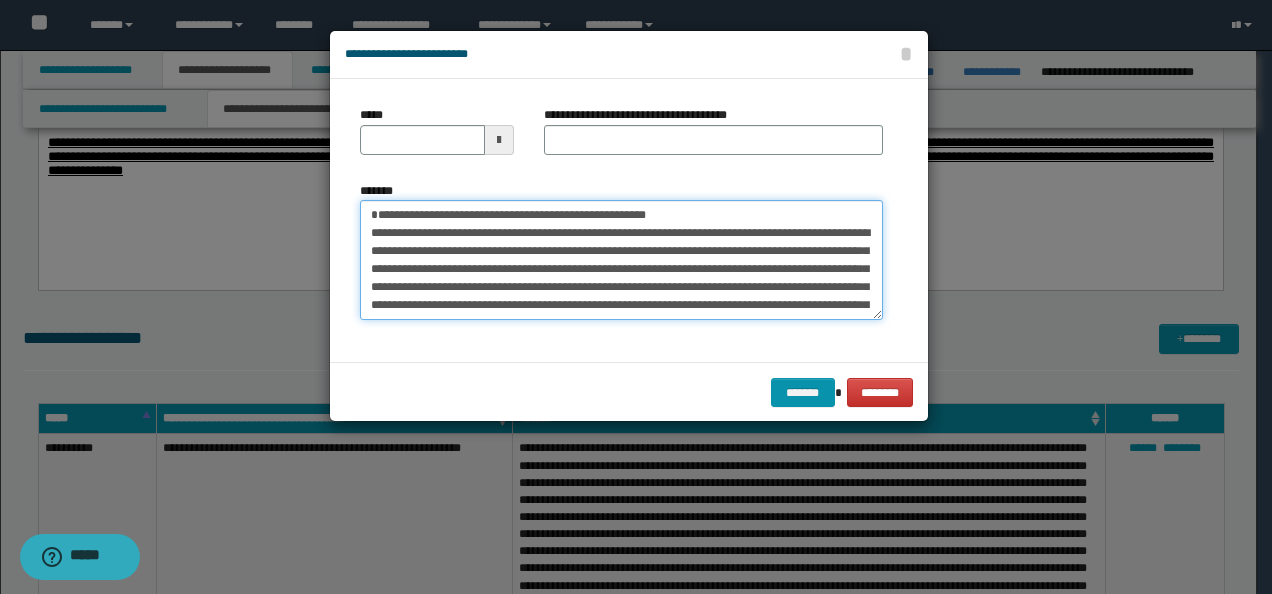 type 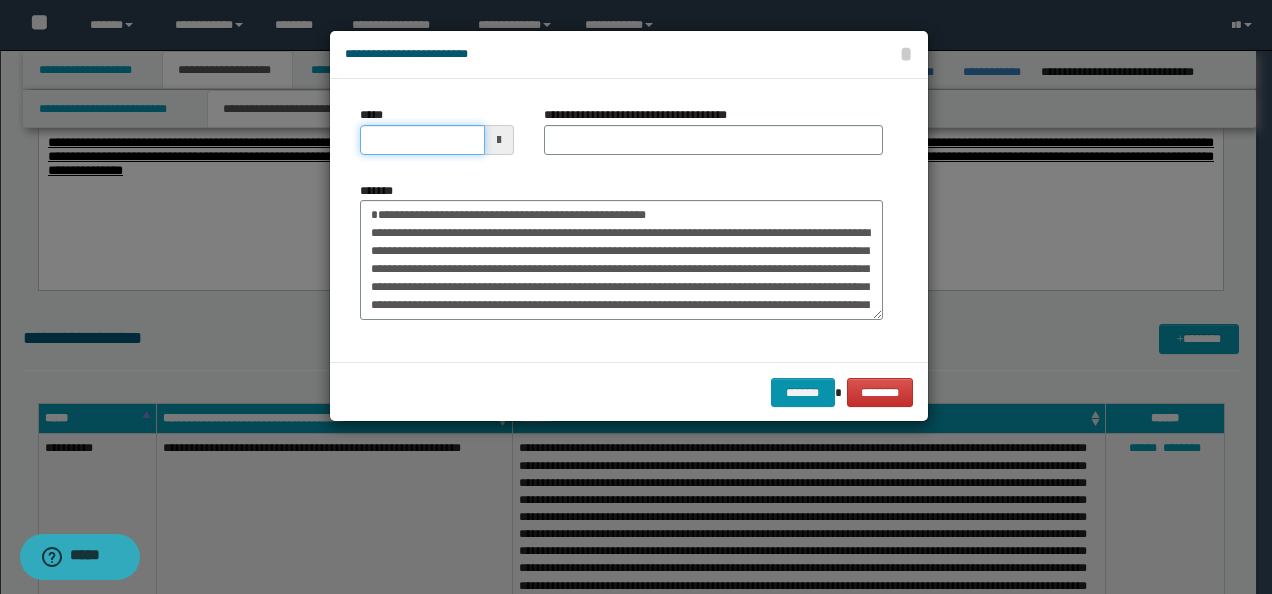 click on "*****" at bounding box center [422, 140] 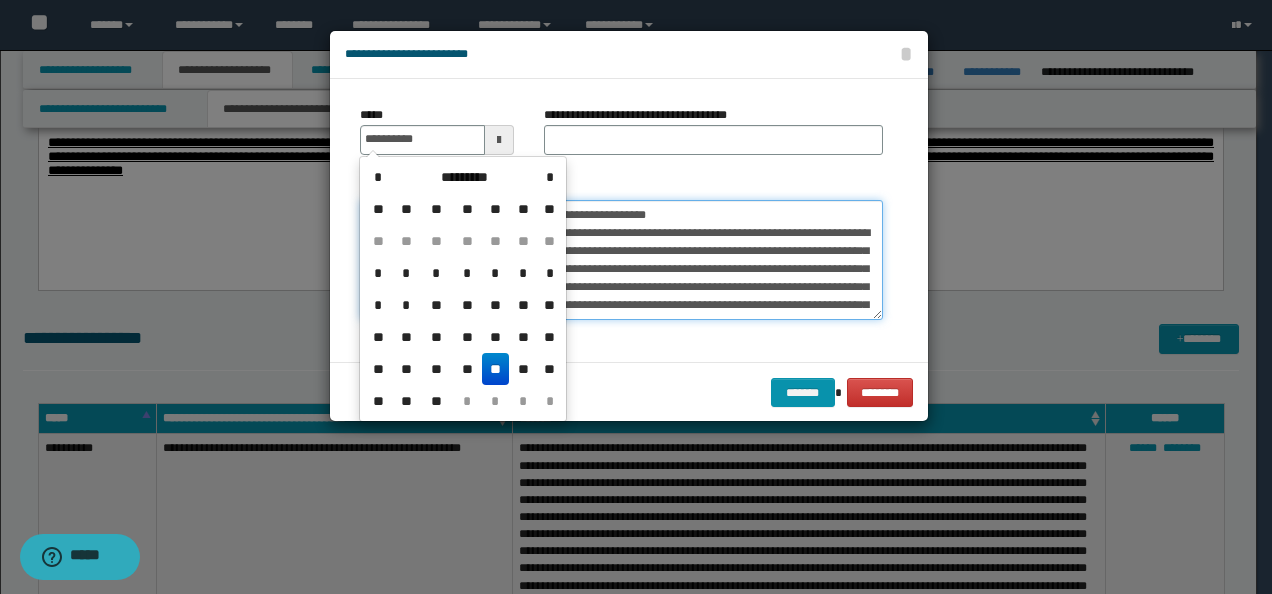 type on "**********" 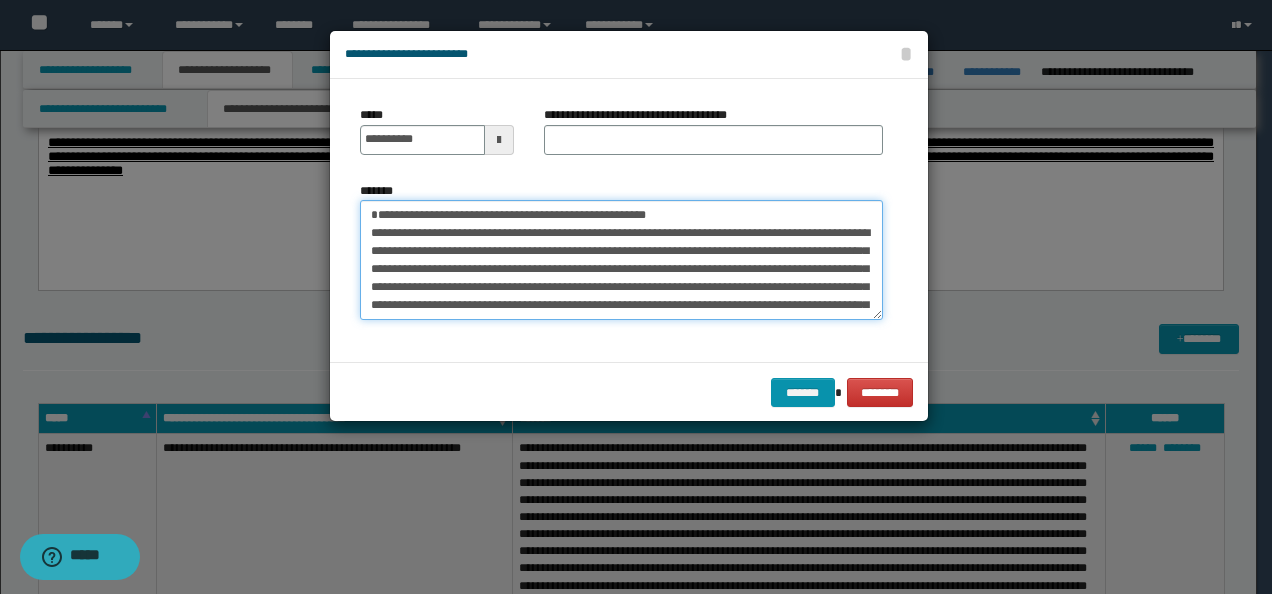 drag, startPoint x: 698, startPoint y: 212, endPoint x: 330, endPoint y: 201, distance: 368.16437 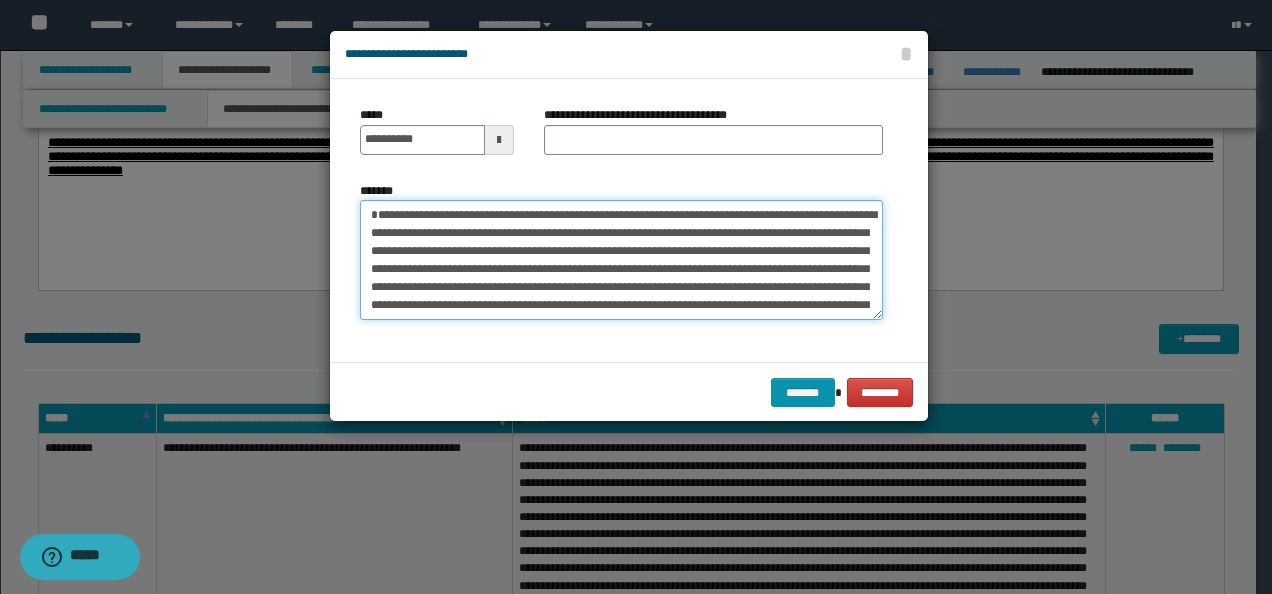 type on "**********" 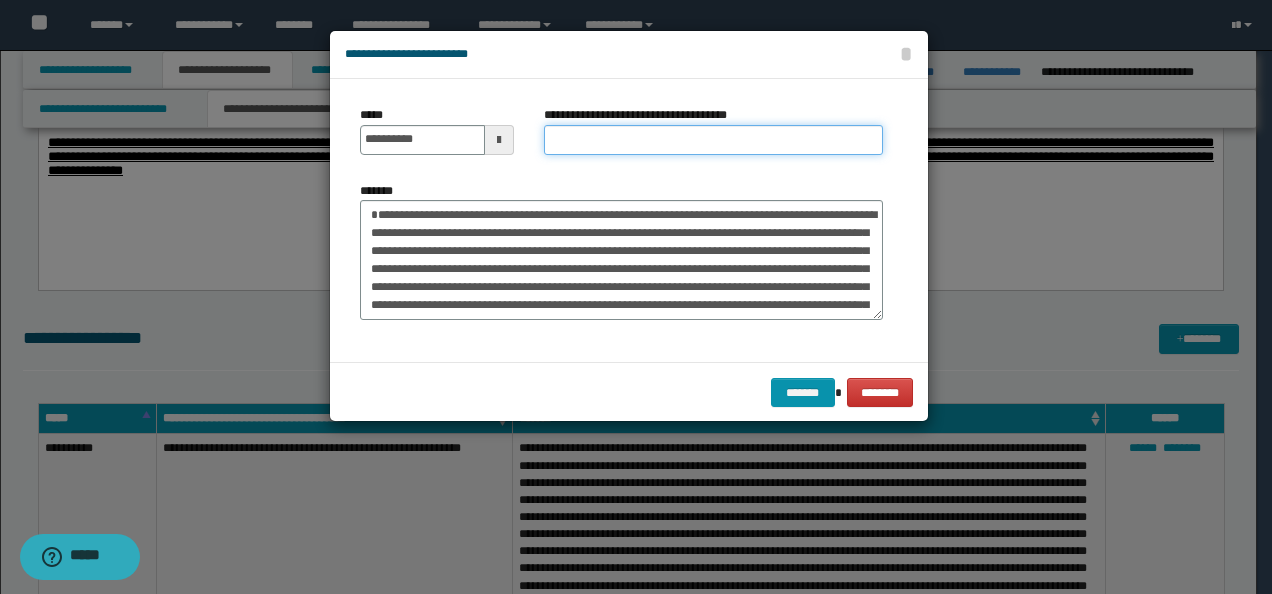 click on "**********" at bounding box center [713, 140] 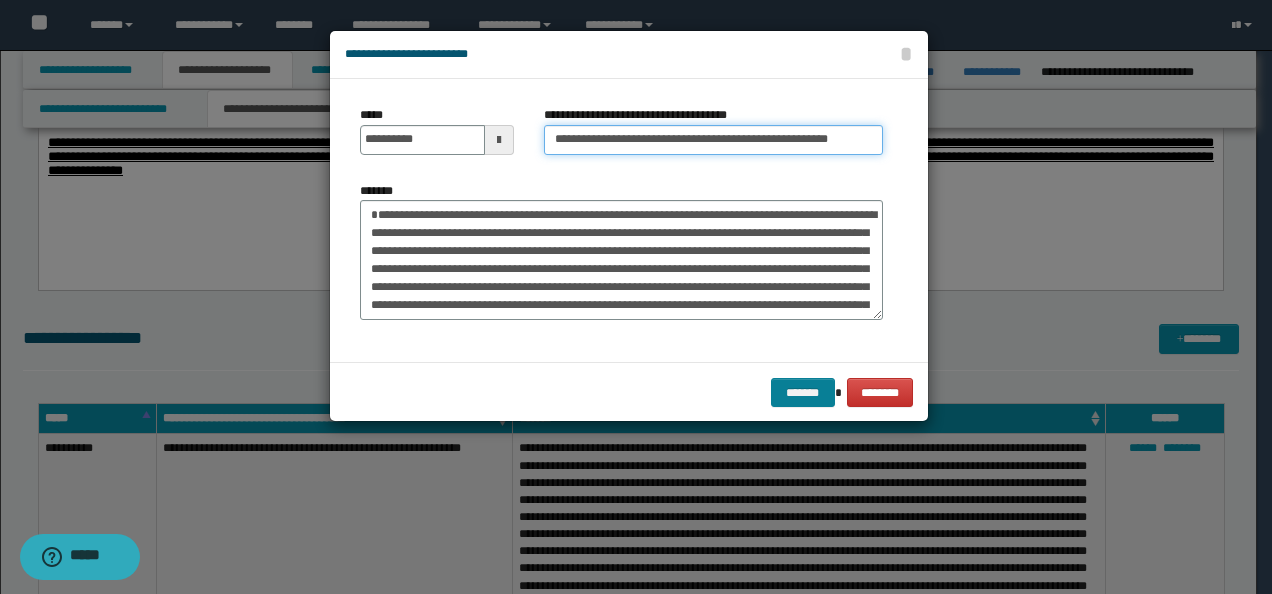 type on "**********" 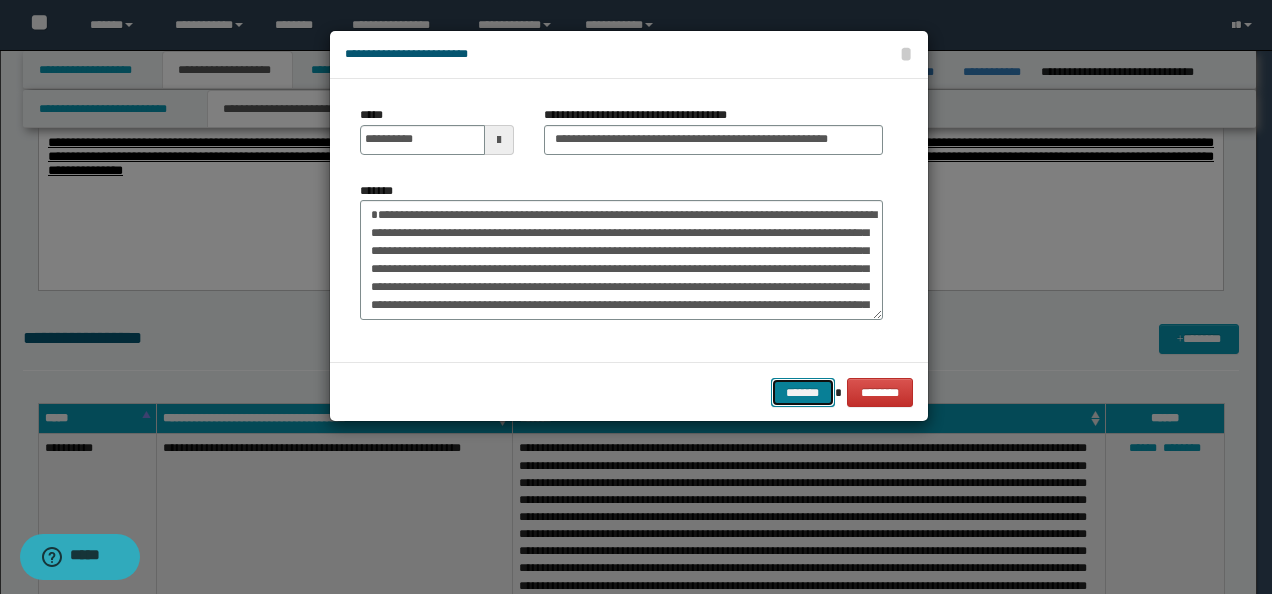 click on "*******" at bounding box center [803, 392] 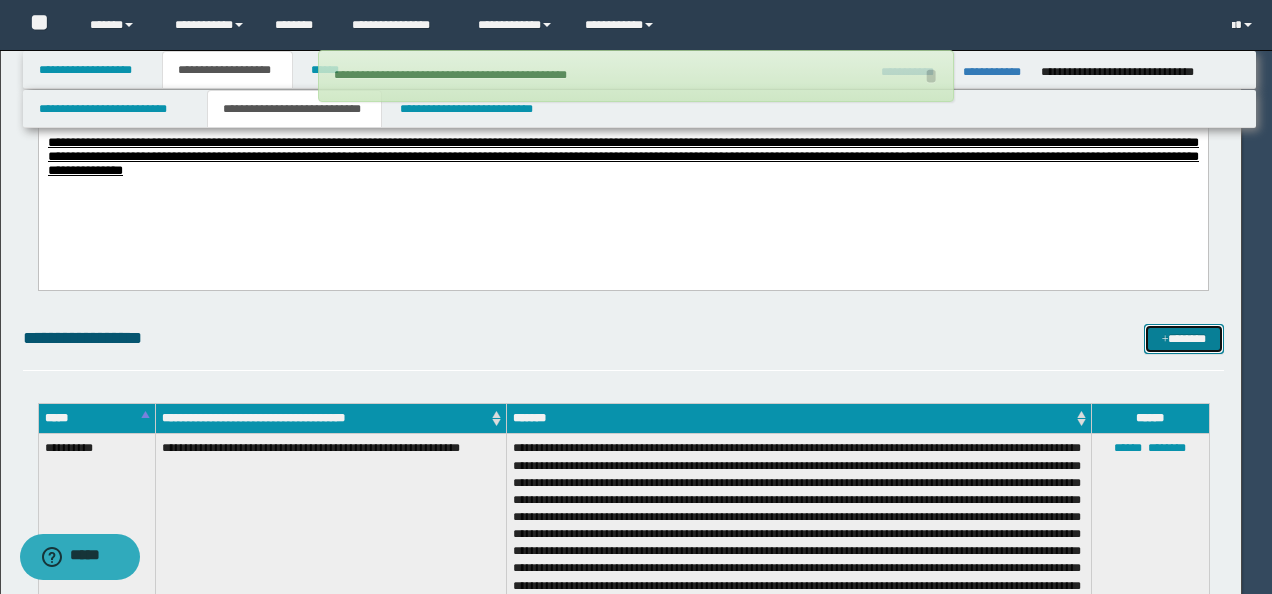 type 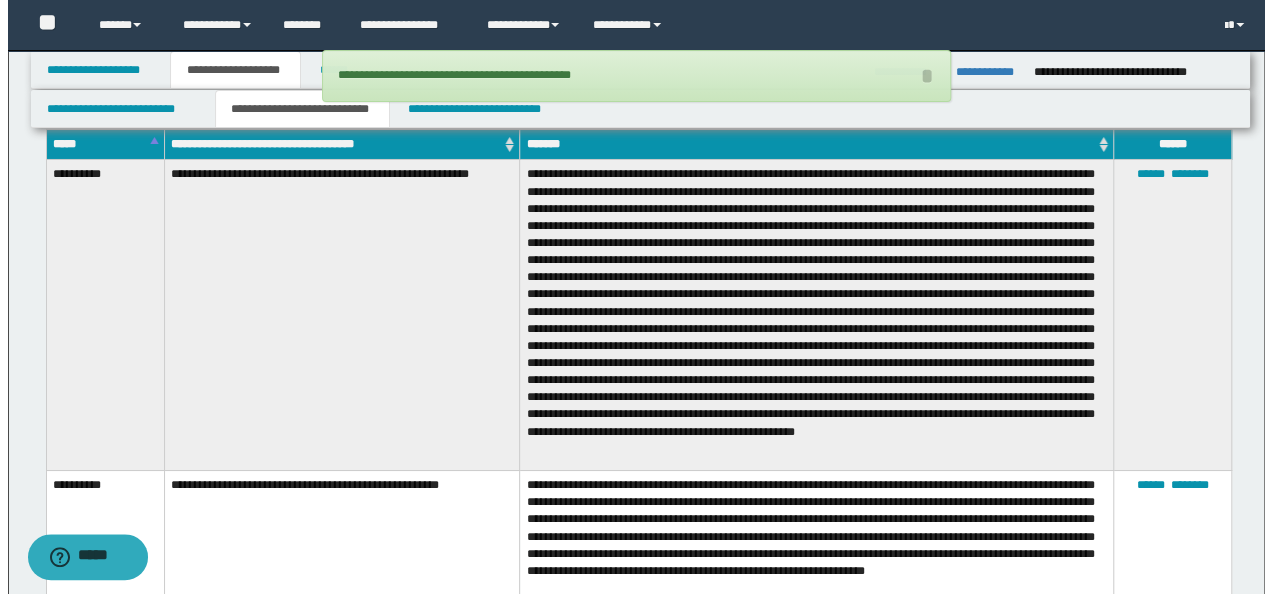 scroll, scrollTop: 3400, scrollLeft: 0, axis: vertical 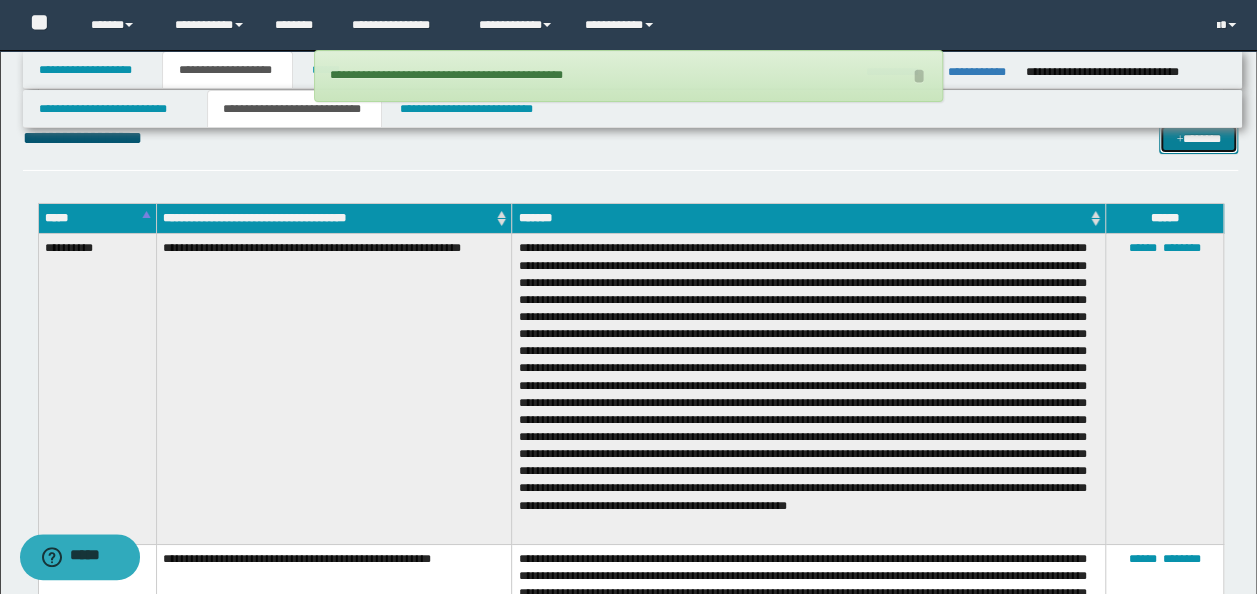 click on "*******" at bounding box center (1198, 138) 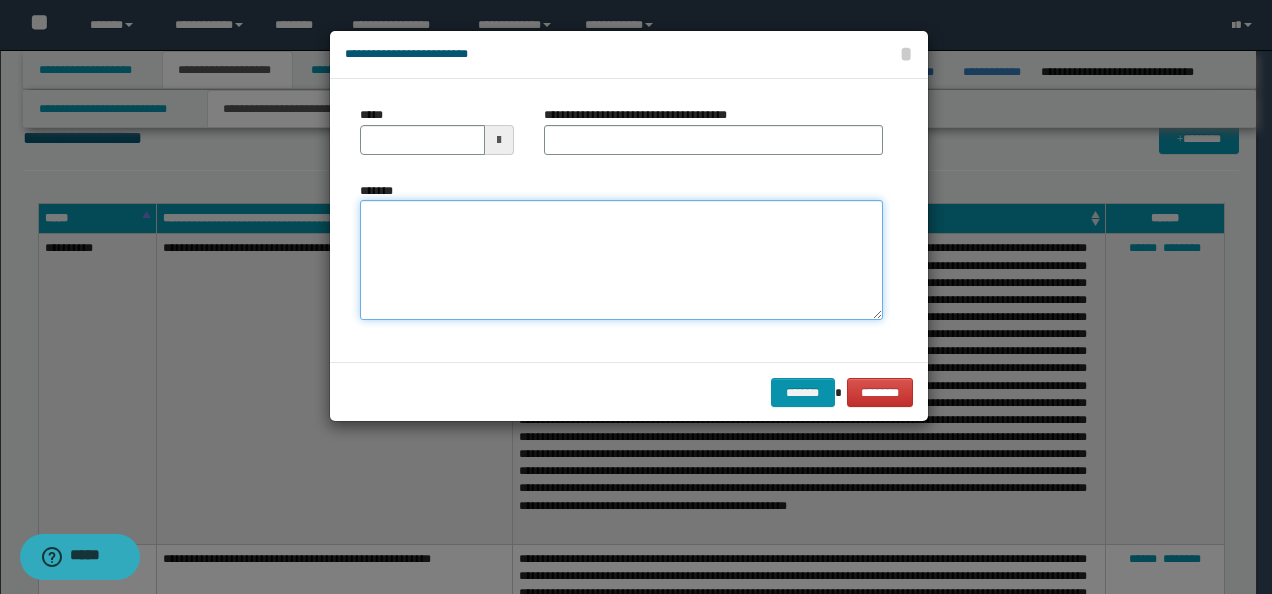 click on "*******" at bounding box center (621, 259) 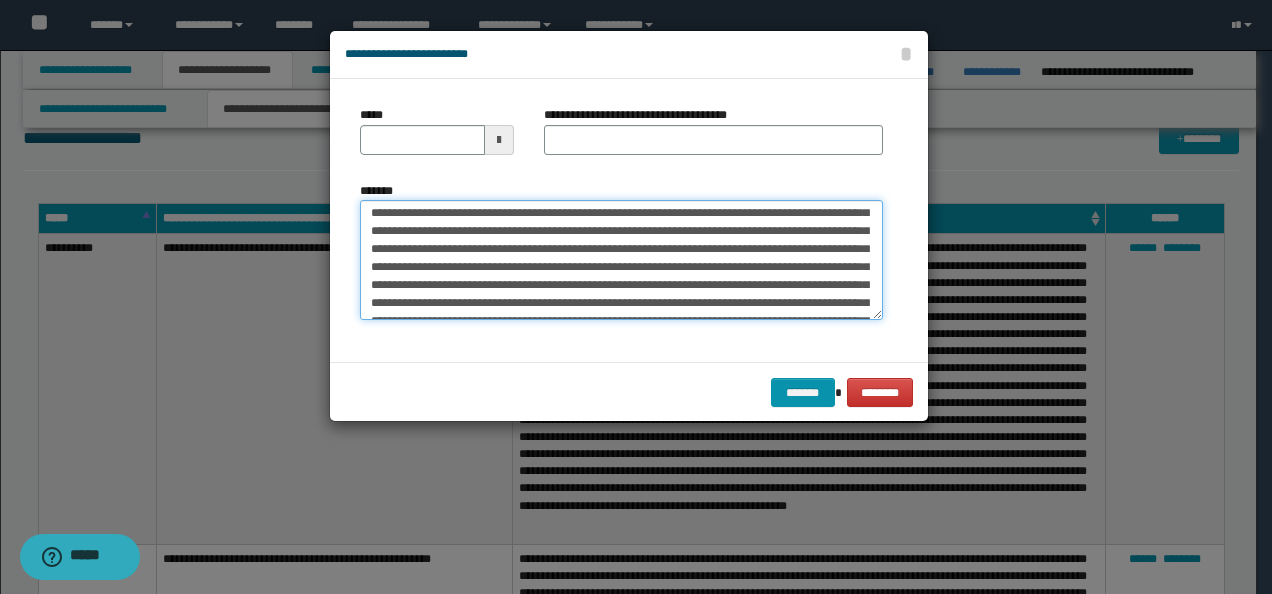 scroll, scrollTop: 0, scrollLeft: 0, axis: both 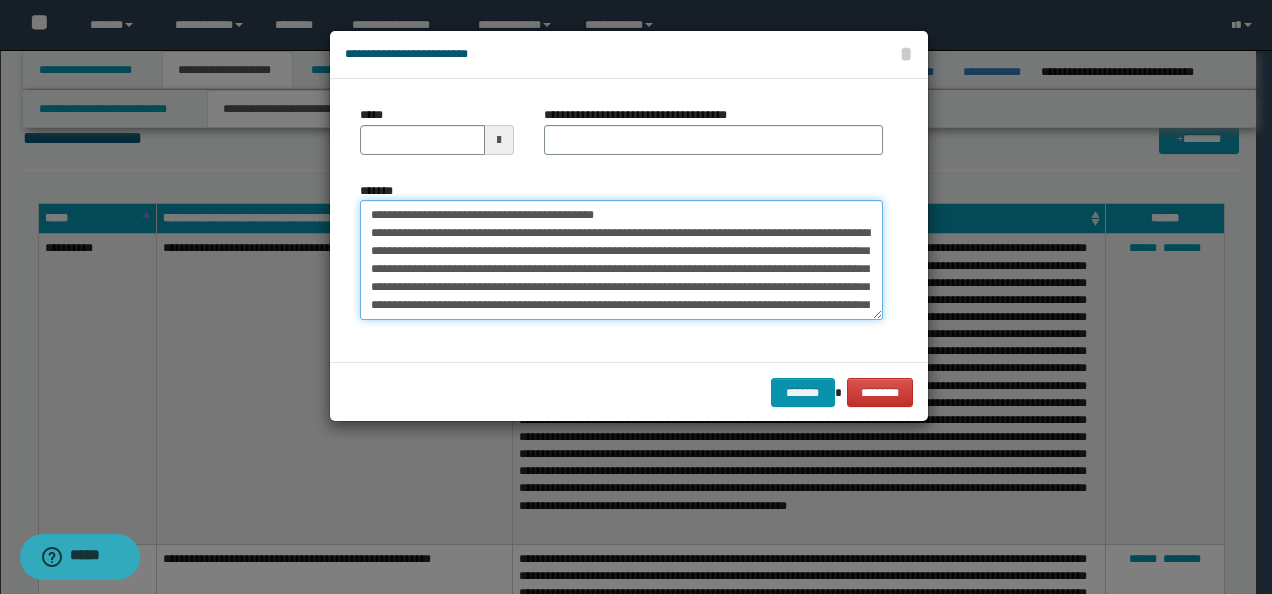drag, startPoint x: 324, startPoint y: 214, endPoint x: 350, endPoint y: 199, distance: 30.016663 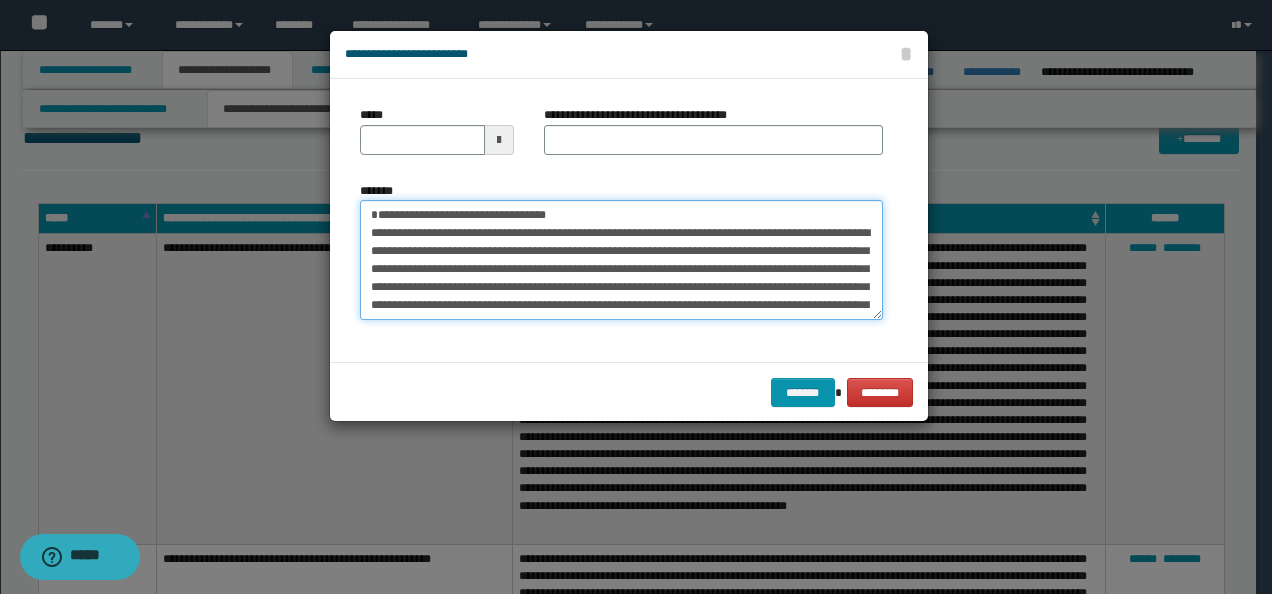 type 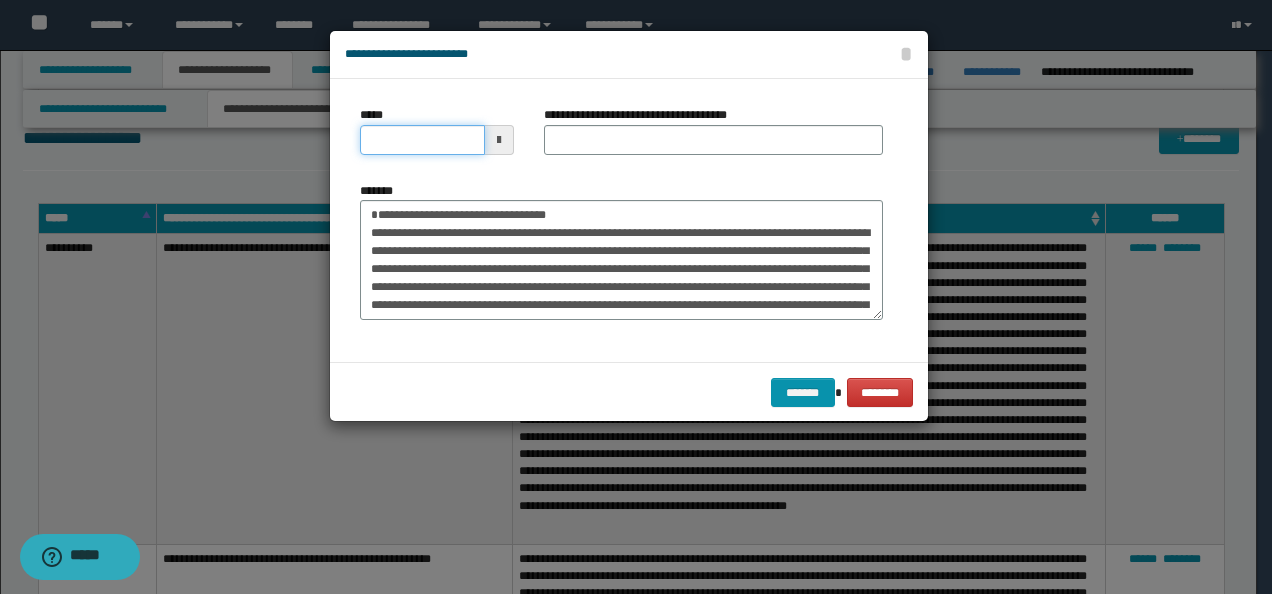click on "*****" at bounding box center [422, 140] 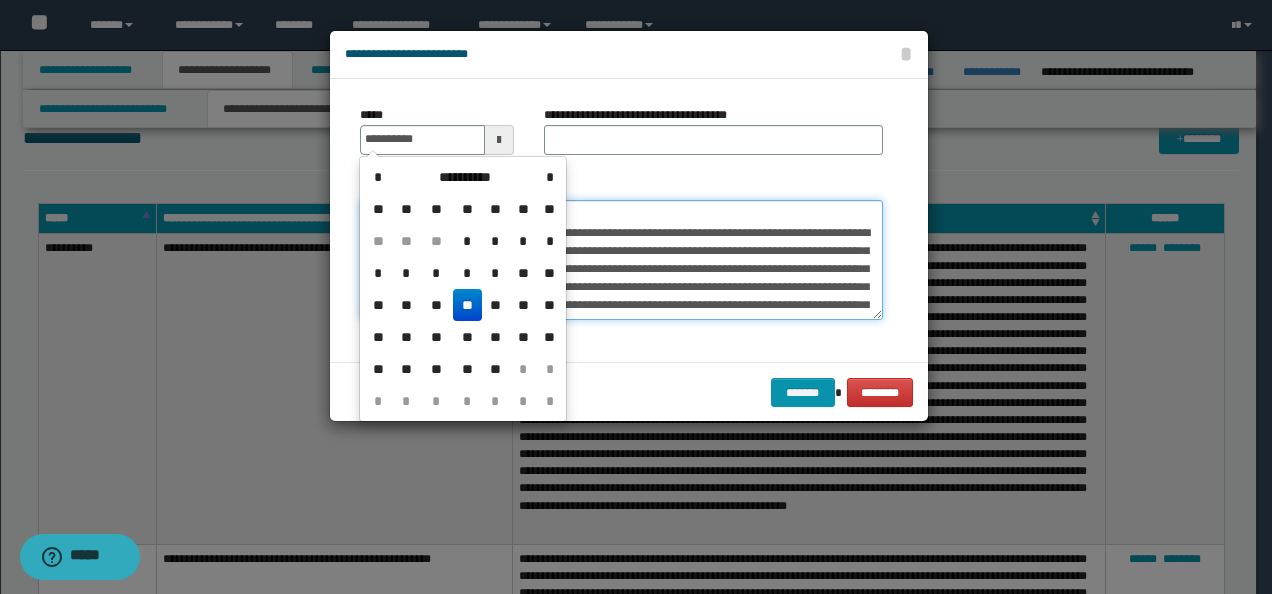 type on "**********" 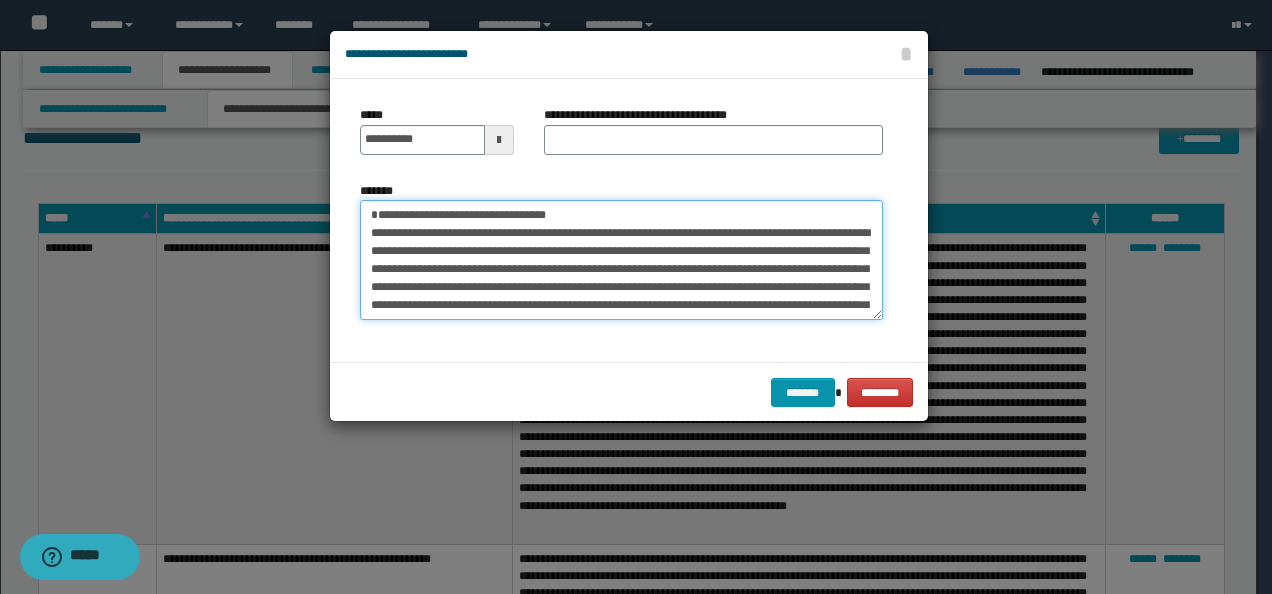 drag, startPoint x: 608, startPoint y: 213, endPoint x: 312, endPoint y: 201, distance: 296.24313 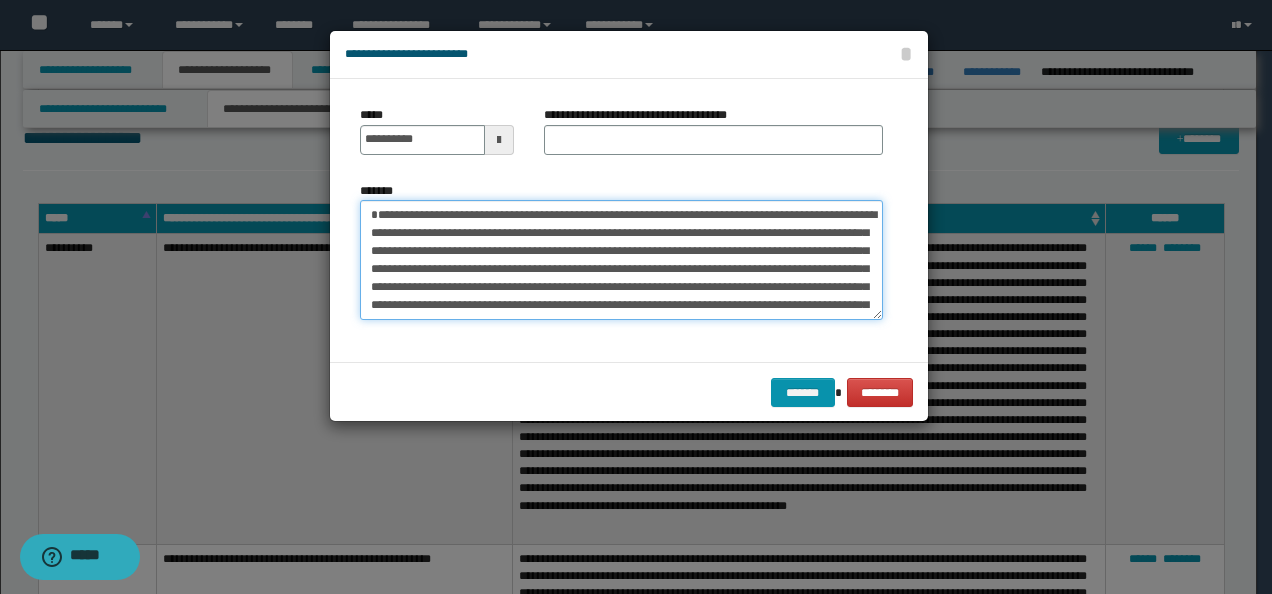 type on "**********" 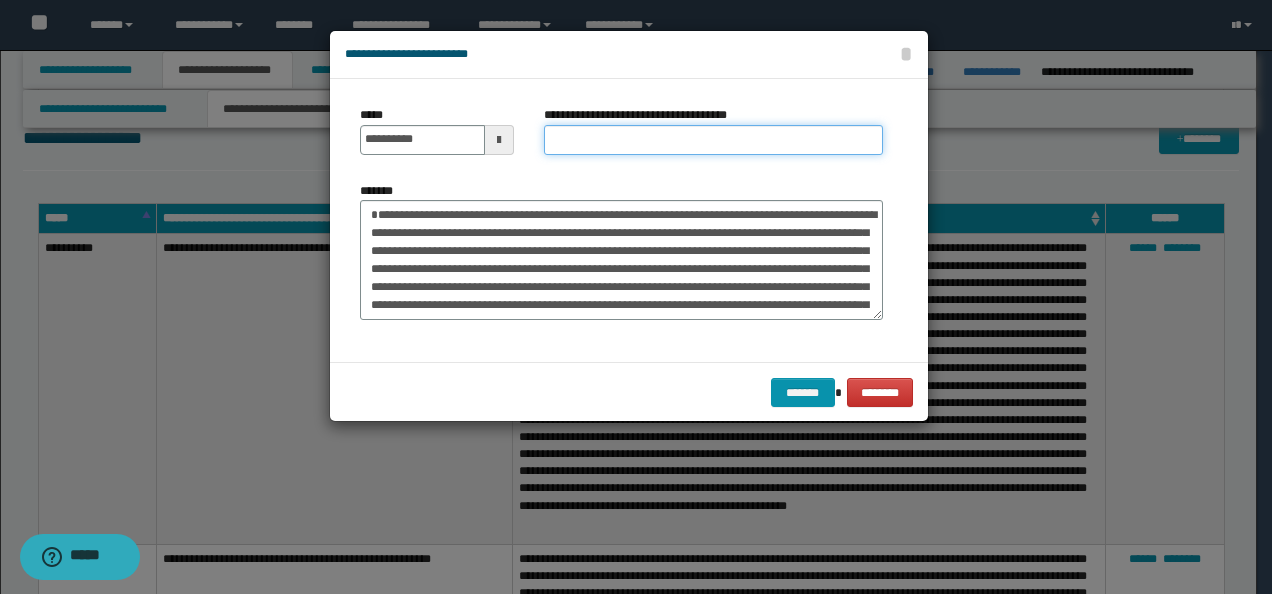 click on "**********" at bounding box center (713, 140) 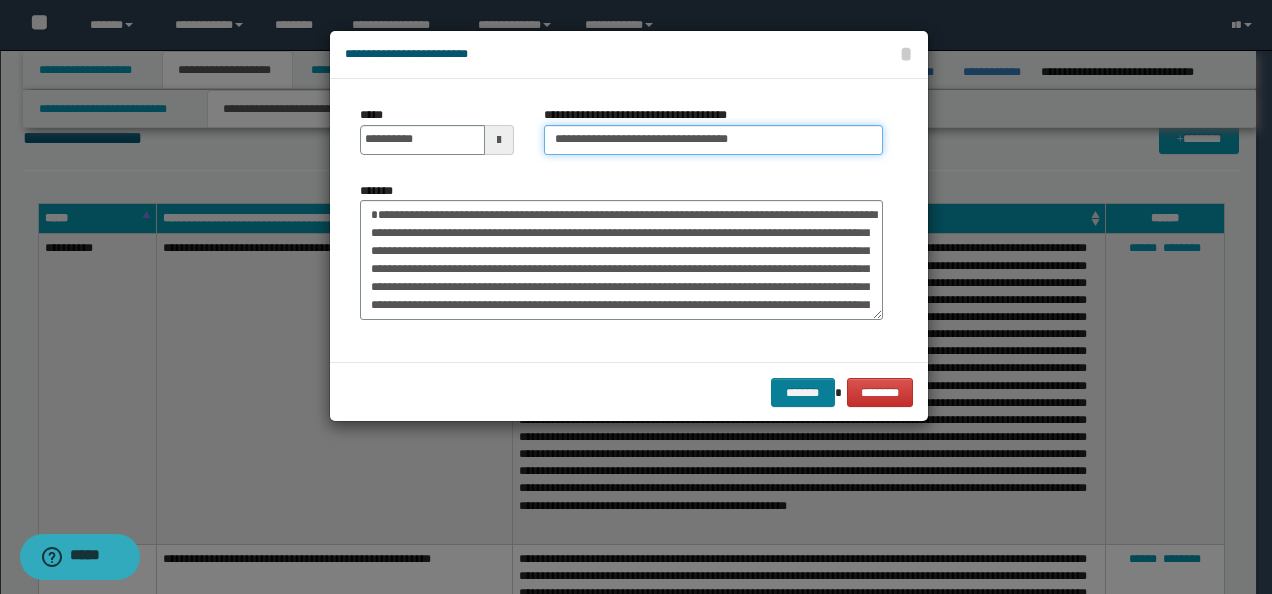 type on "**********" 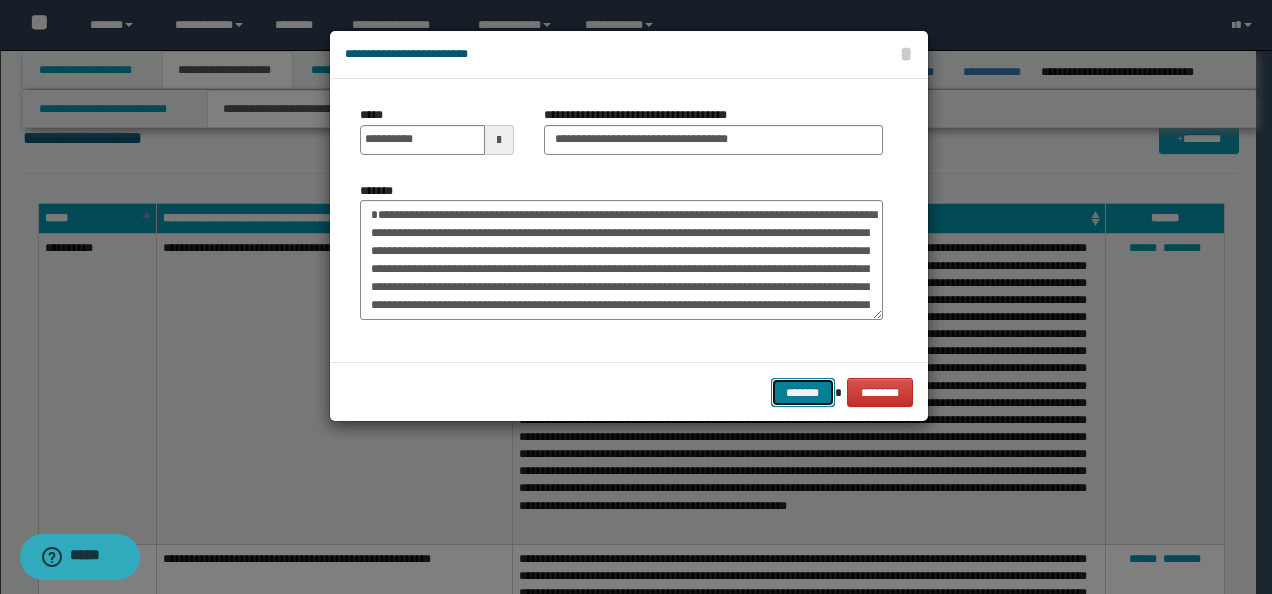 click on "*******" at bounding box center (803, 392) 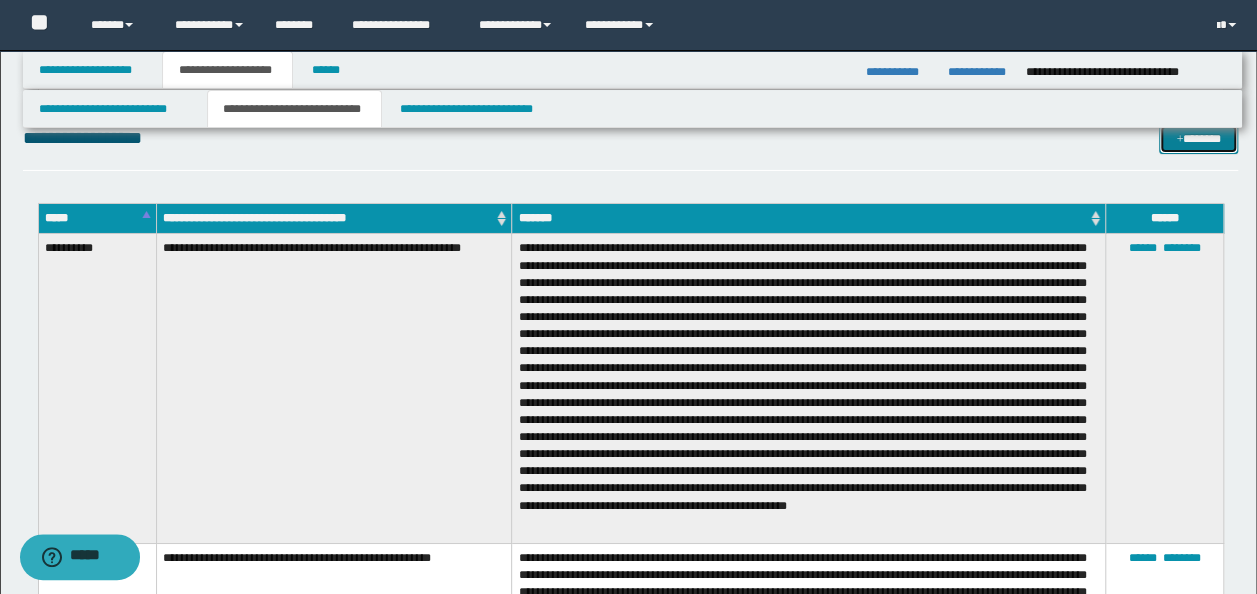 click on "*******" at bounding box center (1198, 138) 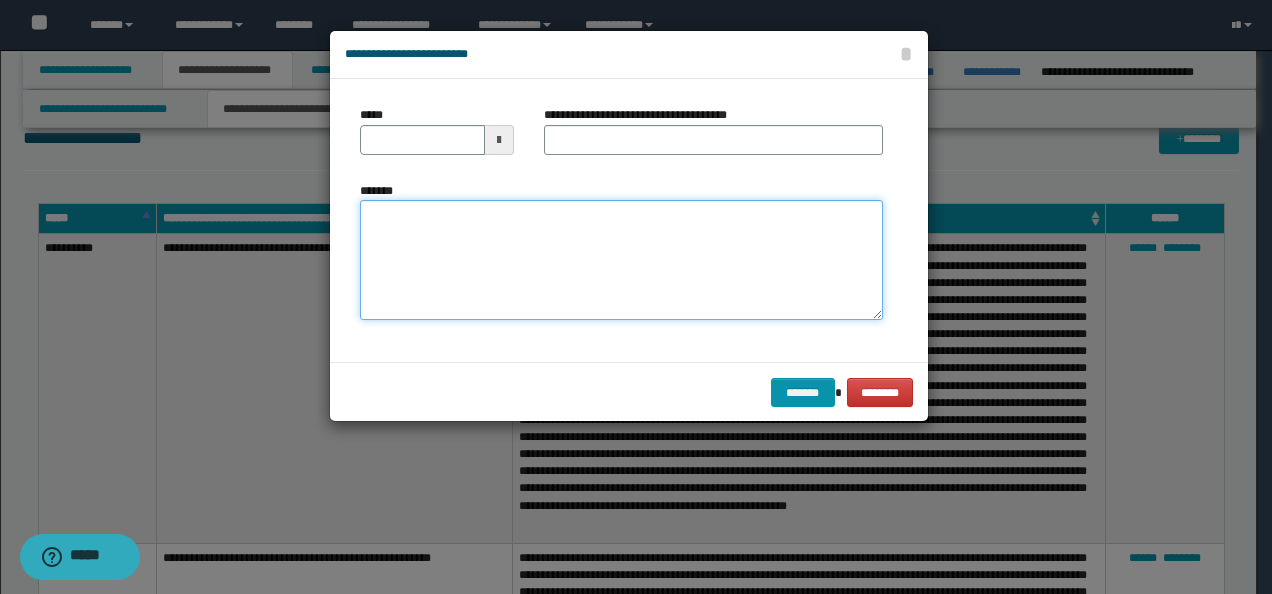 click on "*******" at bounding box center [621, 259] 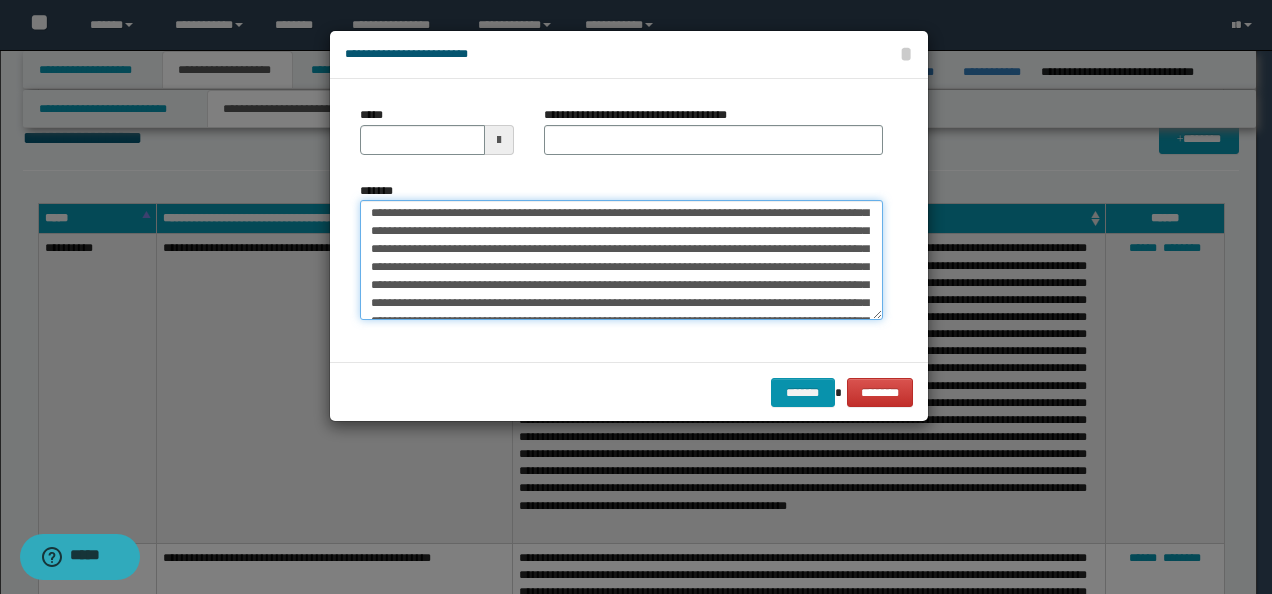 scroll, scrollTop: 0, scrollLeft: 0, axis: both 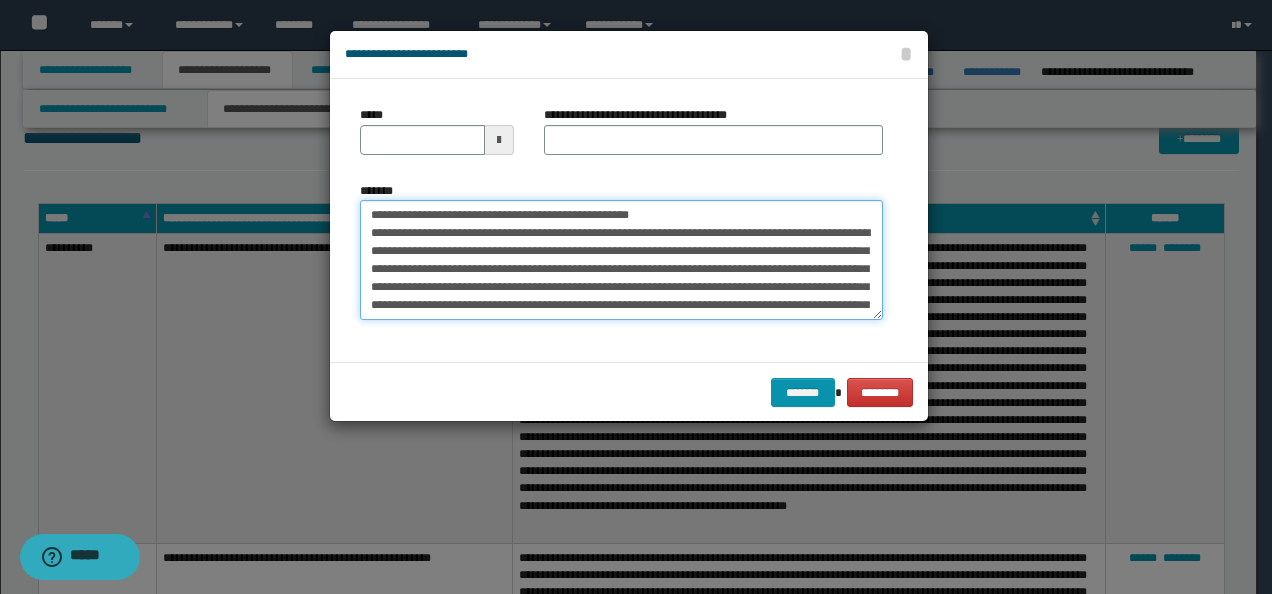 drag, startPoint x: 343, startPoint y: 210, endPoint x: 306, endPoint y: 200, distance: 38.327538 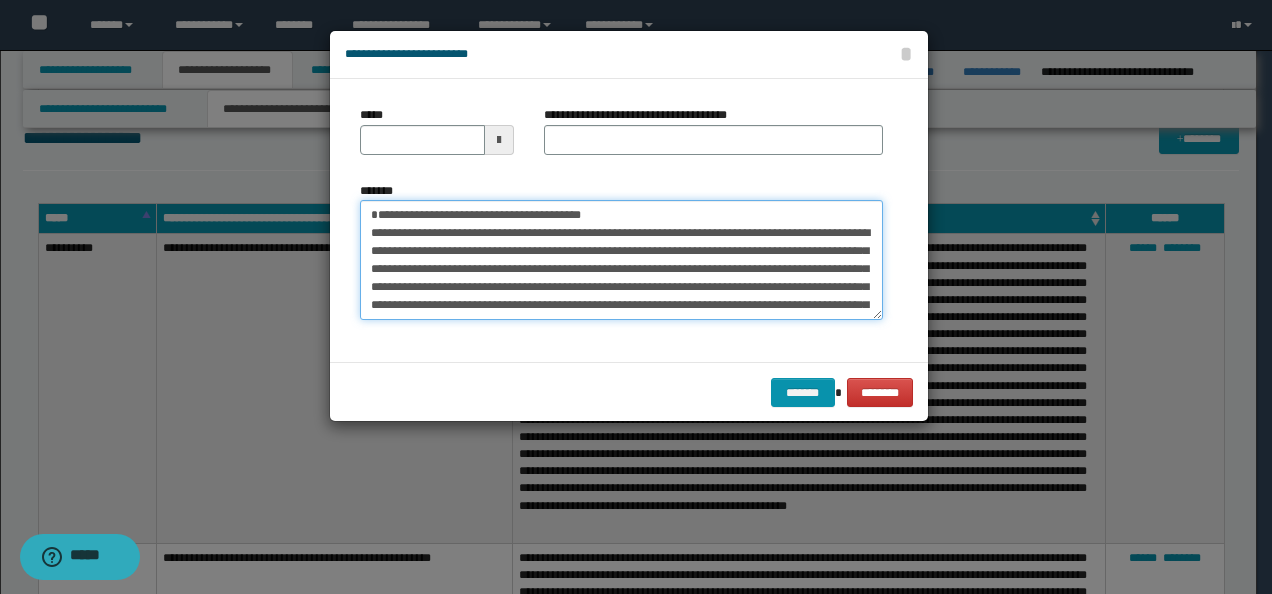 type 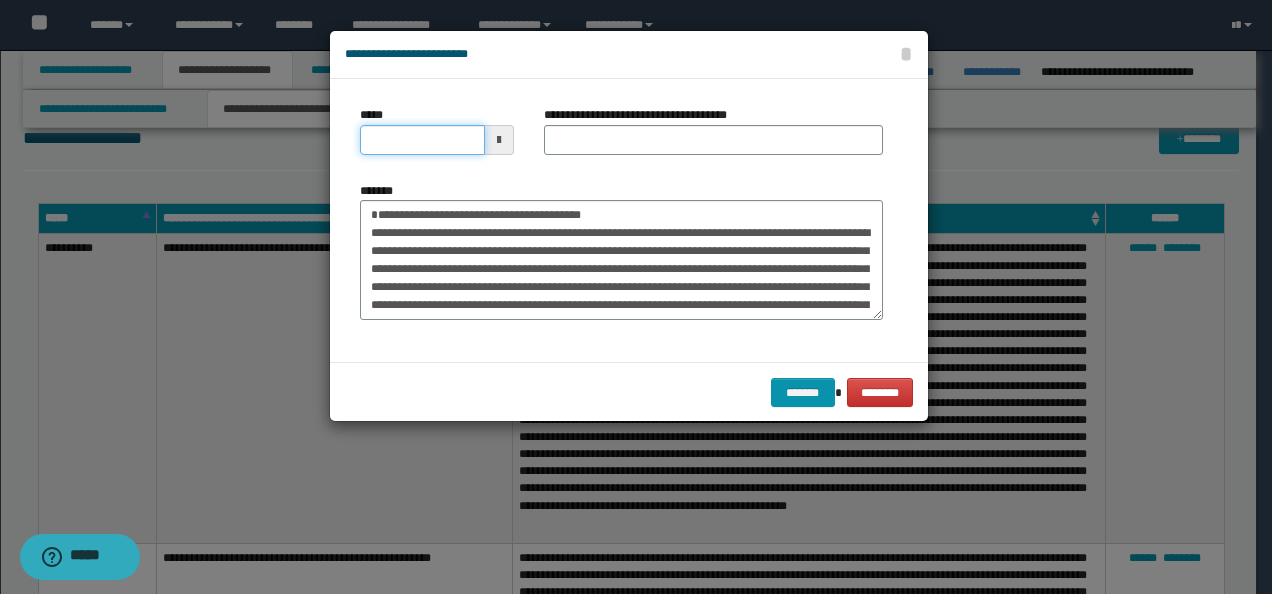 click on "*****" at bounding box center [422, 140] 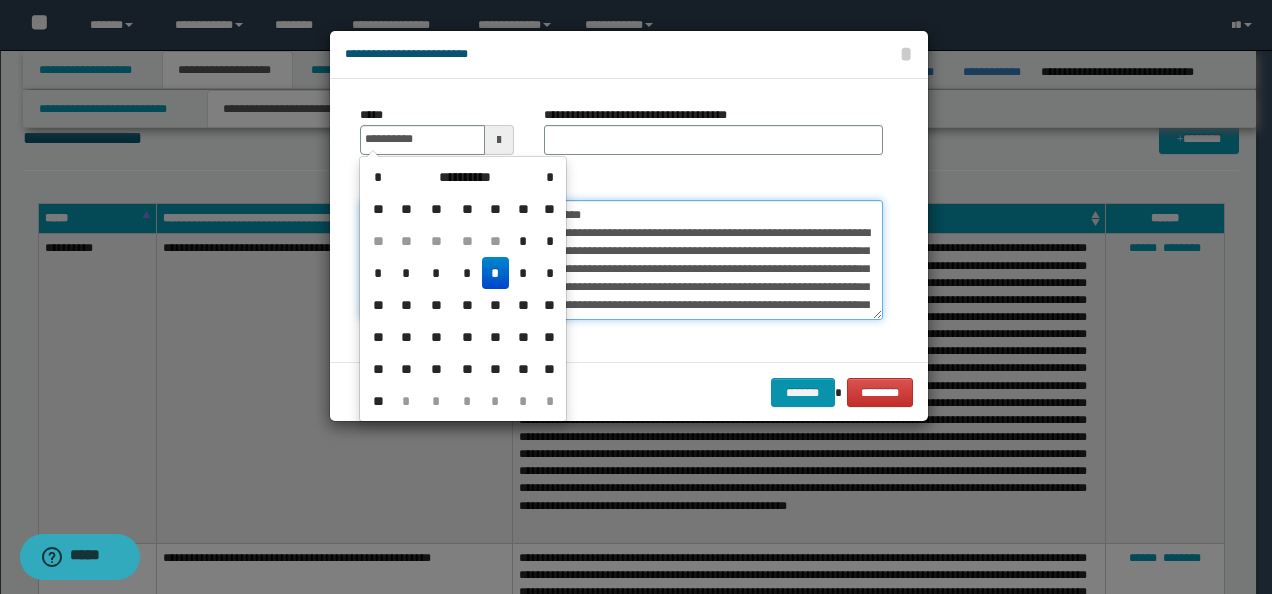 type on "**********" 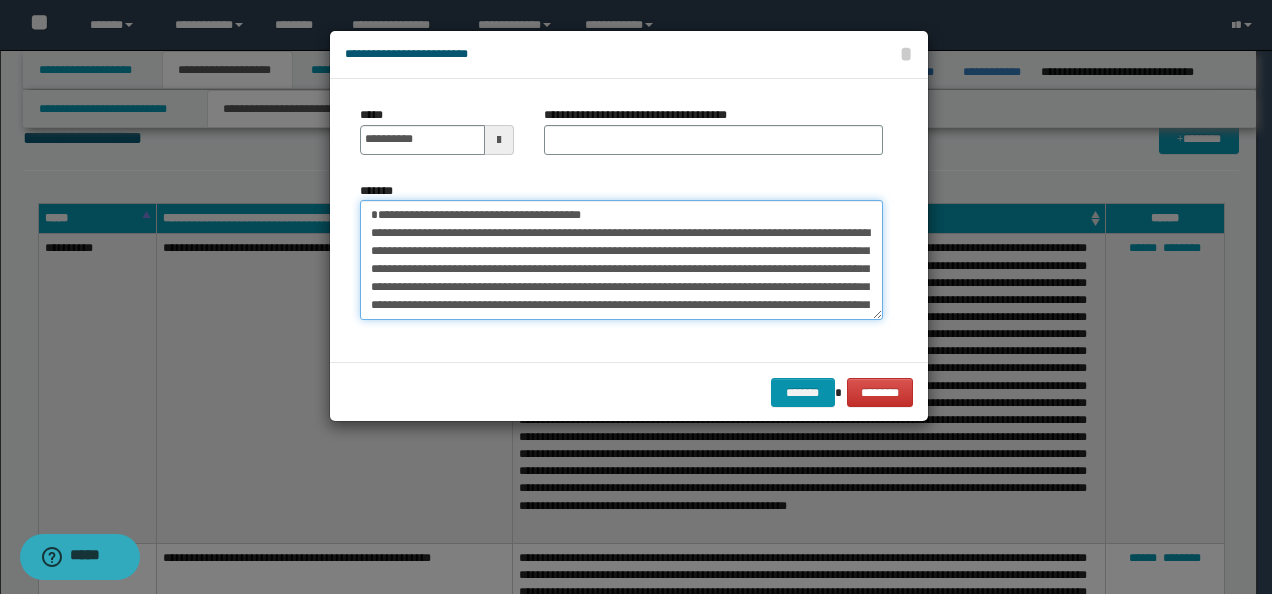 drag, startPoint x: 623, startPoint y: 216, endPoint x: 316, endPoint y: 214, distance: 307.0065 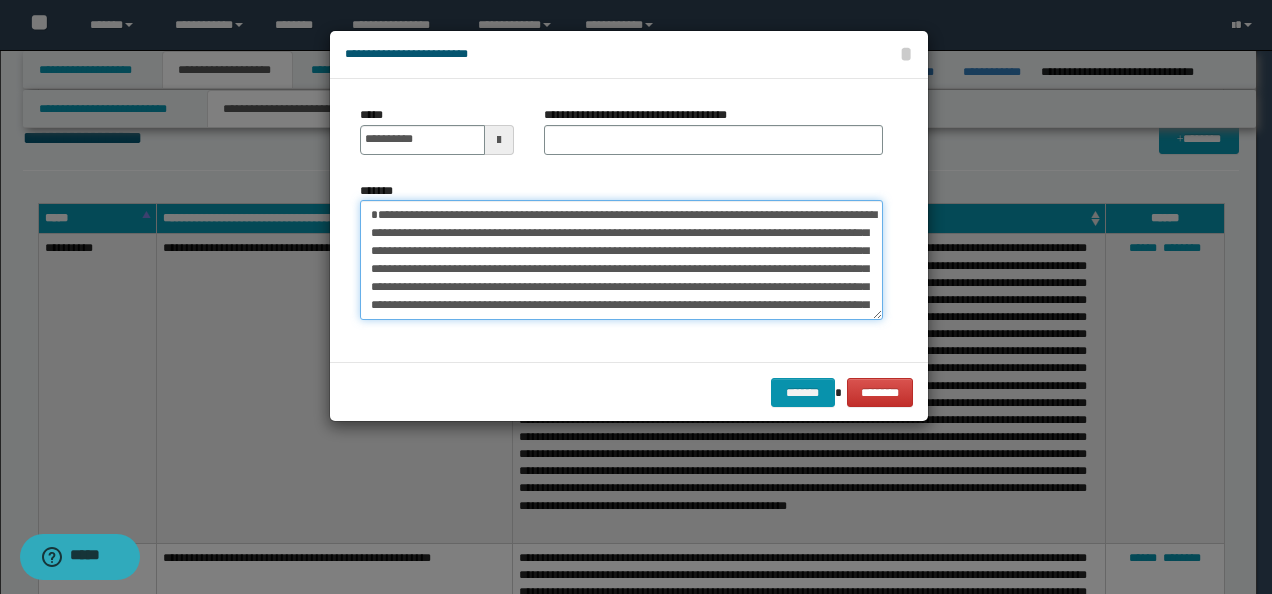 type on "**********" 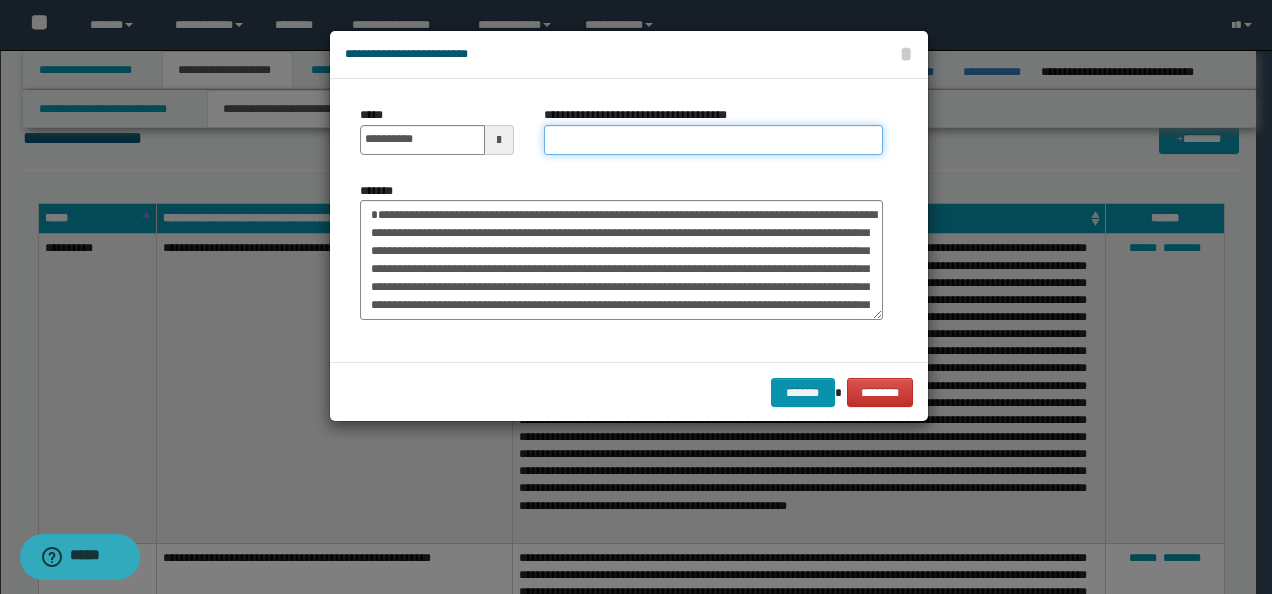 click on "**********" at bounding box center [713, 140] 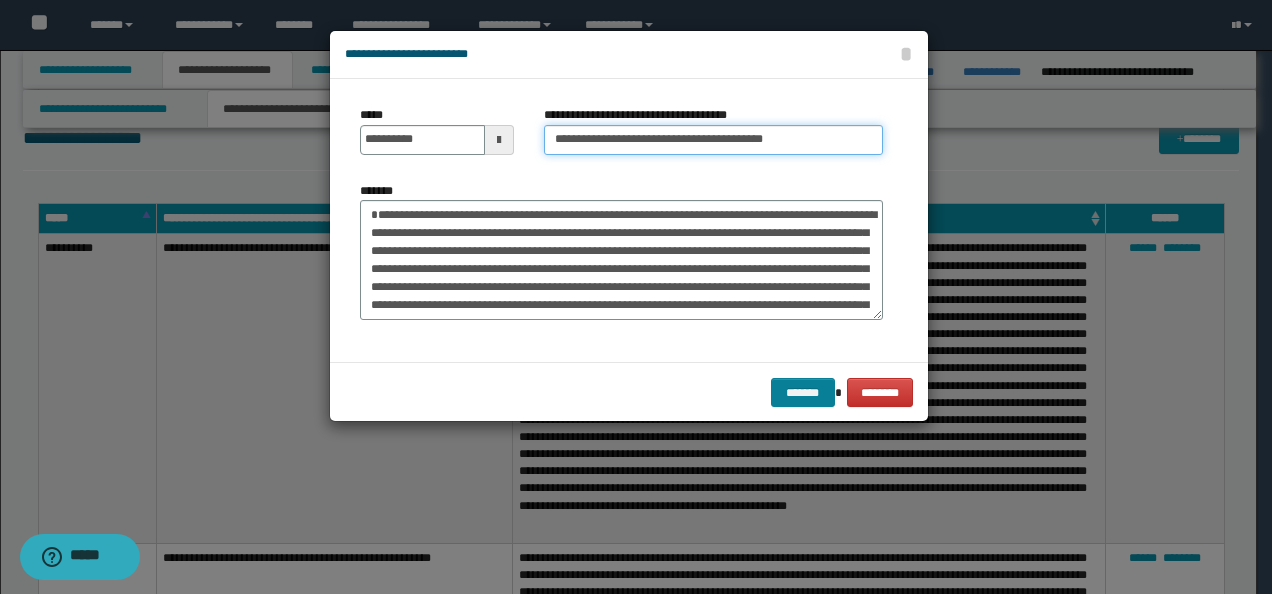 type on "**********" 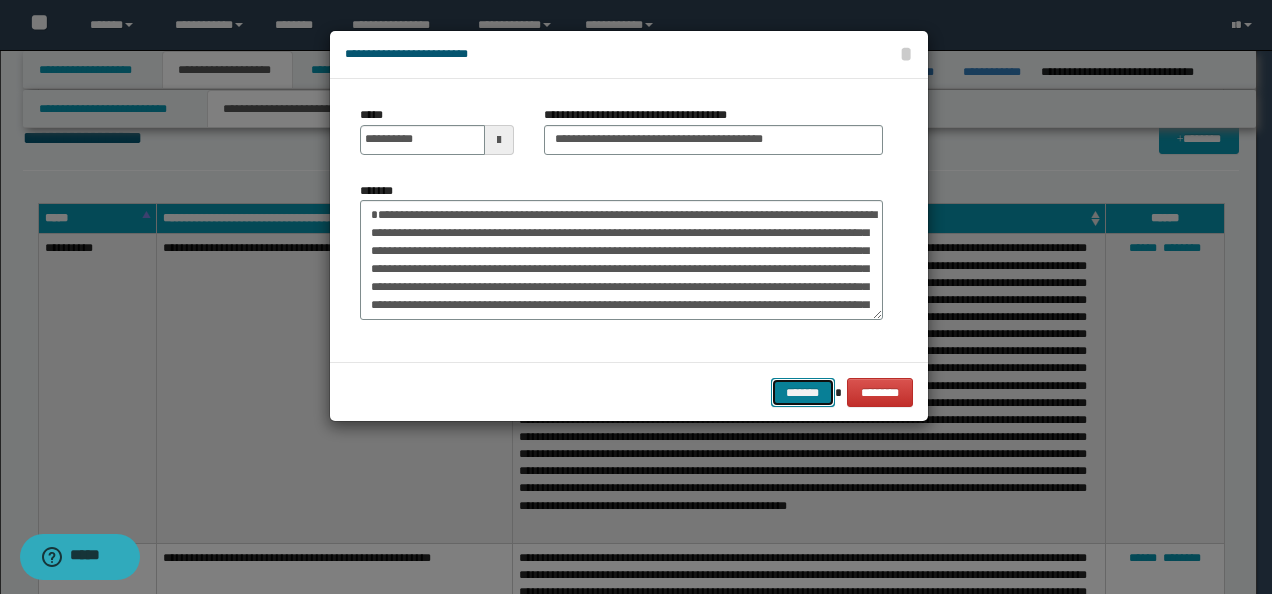 click on "*******" at bounding box center [803, 392] 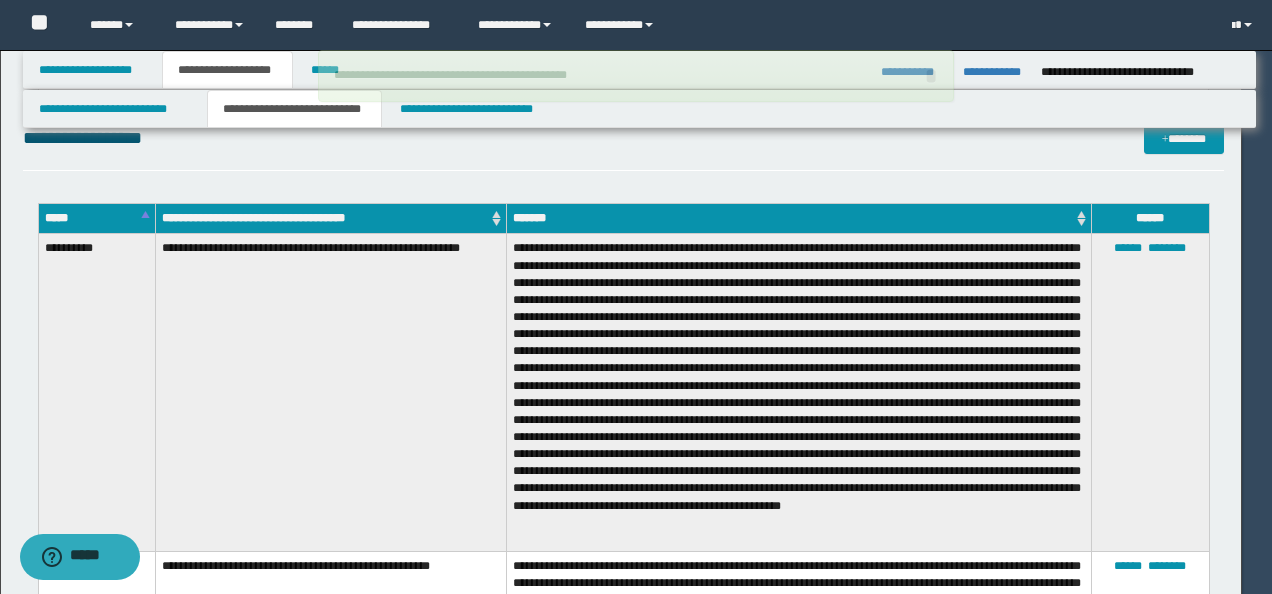 type 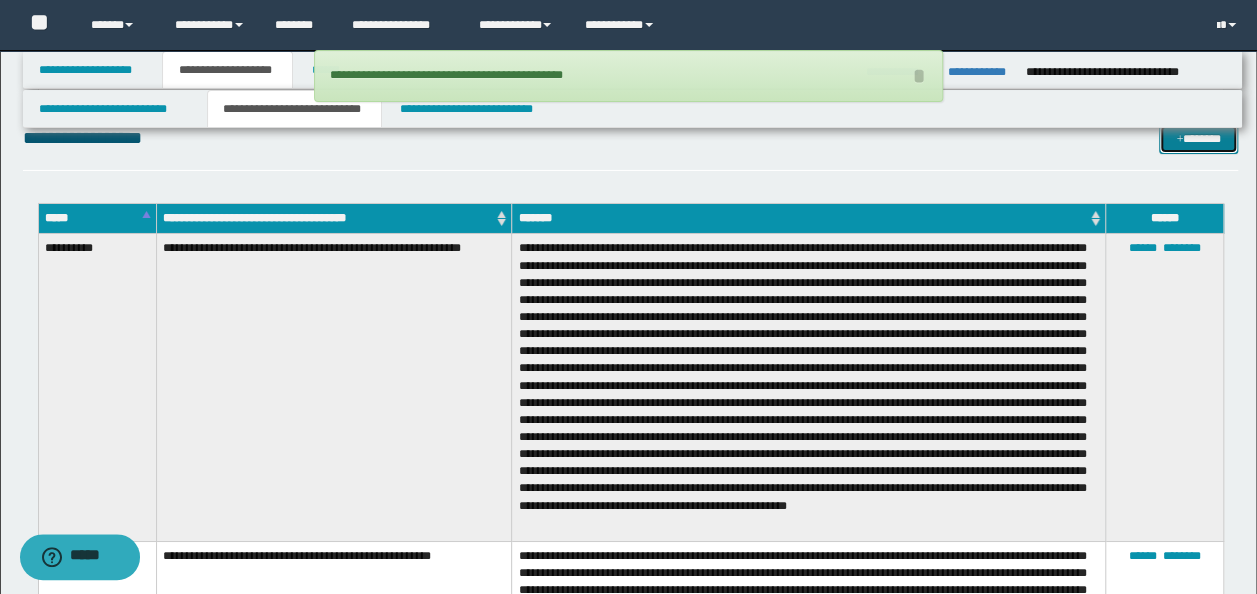 click on "*******" at bounding box center [1198, 138] 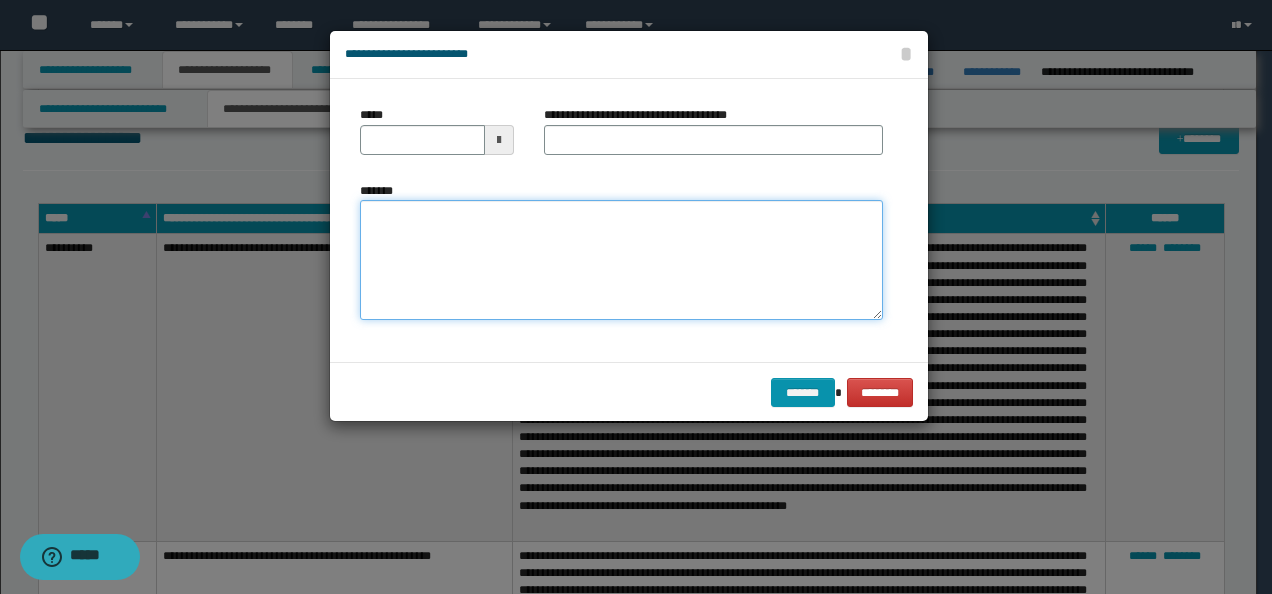 click on "*******" at bounding box center [621, 259] 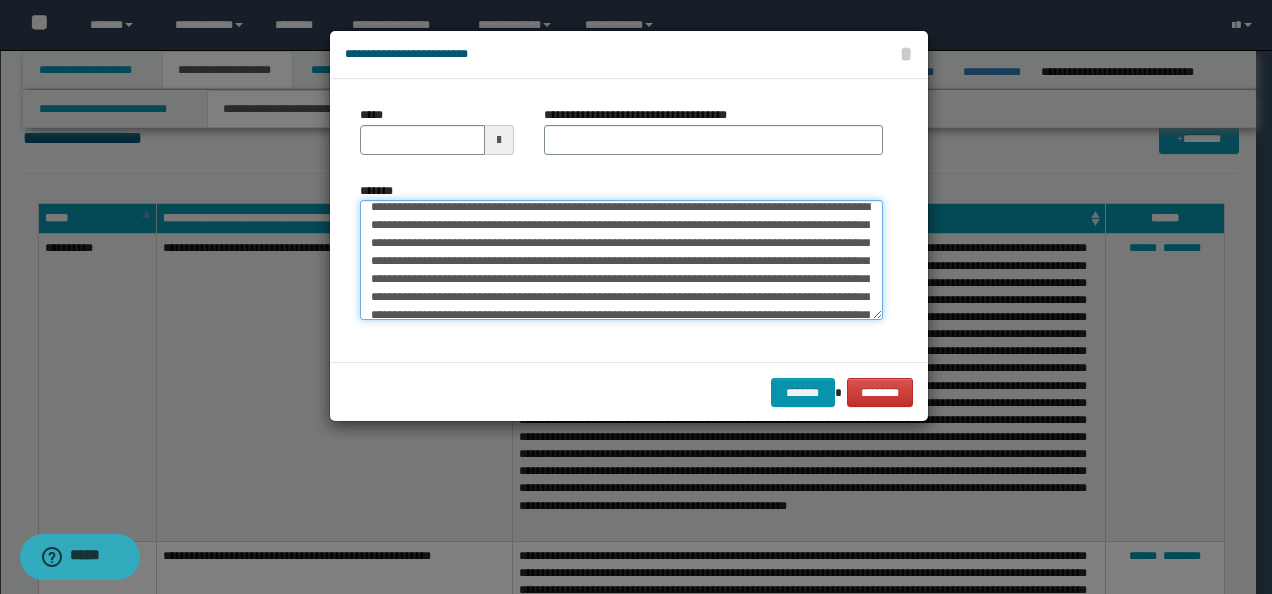 scroll, scrollTop: 0, scrollLeft: 0, axis: both 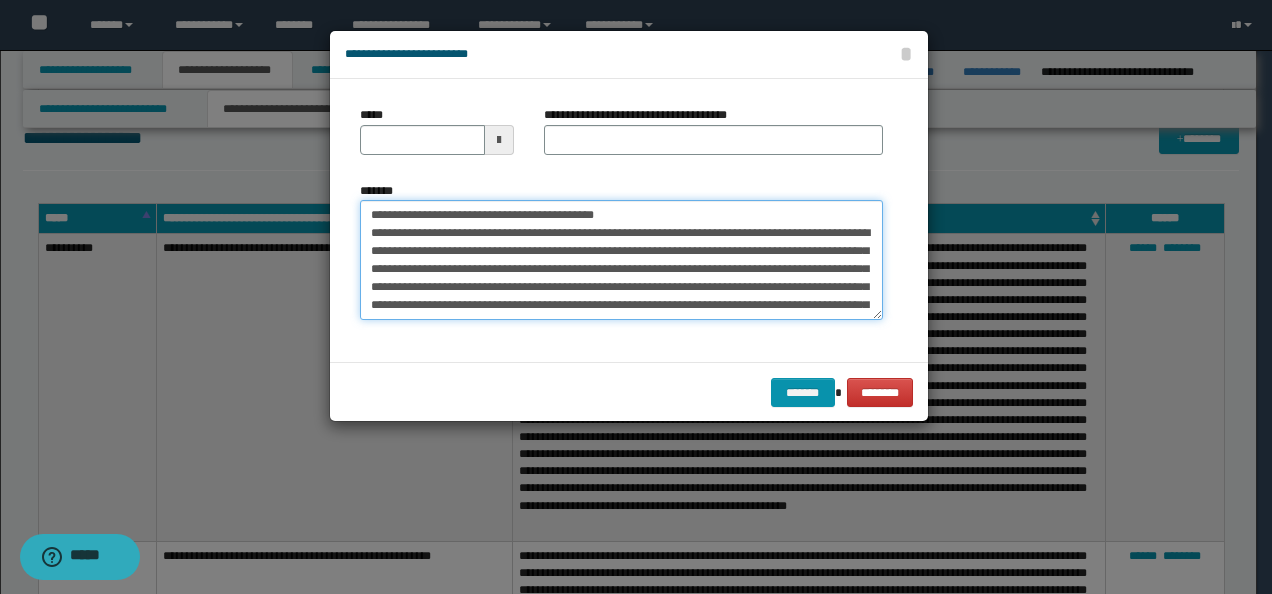 drag, startPoint x: 425, startPoint y: 210, endPoint x: 236, endPoint y: 206, distance: 189.04233 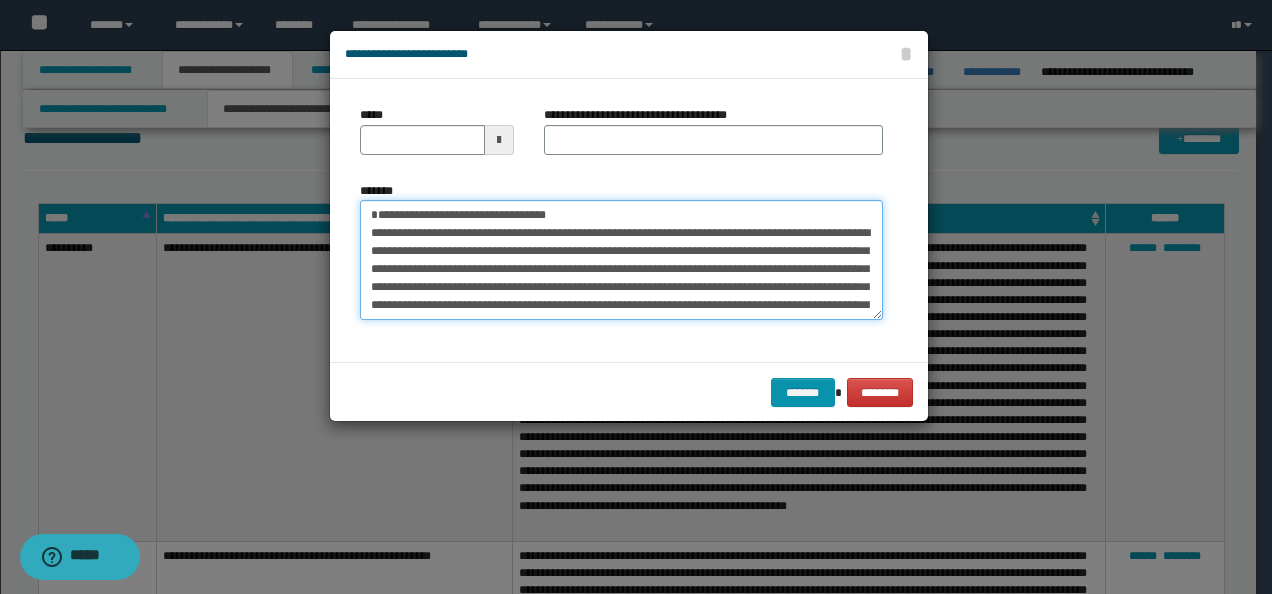 type 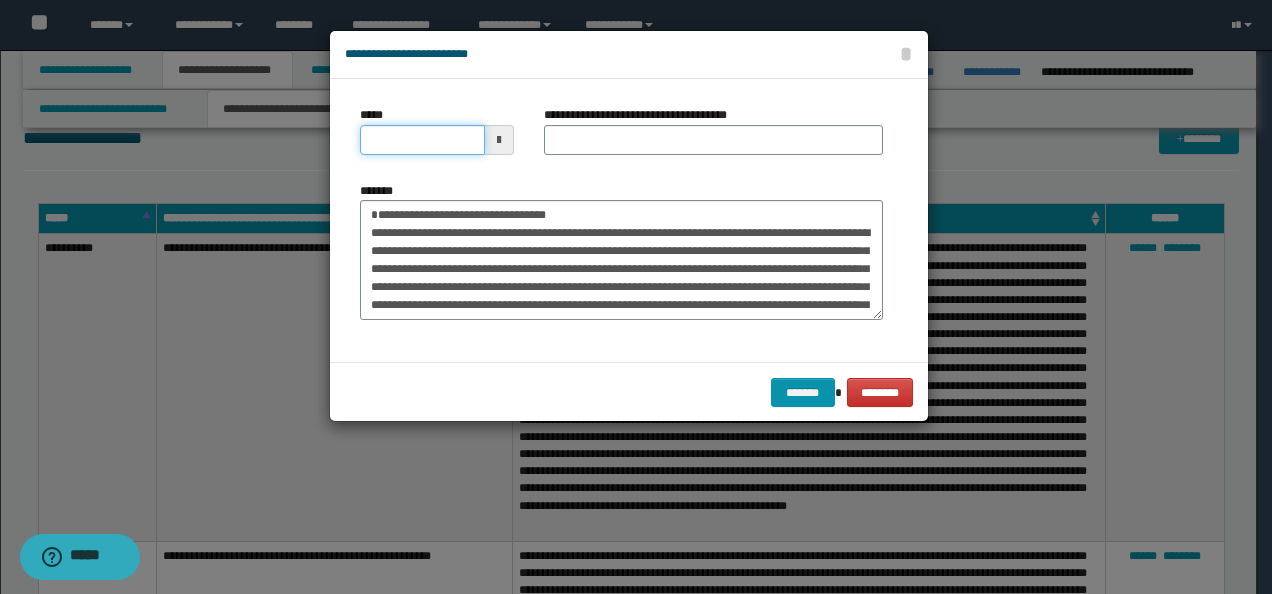 click on "*****" at bounding box center [422, 140] 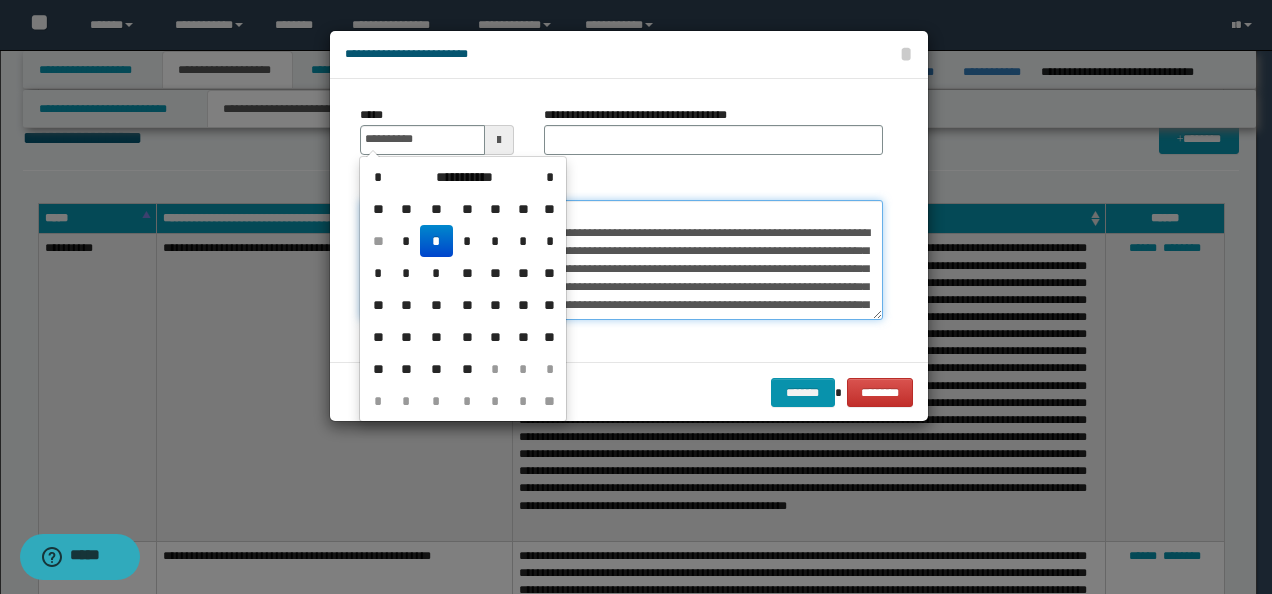 type on "**********" 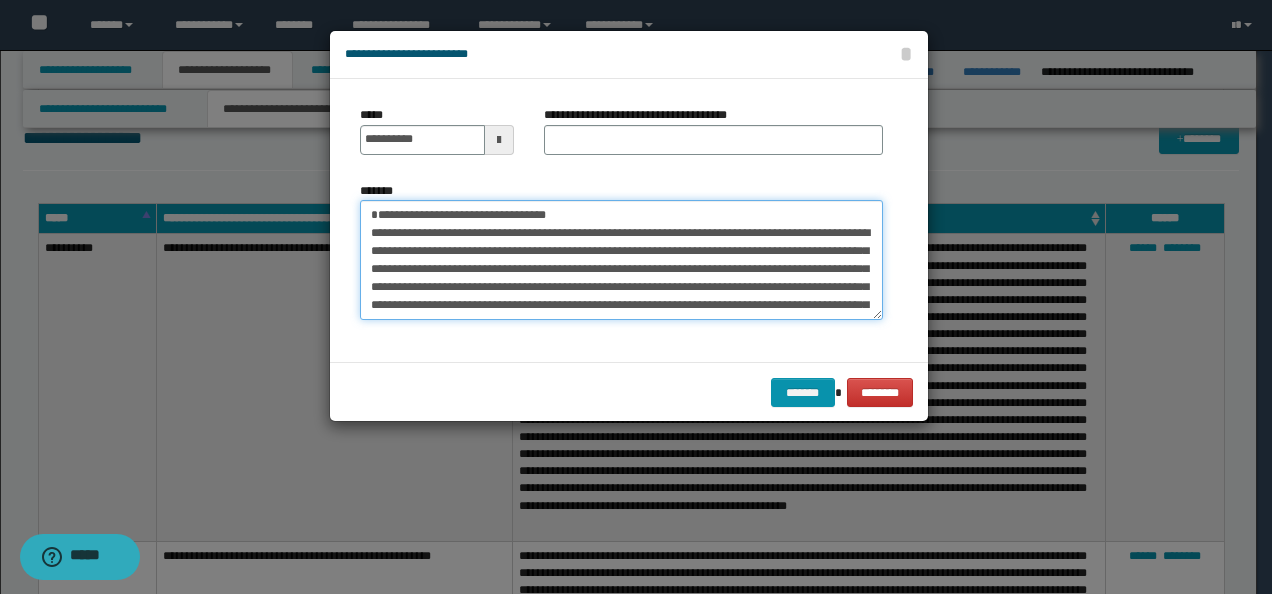 drag, startPoint x: 623, startPoint y: 214, endPoint x: 168, endPoint y: 210, distance: 455.01758 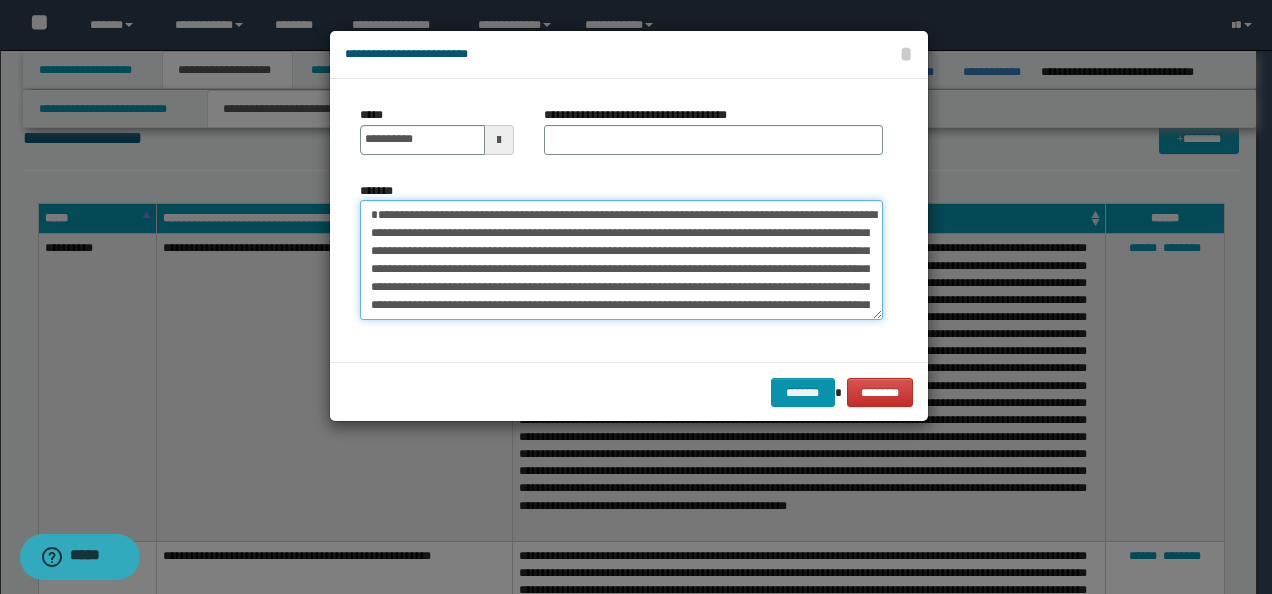 type on "**********" 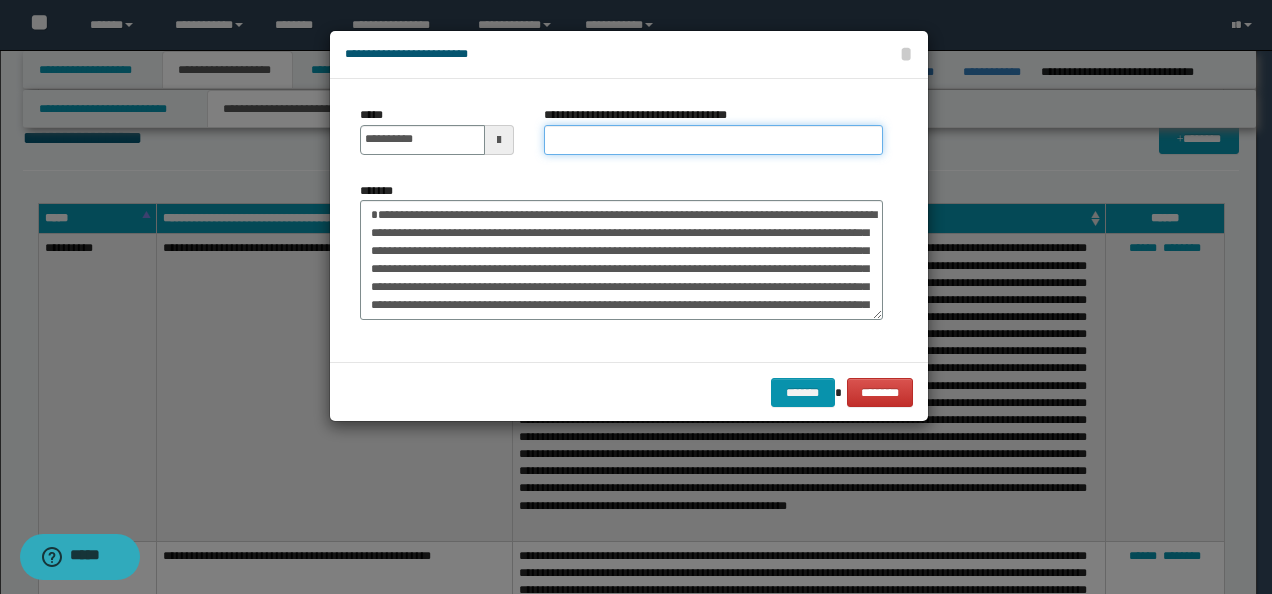 click on "**********" at bounding box center (713, 140) 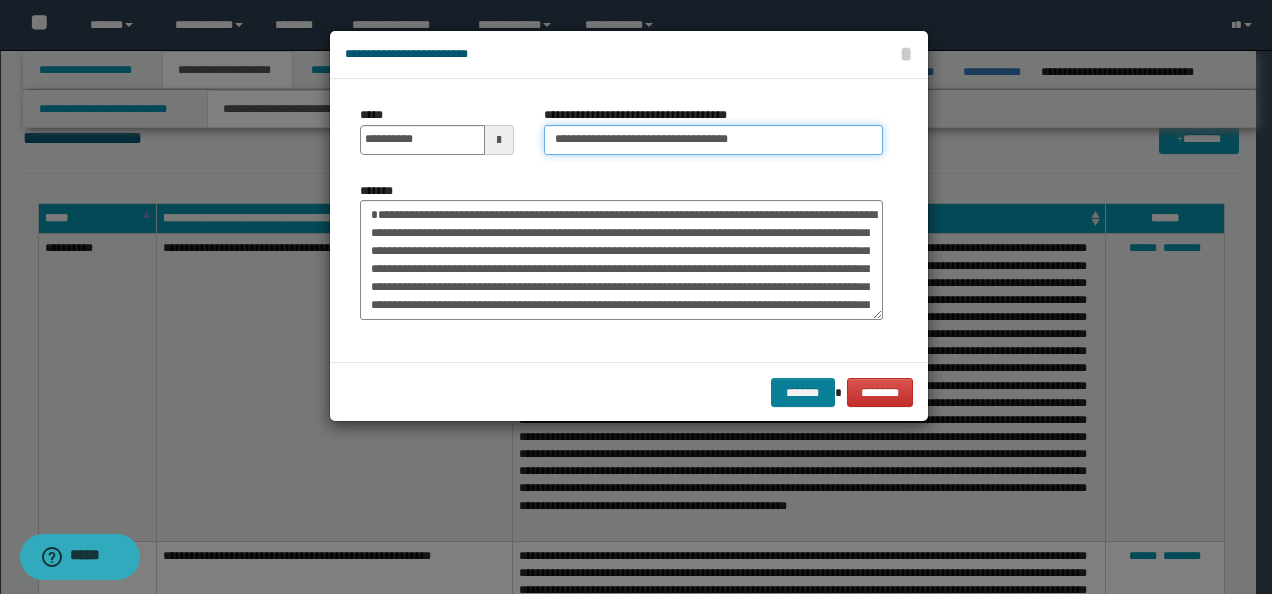 type on "**********" 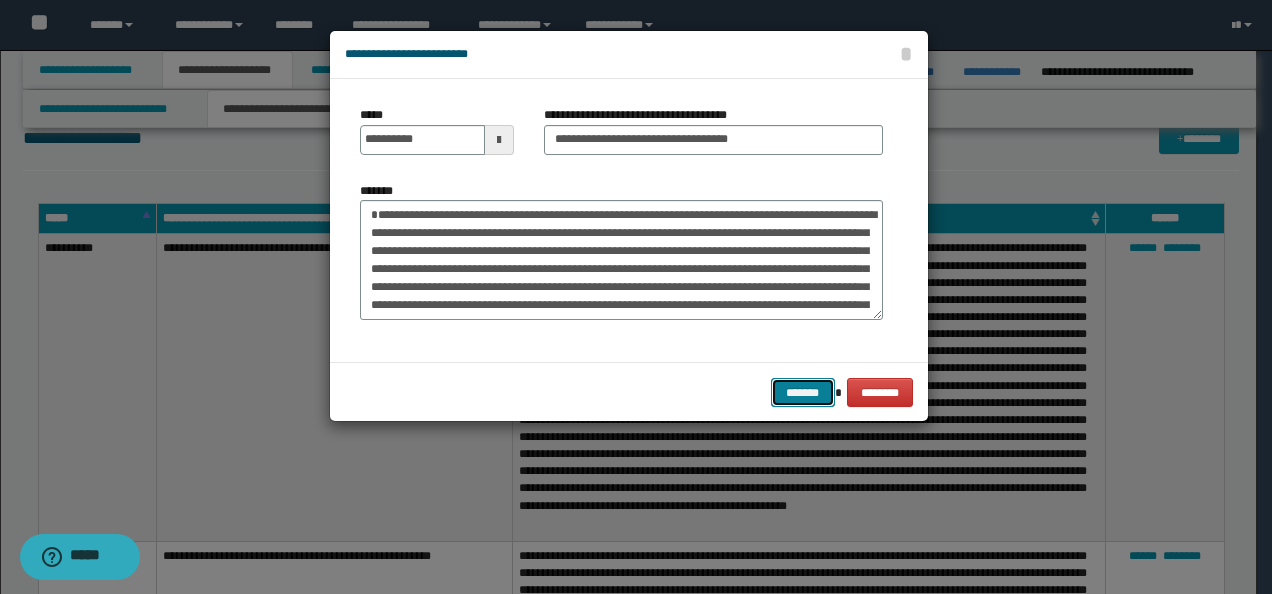 click on "*******" at bounding box center [803, 392] 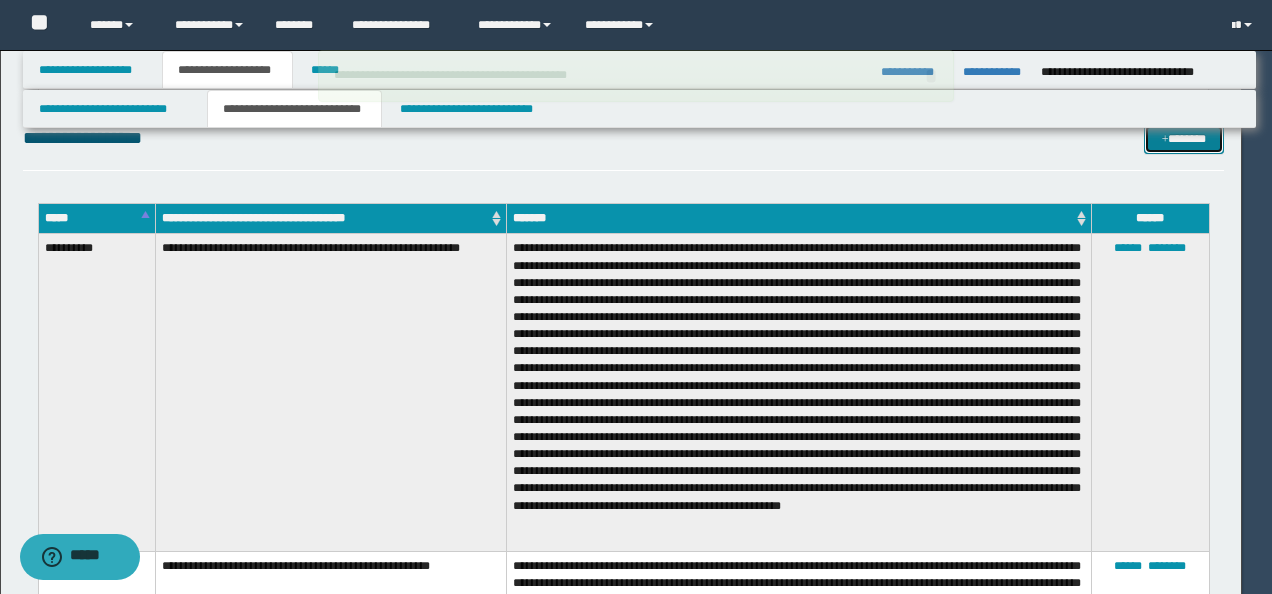 type 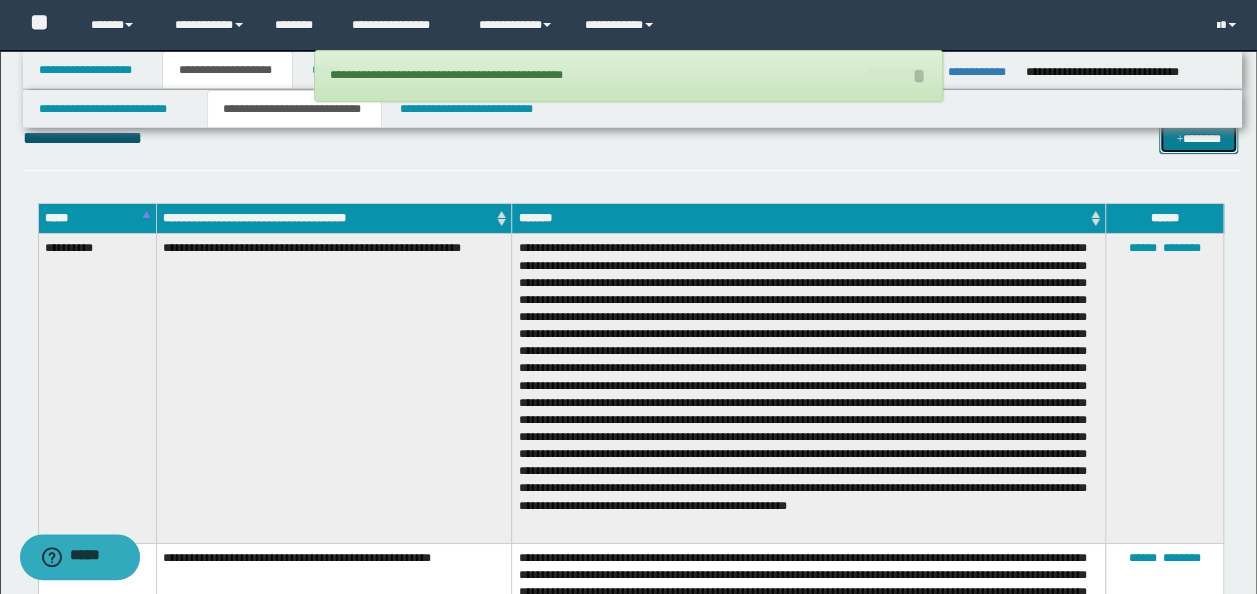 click on "*******" at bounding box center [1198, 138] 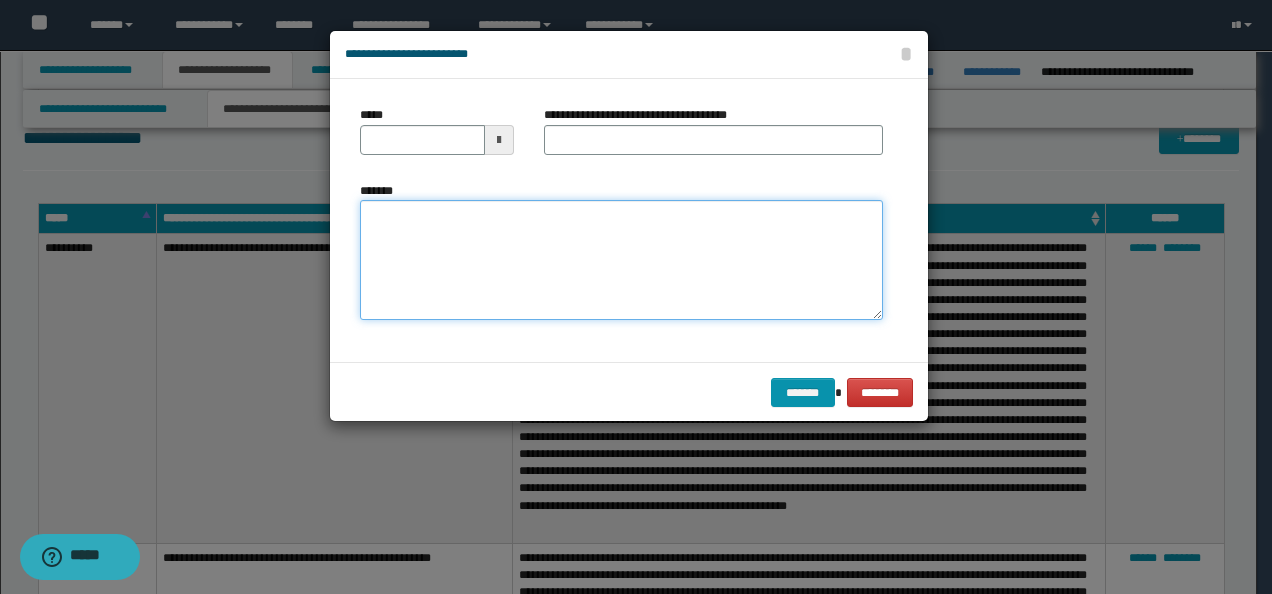 click on "*******" at bounding box center (621, 259) 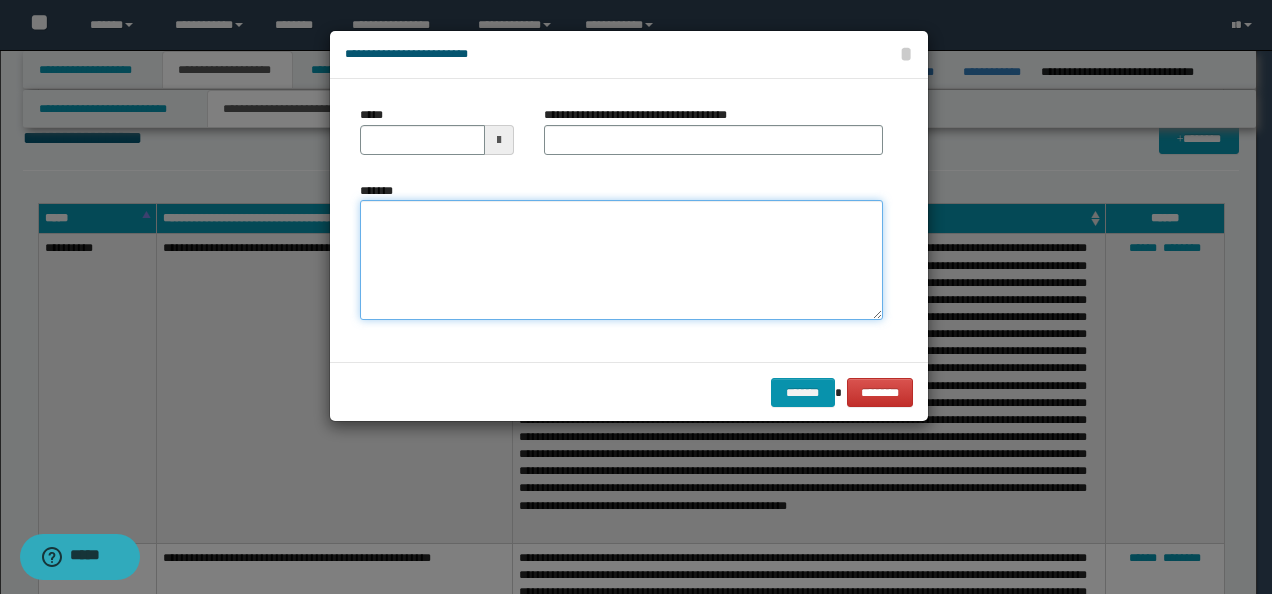 paste on "**********" 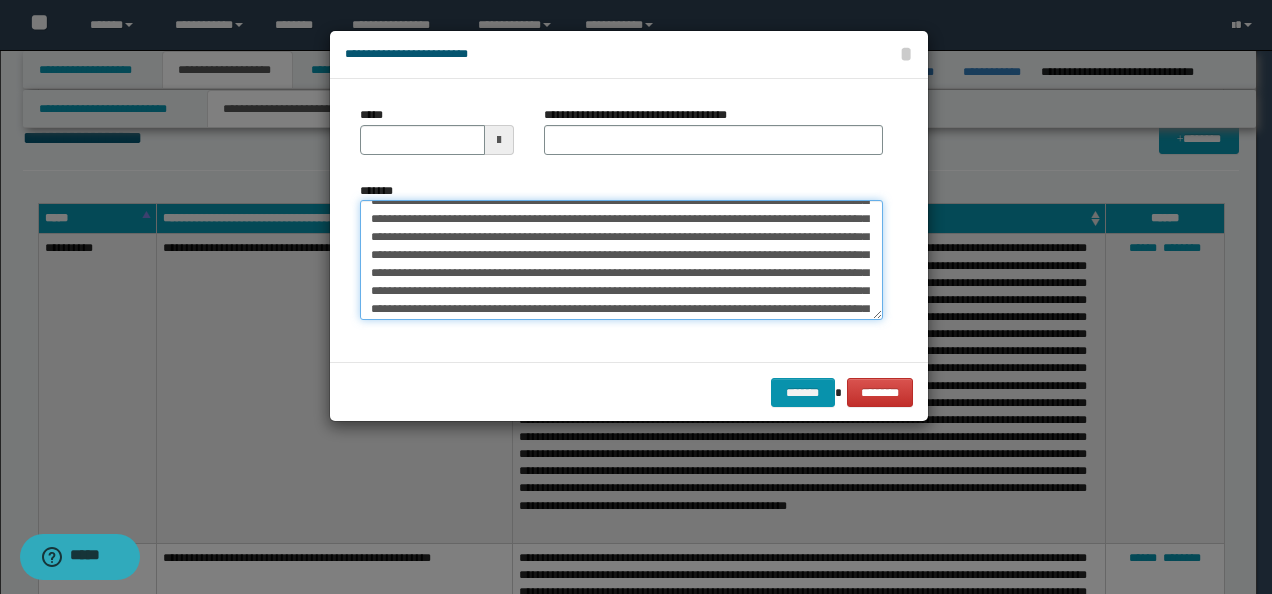 scroll, scrollTop: 0, scrollLeft: 0, axis: both 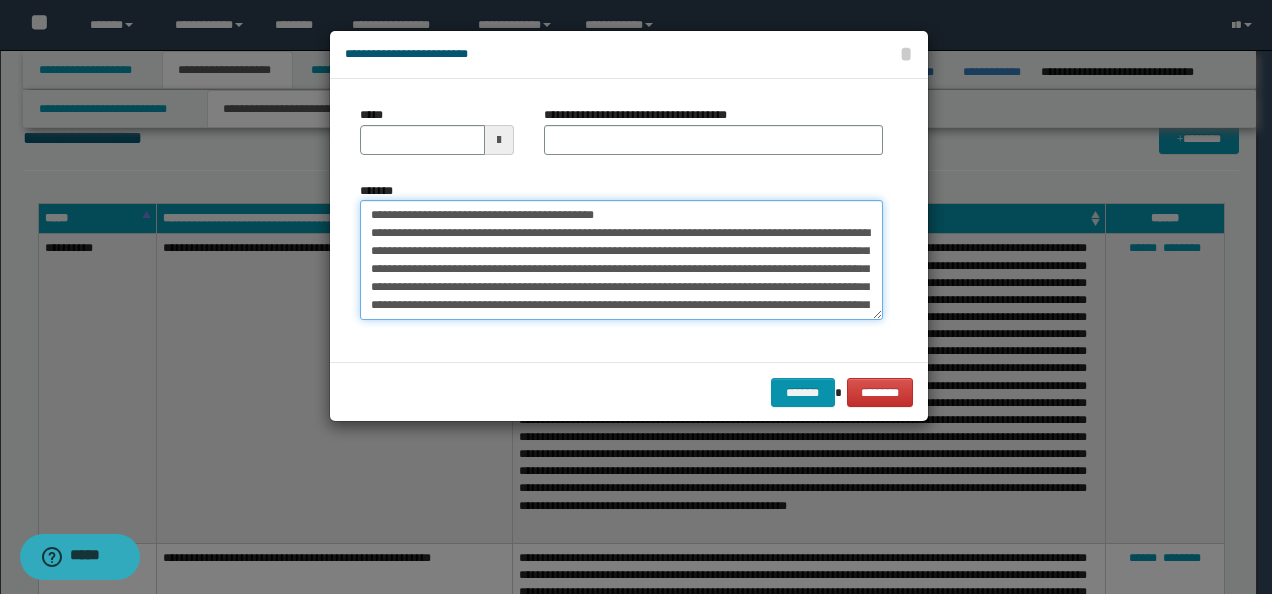drag, startPoint x: 430, startPoint y: 212, endPoint x: 223, endPoint y: 220, distance: 207.15453 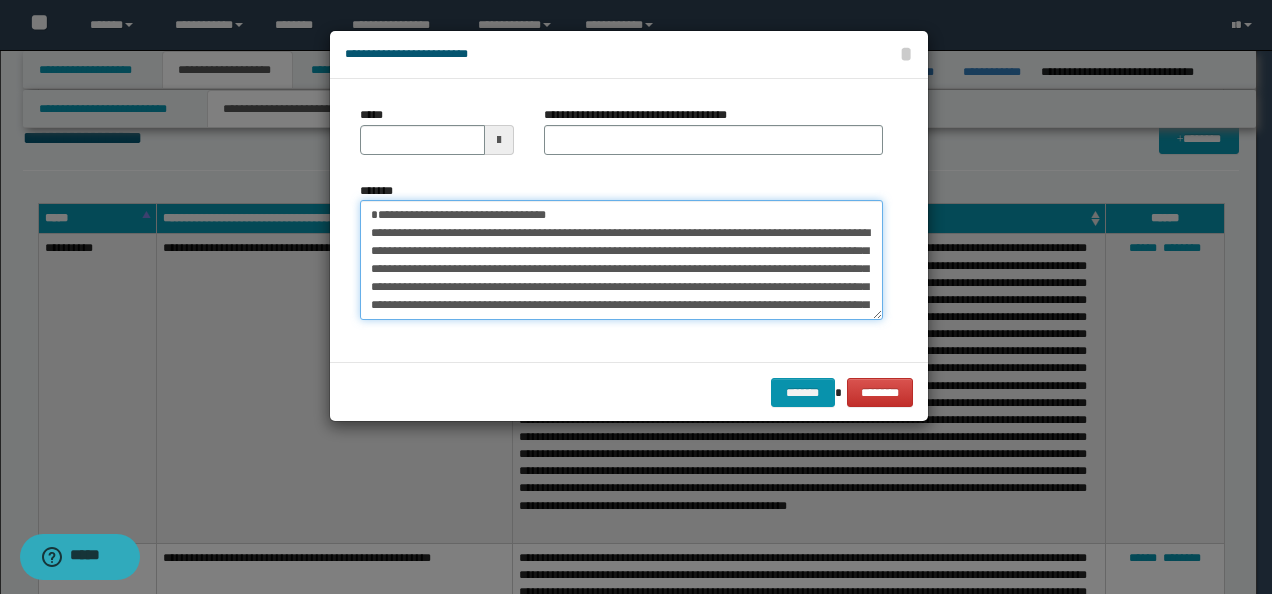 type 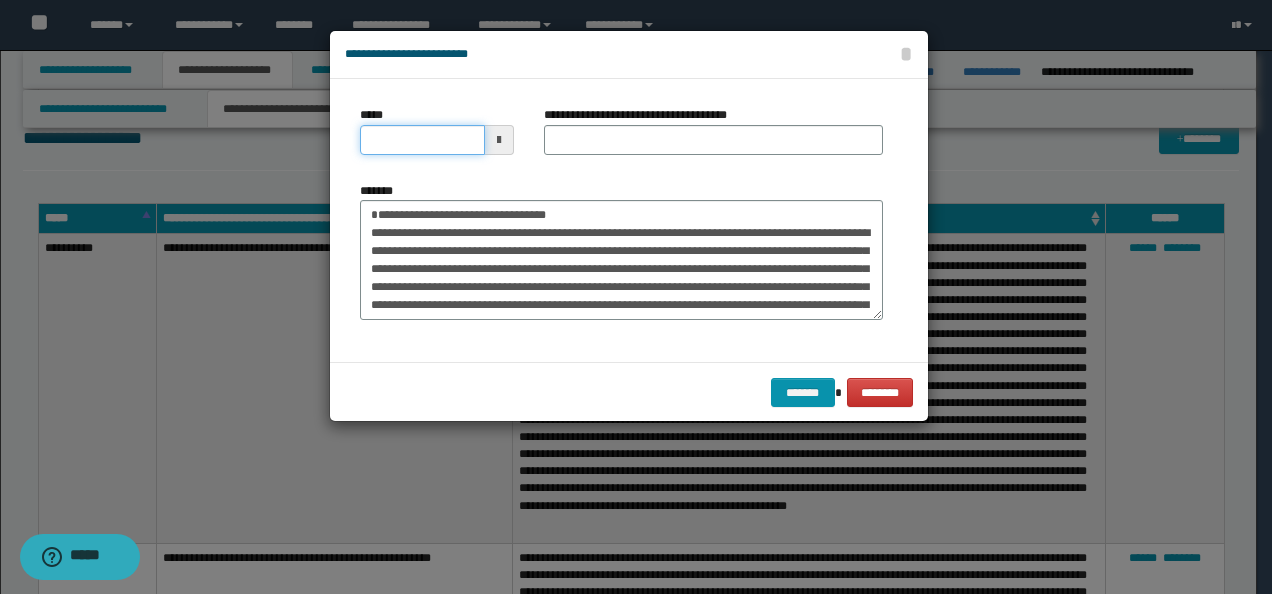 click on "*****" at bounding box center [422, 140] 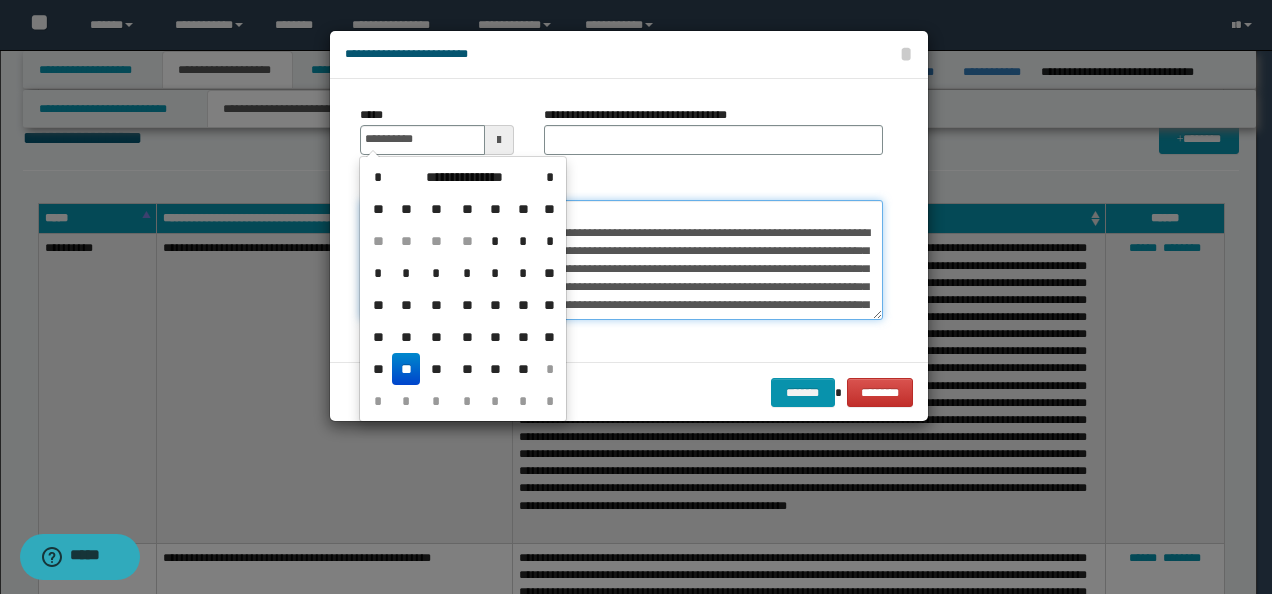 type on "**********" 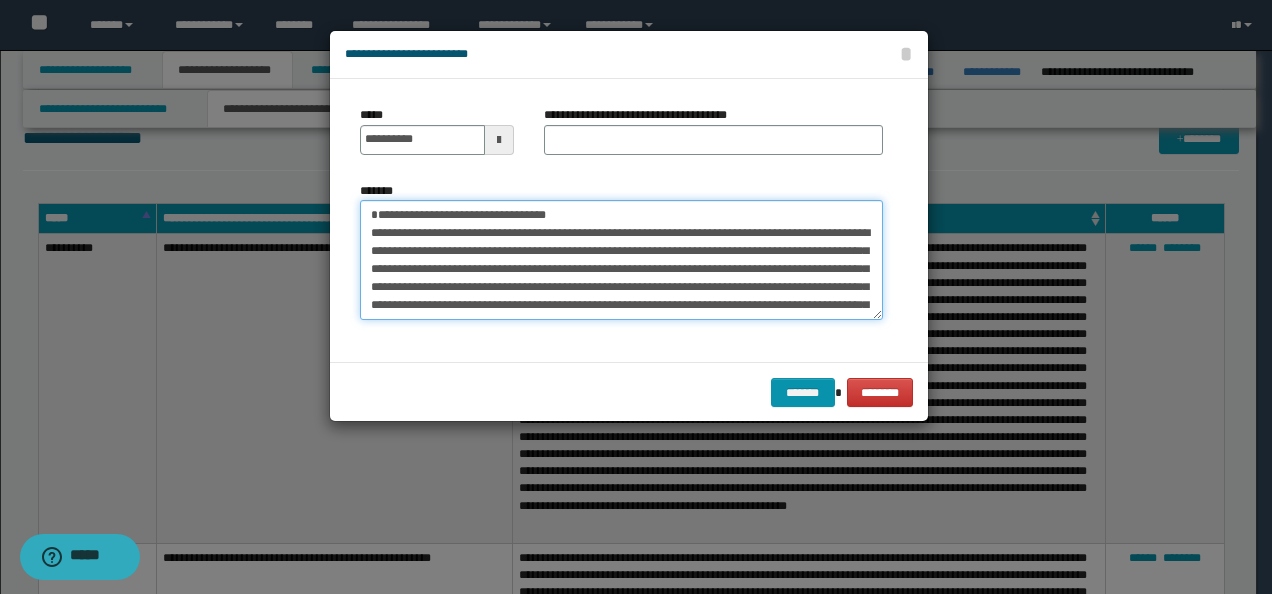 drag, startPoint x: 615, startPoint y: 216, endPoint x: 156, endPoint y: 213, distance: 459.0098 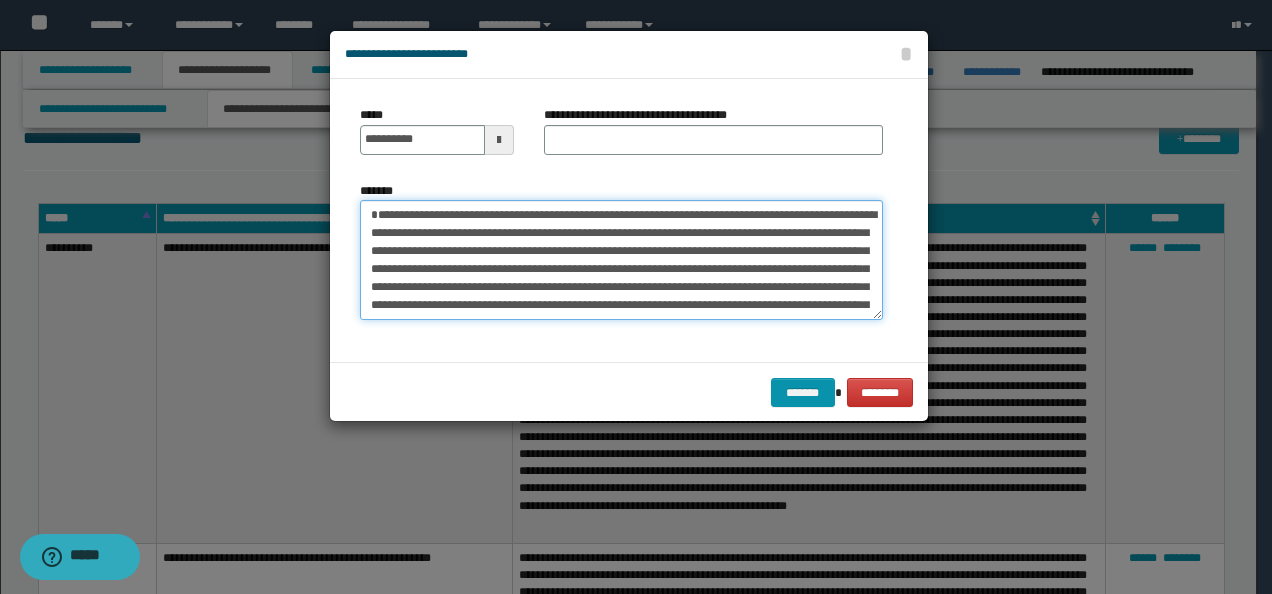 type on "**********" 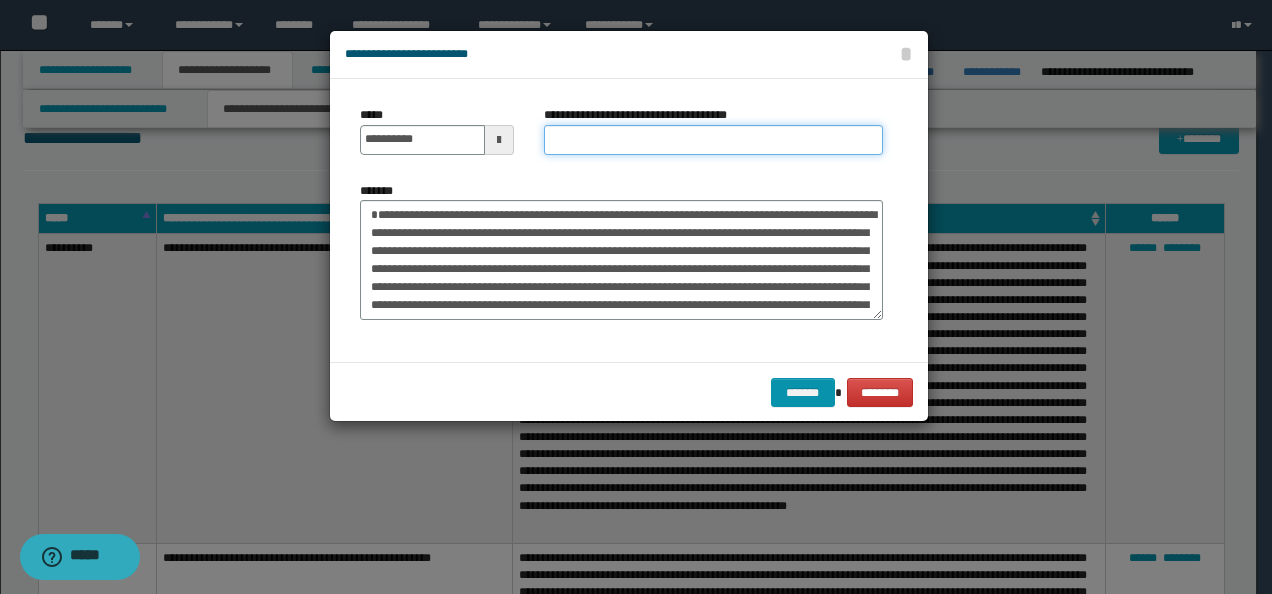 drag, startPoint x: 590, startPoint y: 129, endPoint x: 604, endPoint y: 145, distance: 21.260292 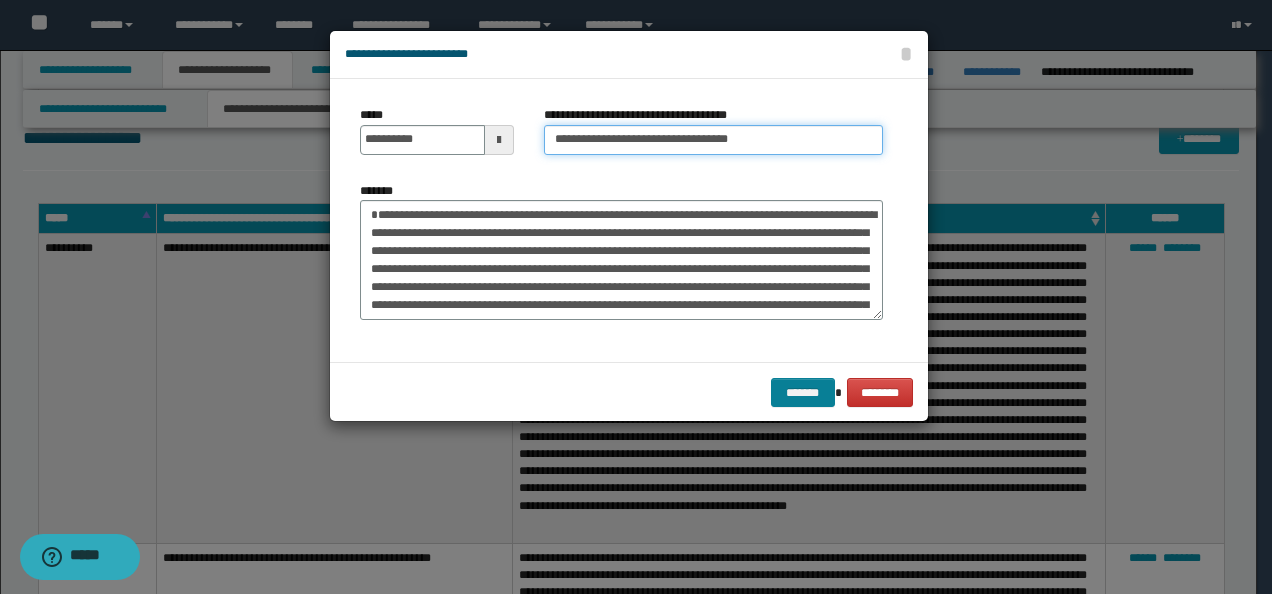 type on "**********" 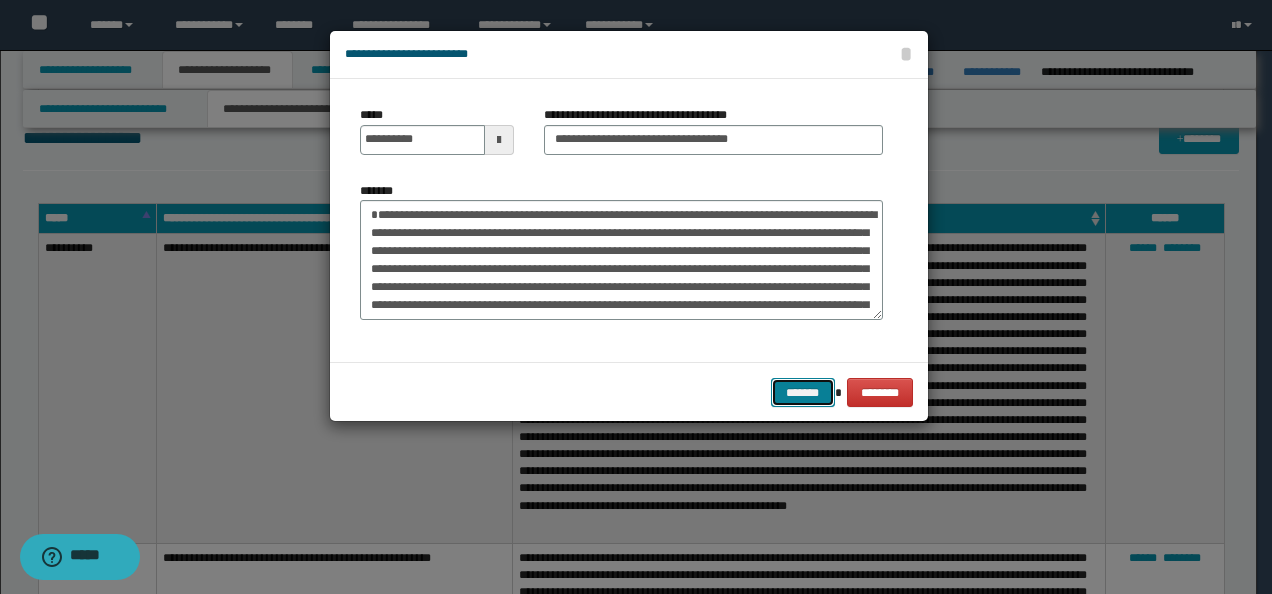 click on "*******" at bounding box center (803, 392) 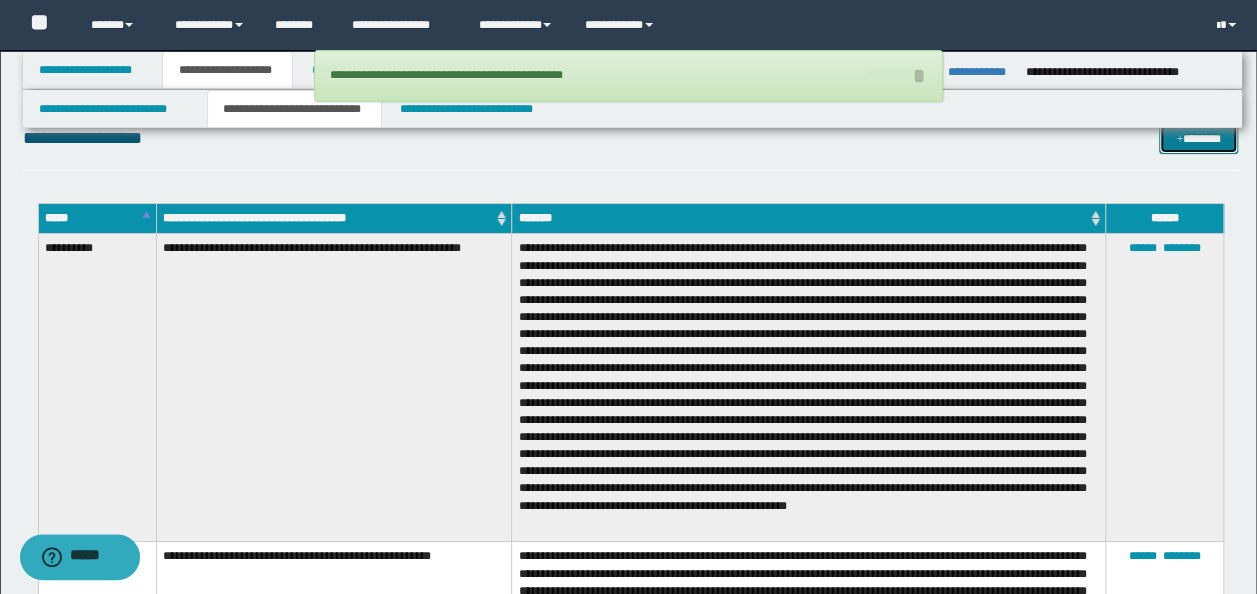 click on "*******" at bounding box center [1198, 138] 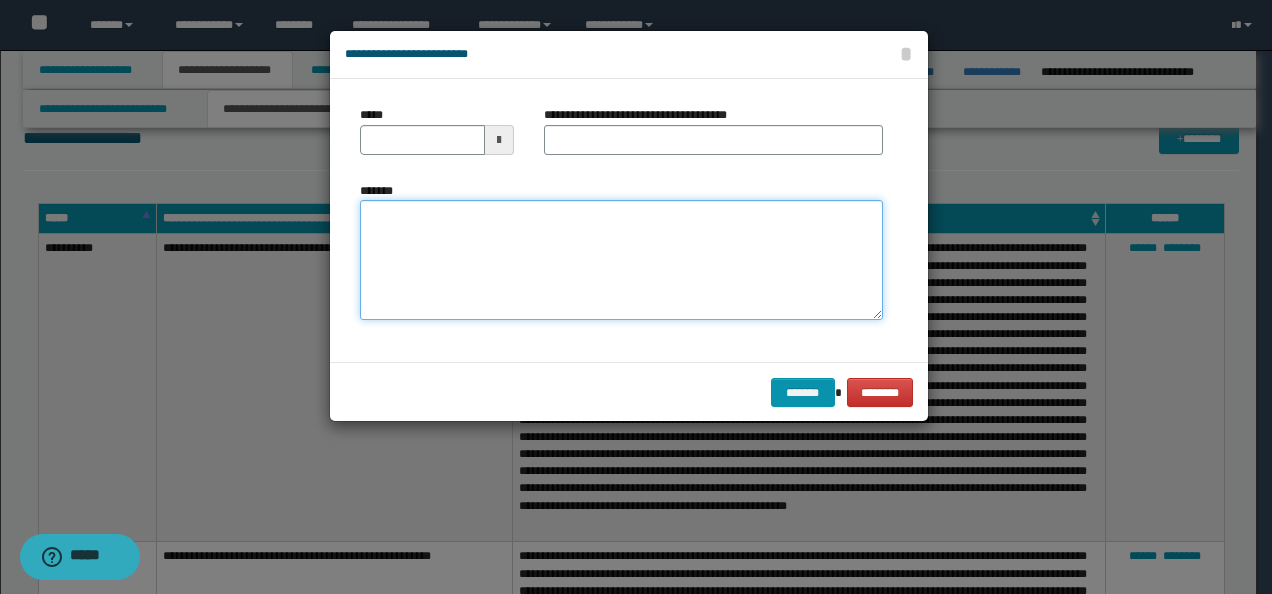 click on "*******" at bounding box center (621, 259) 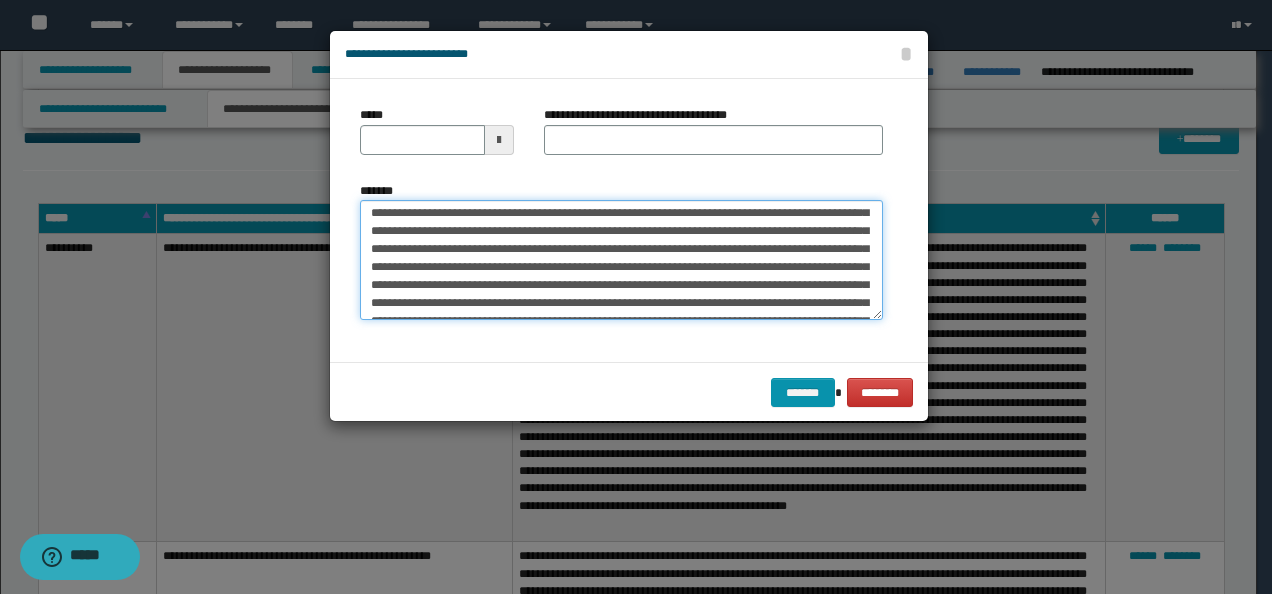 scroll, scrollTop: 0, scrollLeft: 0, axis: both 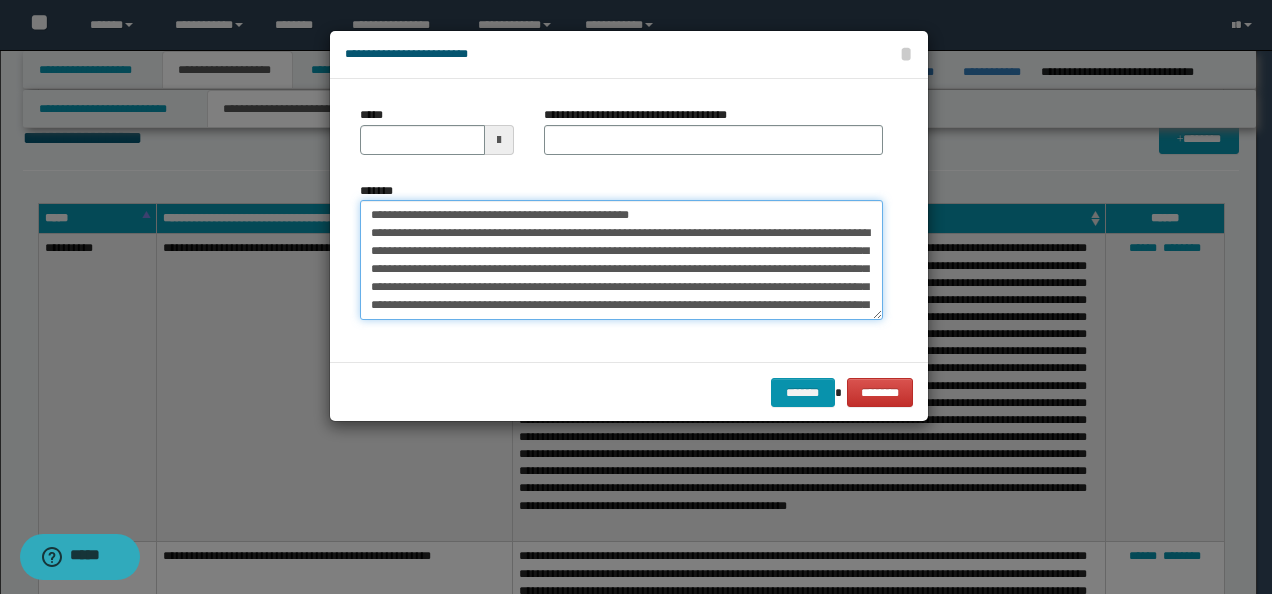 drag, startPoint x: 432, startPoint y: 212, endPoint x: 260, endPoint y: 212, distance: 172 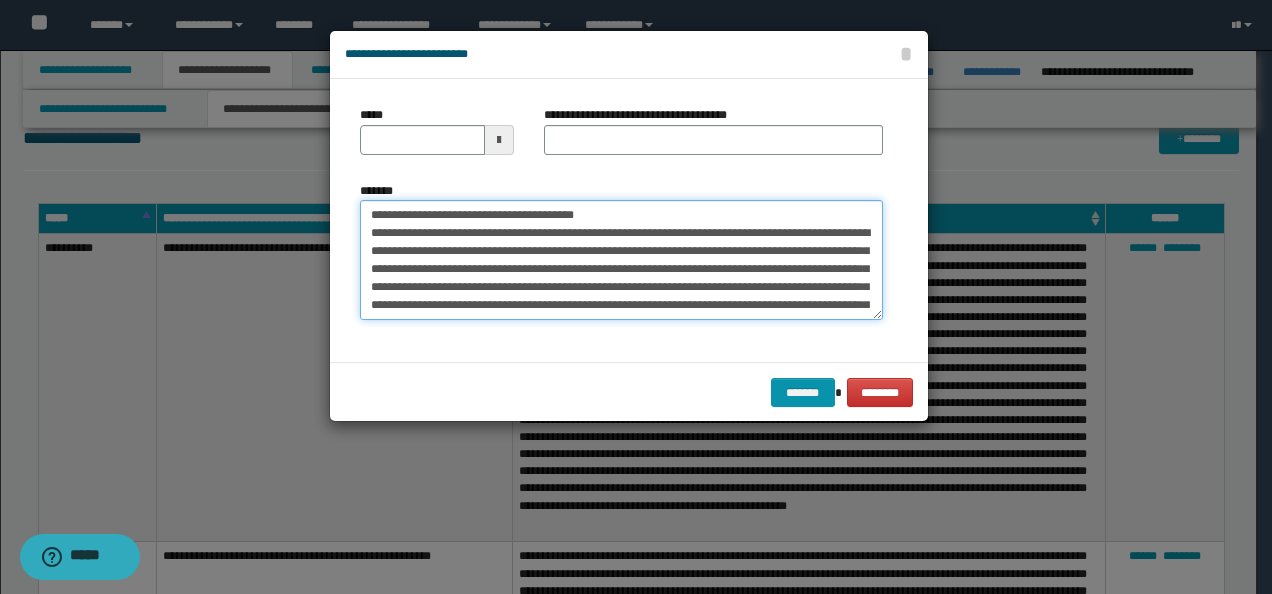 type 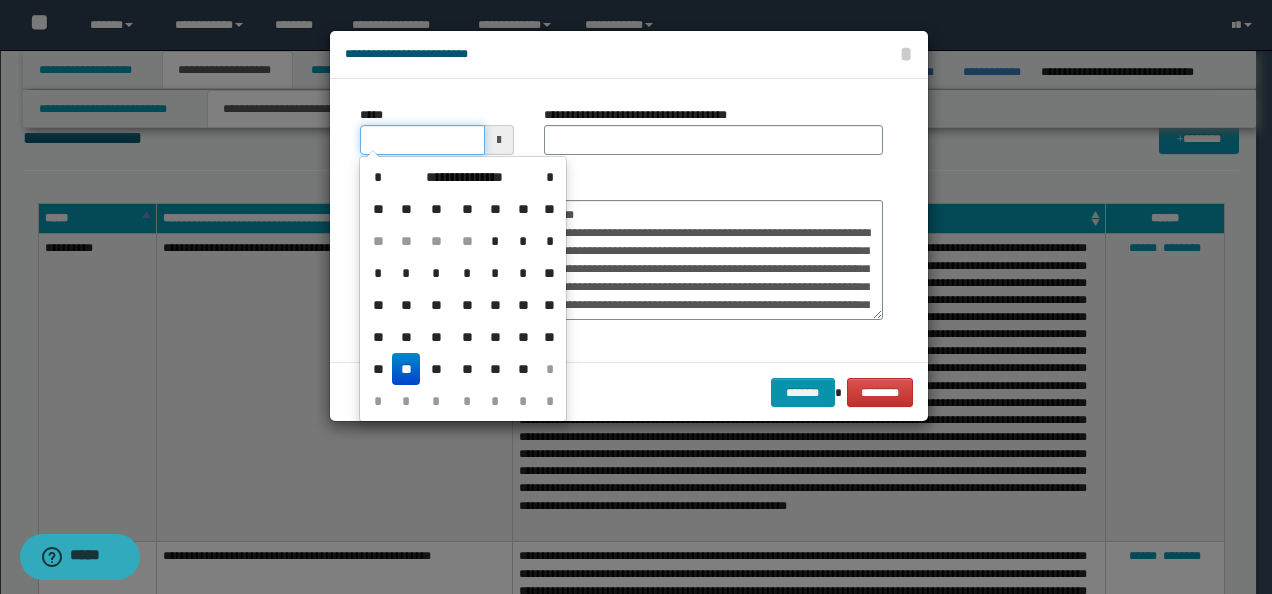 click on "*****" at bounding box center (422, 140) 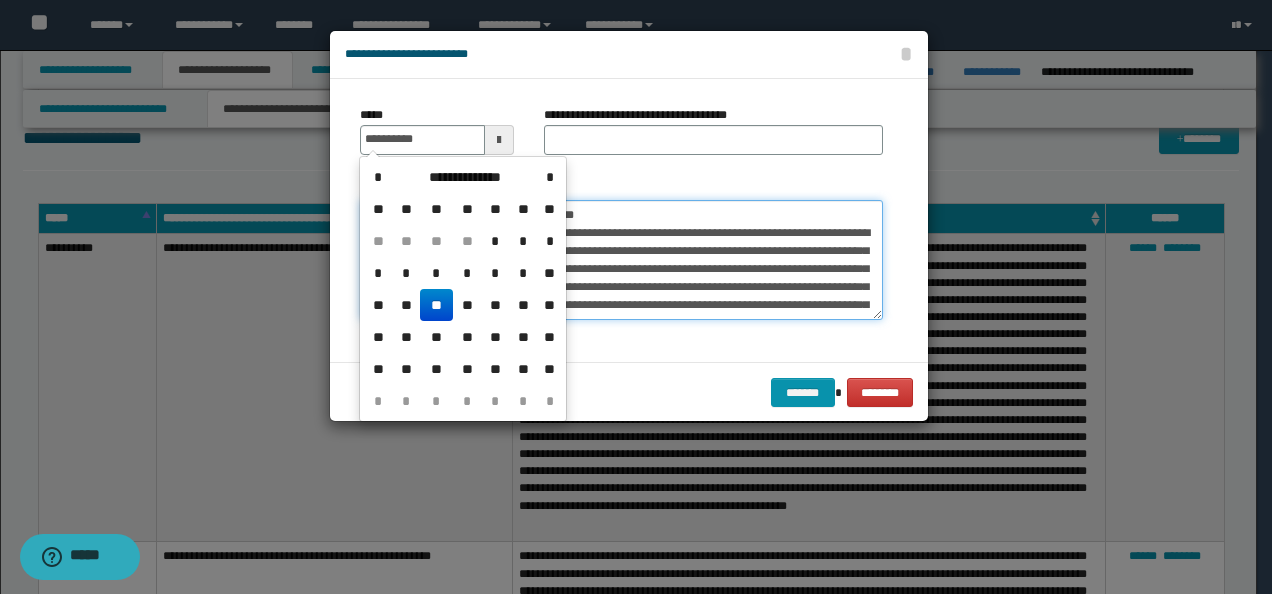 type on "**********" 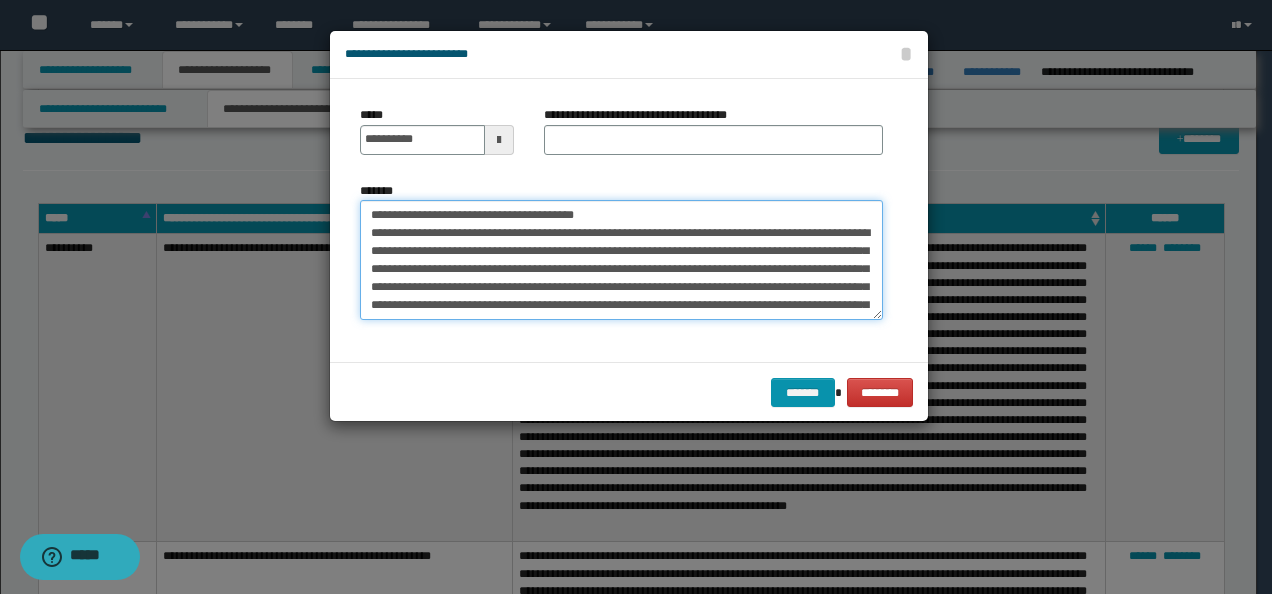 drag, startPoint x: 630, startPoint y: 208, endPoint x: 266, endPoint y: 201, distance: 364.0673 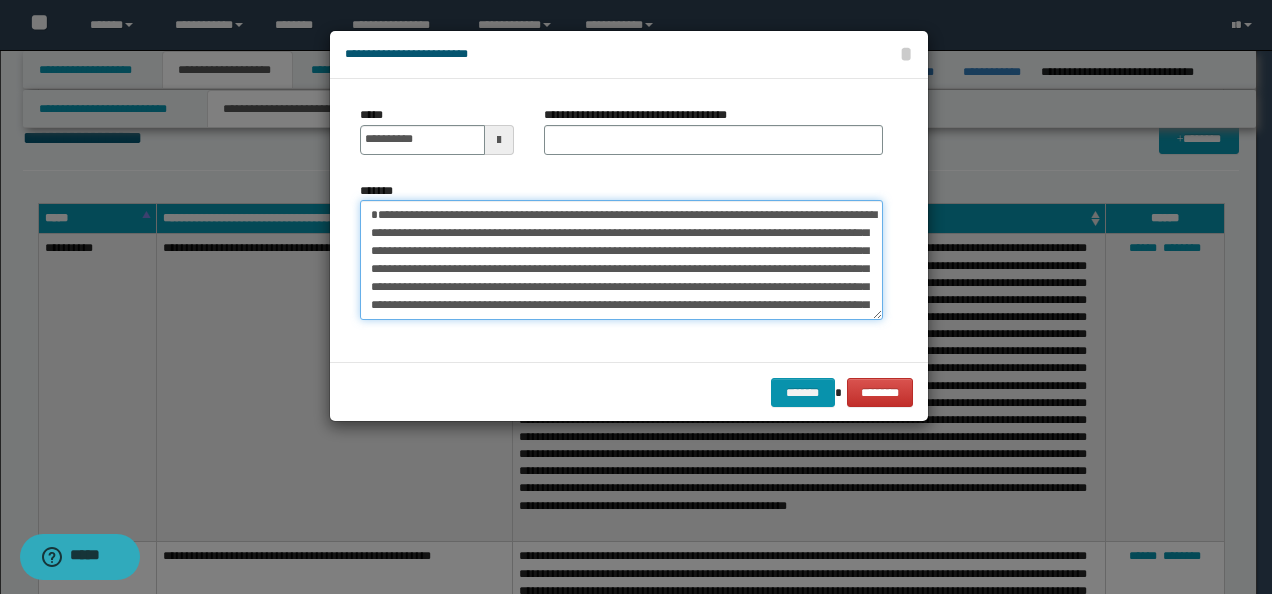 type on "**********" 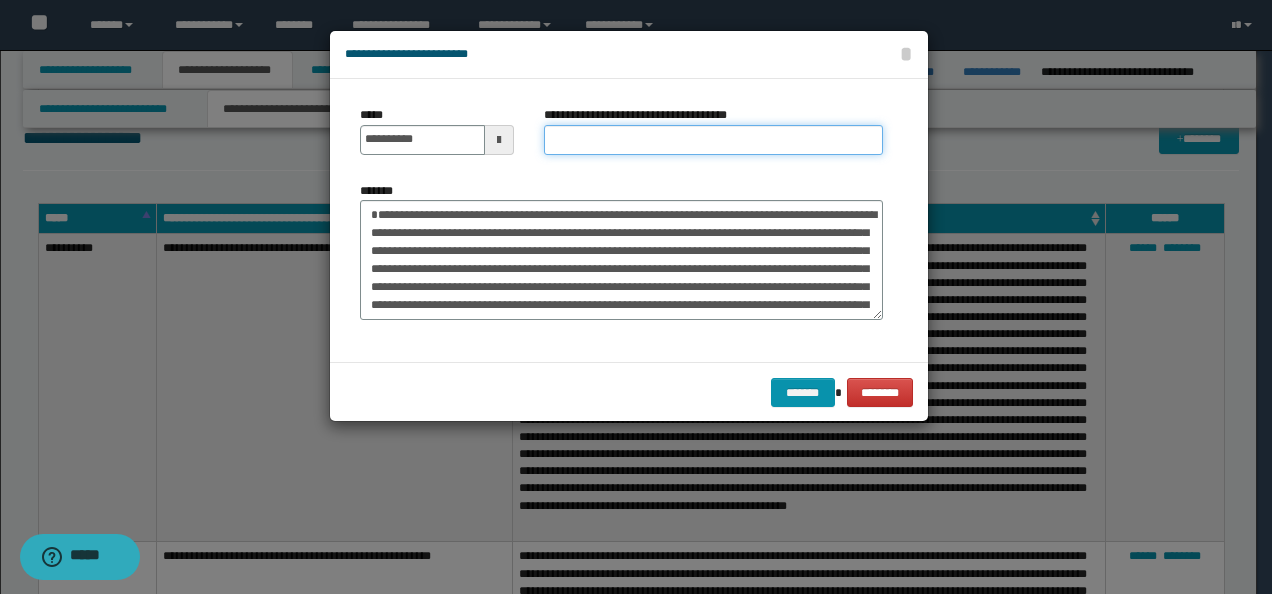 drag, startPoint x: 590, startPoint y: 133, endPoint x: 606, endPoint y: 145, distance: 20 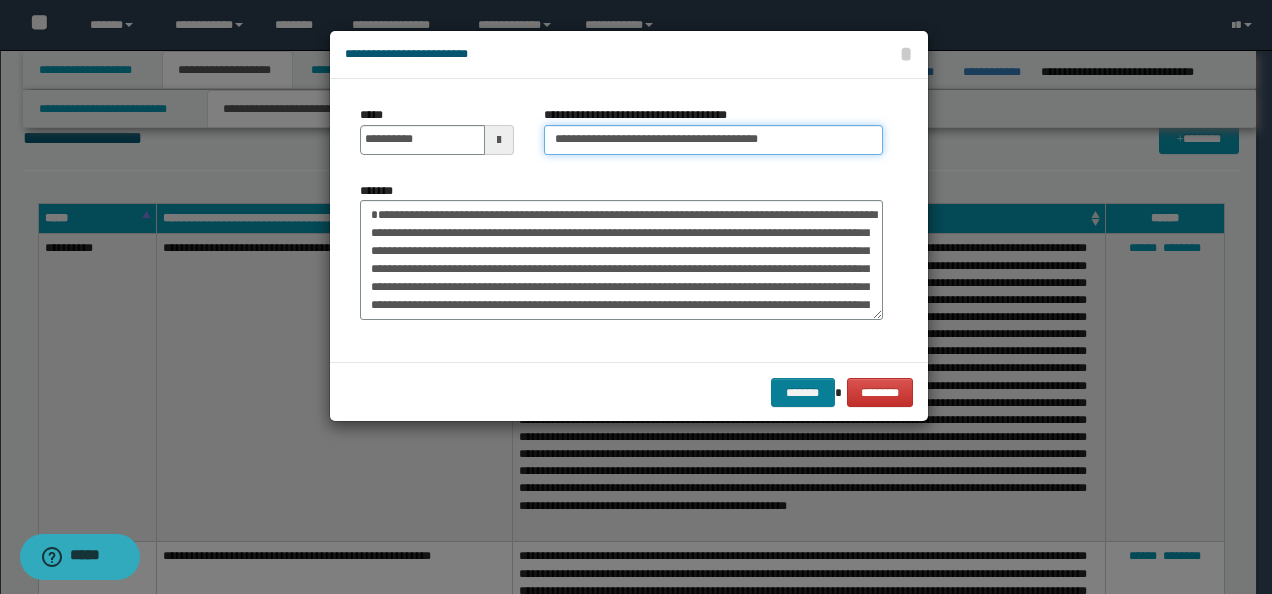 type on "**********" 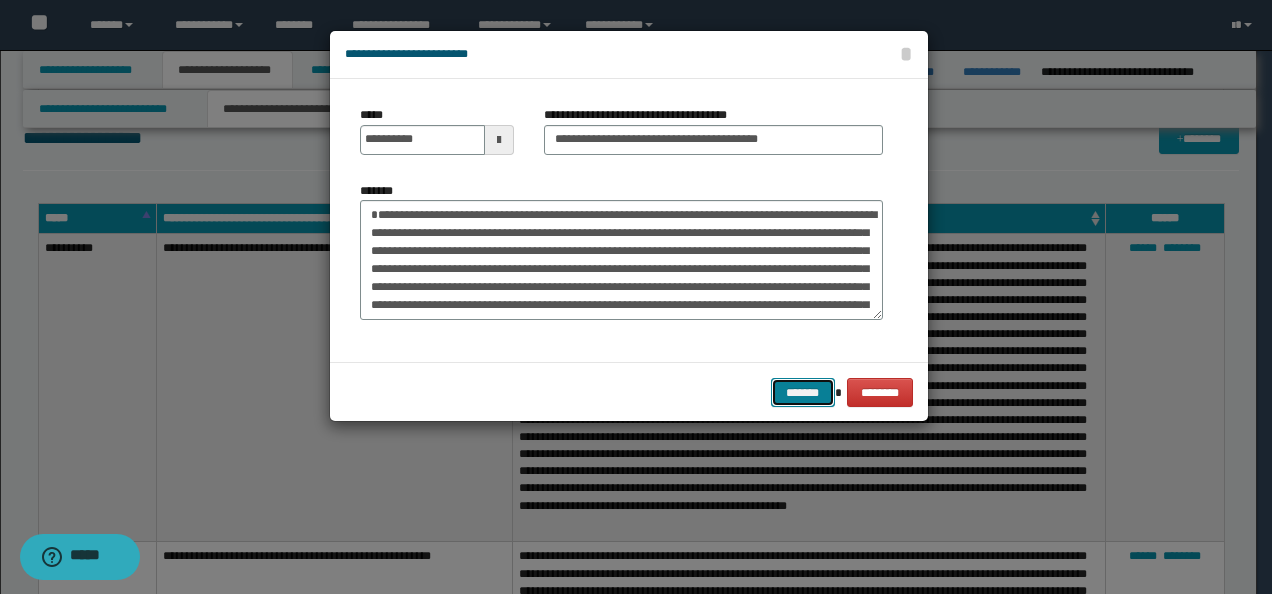click on "*******" at bounding box center [803, 392] 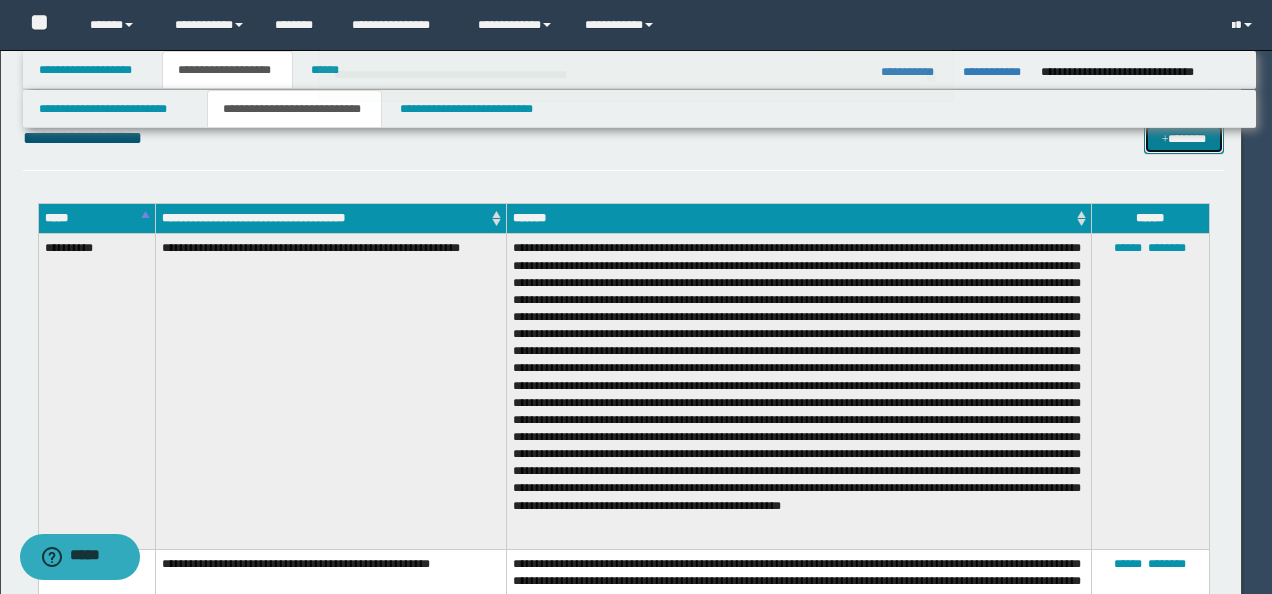 type 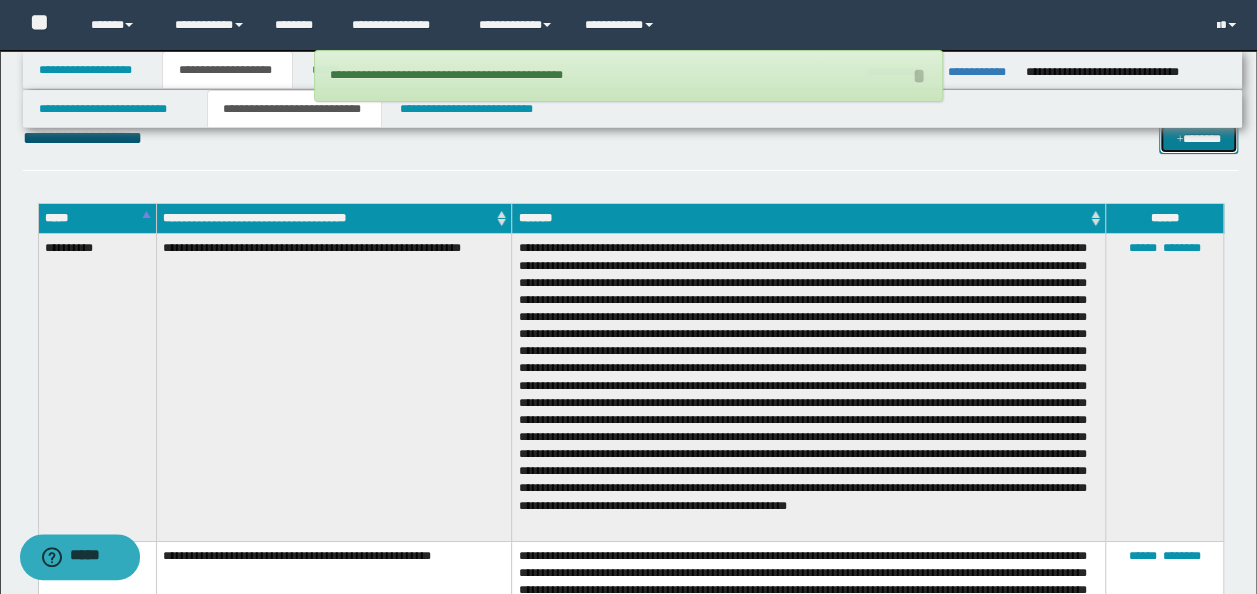 click on "*******" at bounding box center [1198, 138] 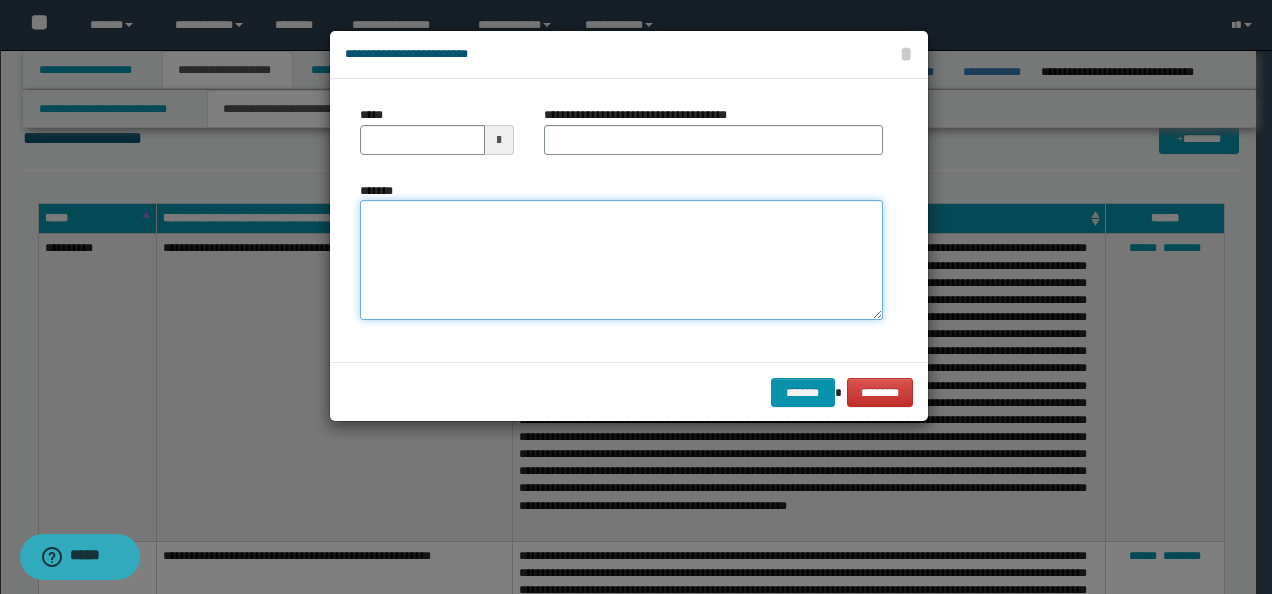 click on "*******" at bounding box center (621, 259) 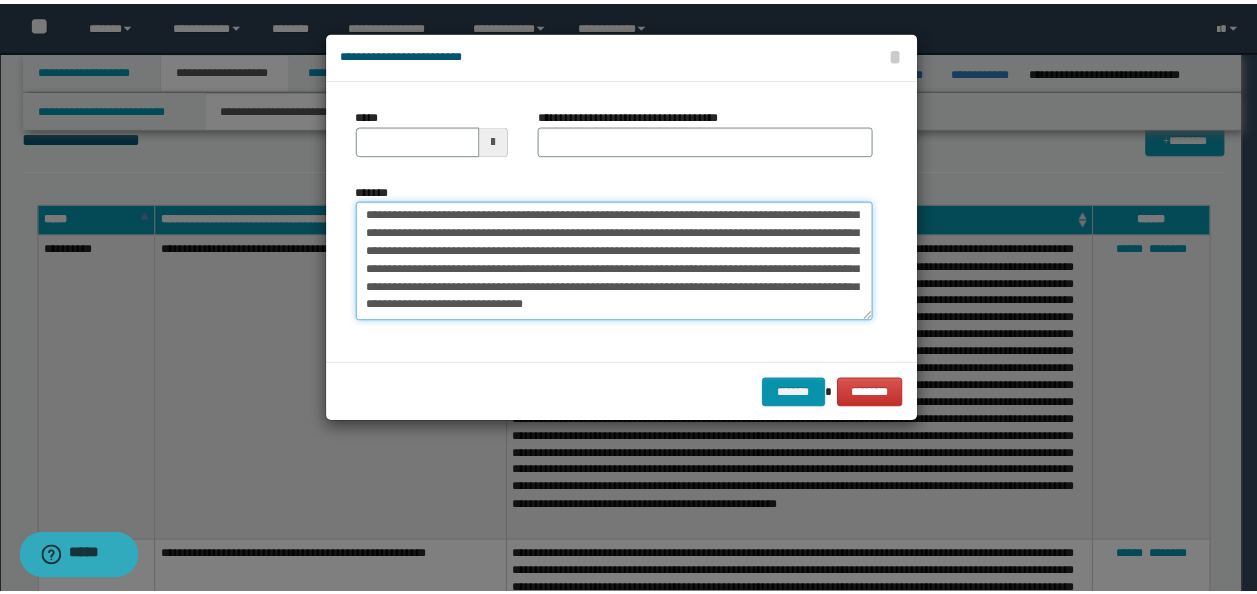 scroll, scrollTop: 0, scrollLeft: 0, axis: both 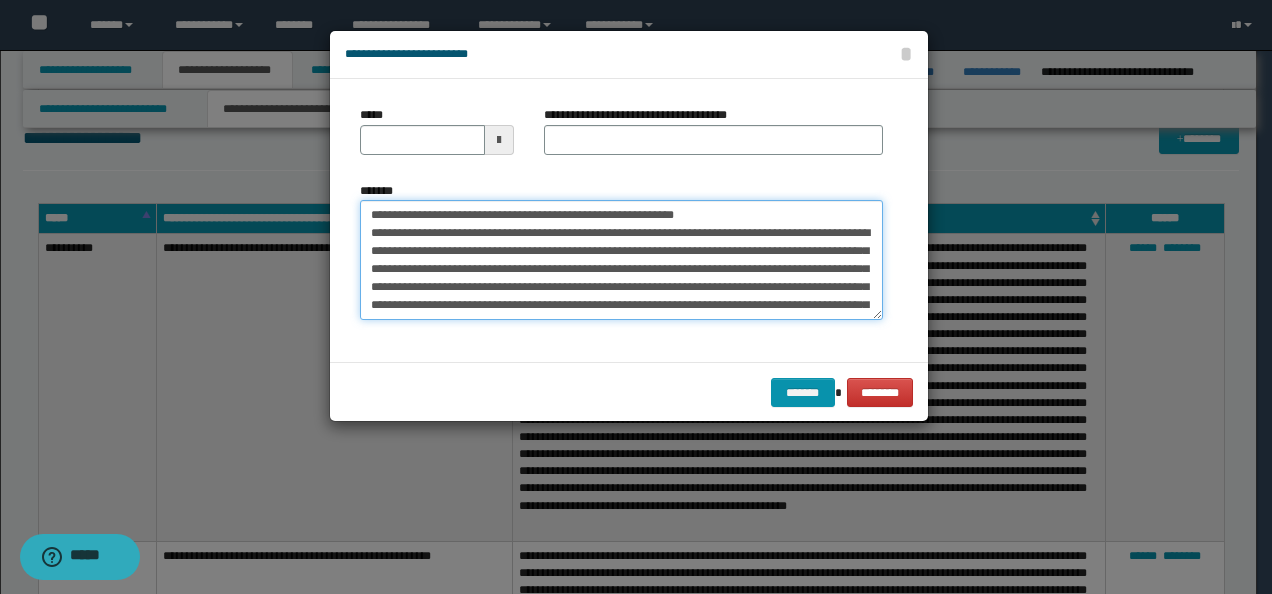 drag, startPoint x: 428, startPoint y: 214, endPoint x: 232, endPoint y: 190, distance: 197.46393 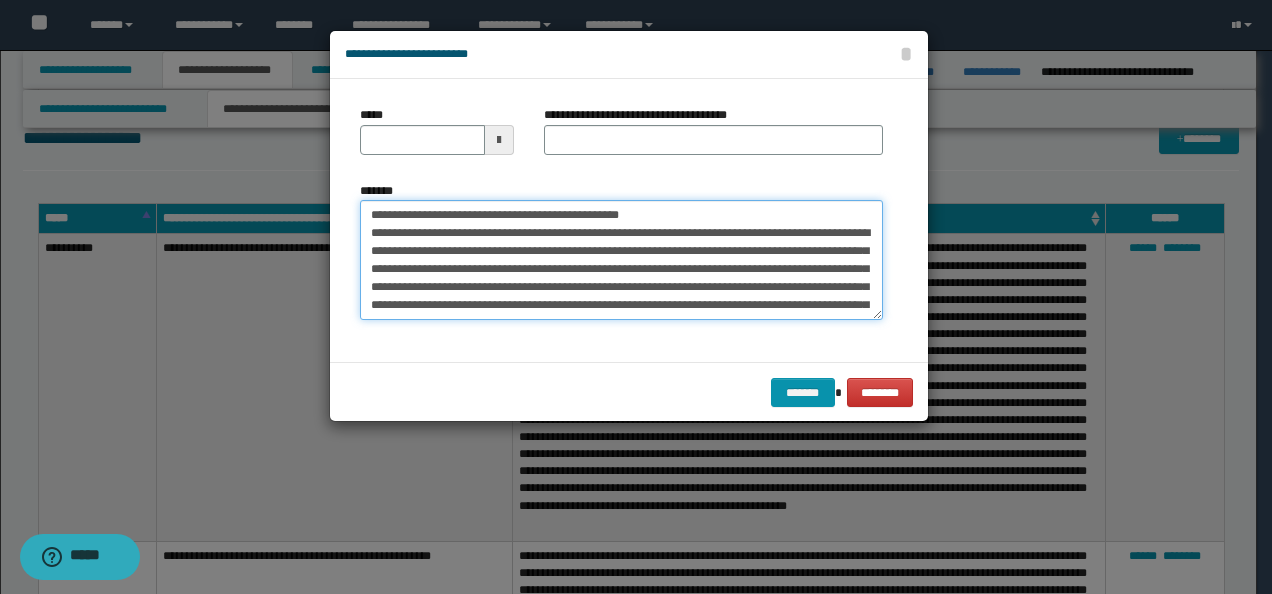 type 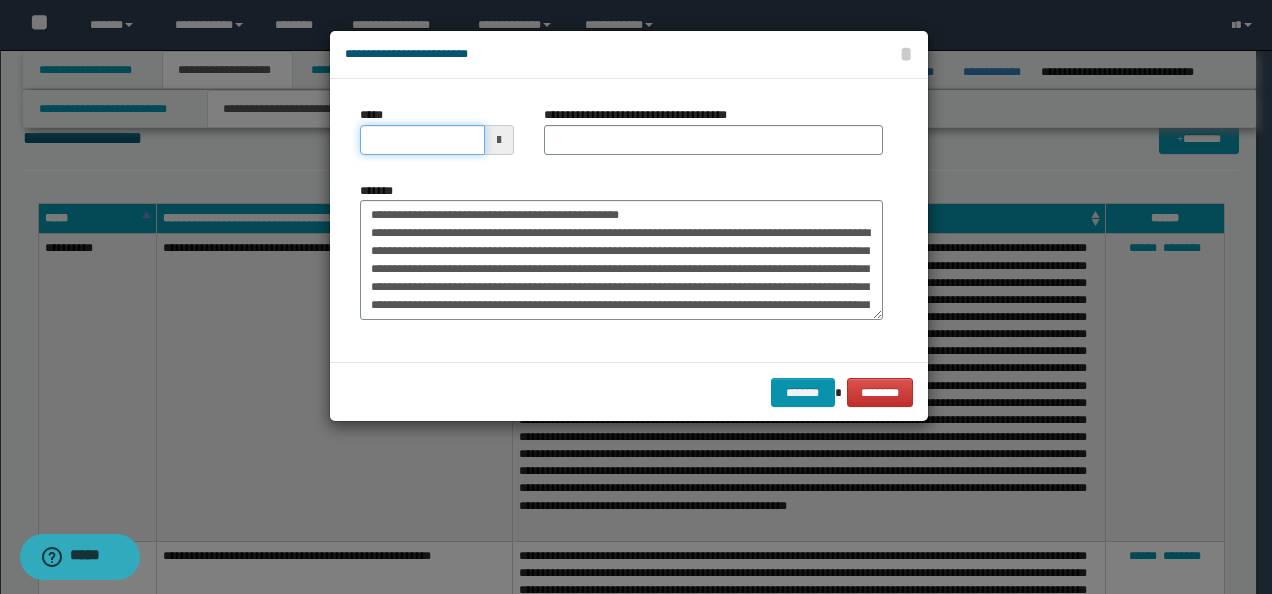 click on "*****" at bounding box center [422, 140] 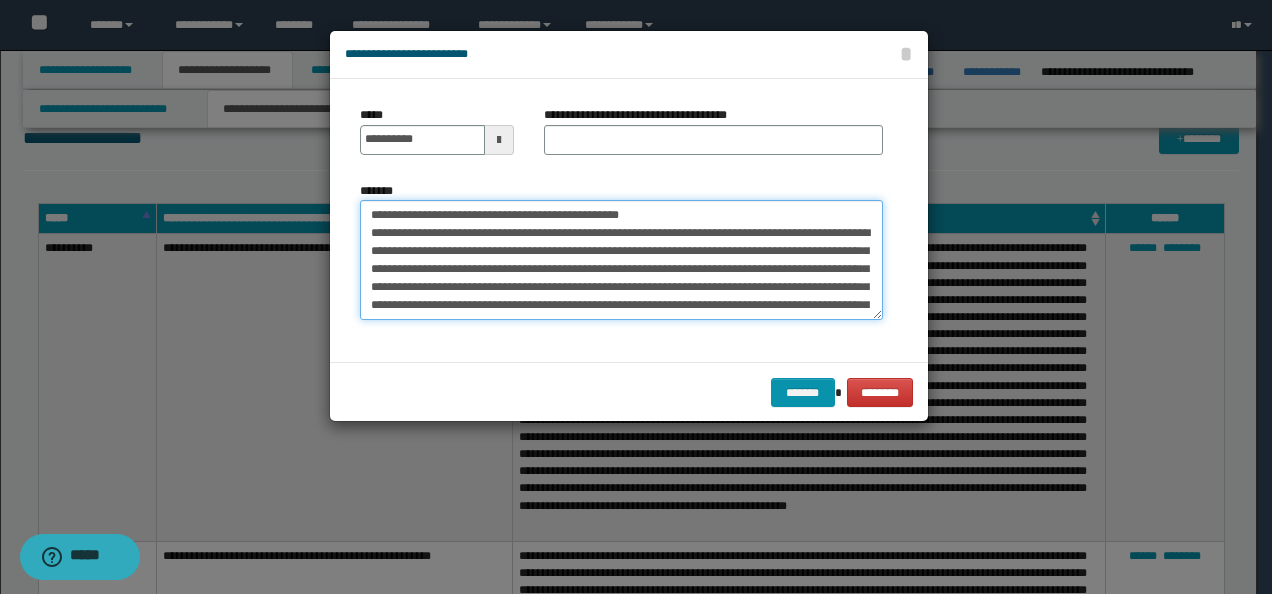 type on "**********" 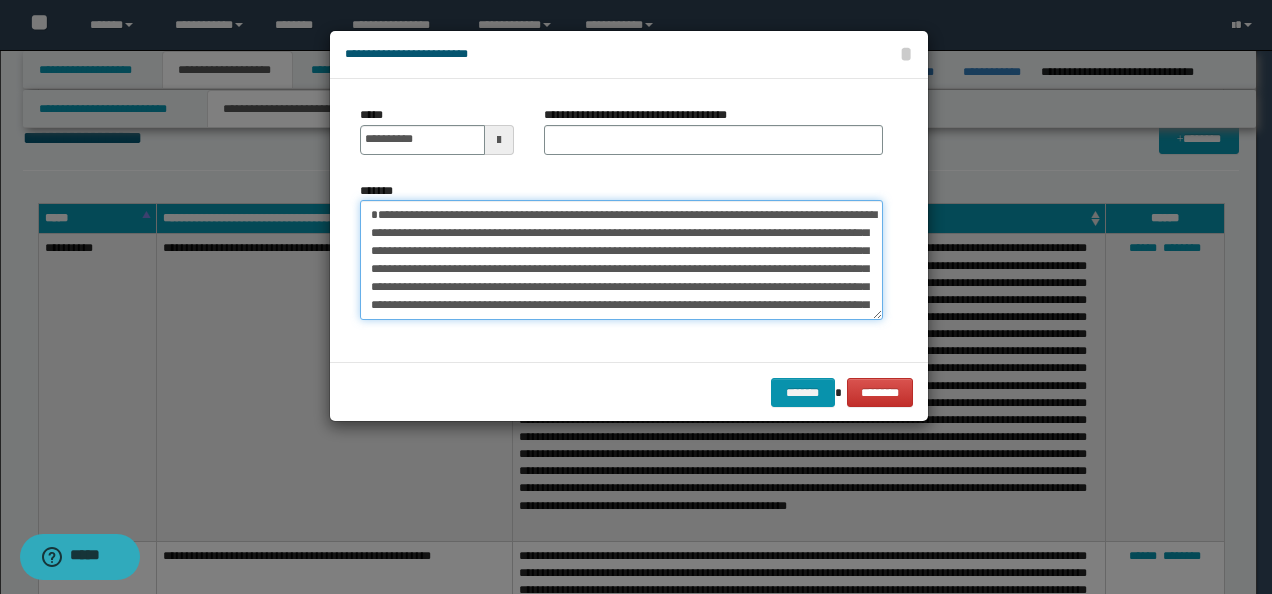 type on "**********" 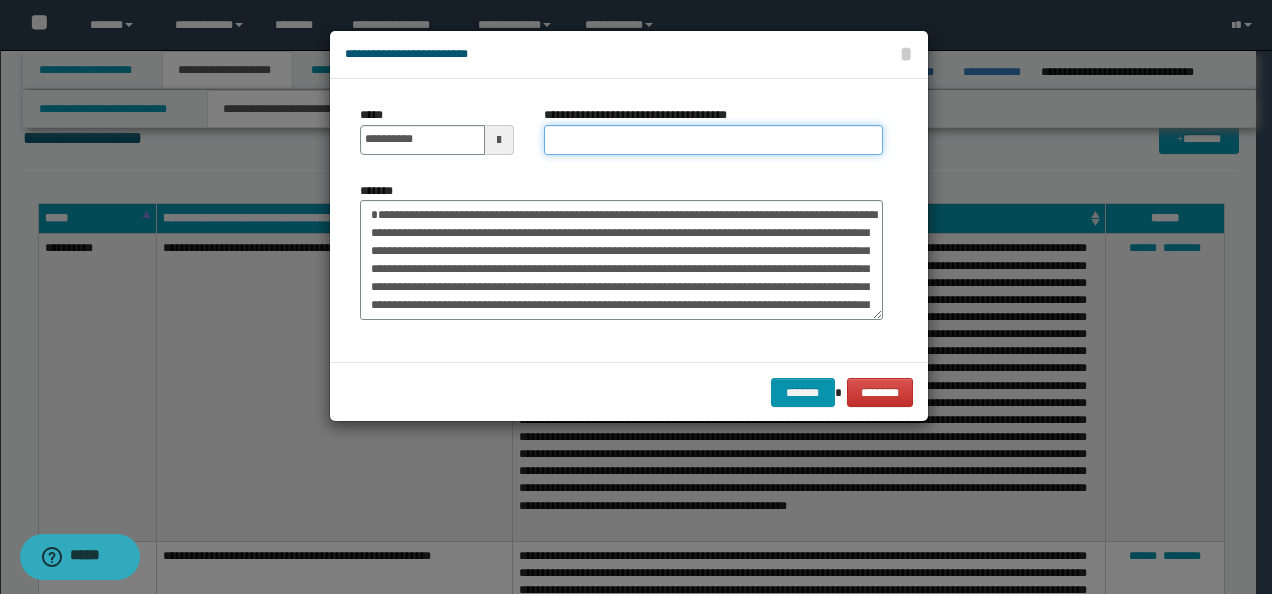 click on "**********" at bounding box center (713, 140) 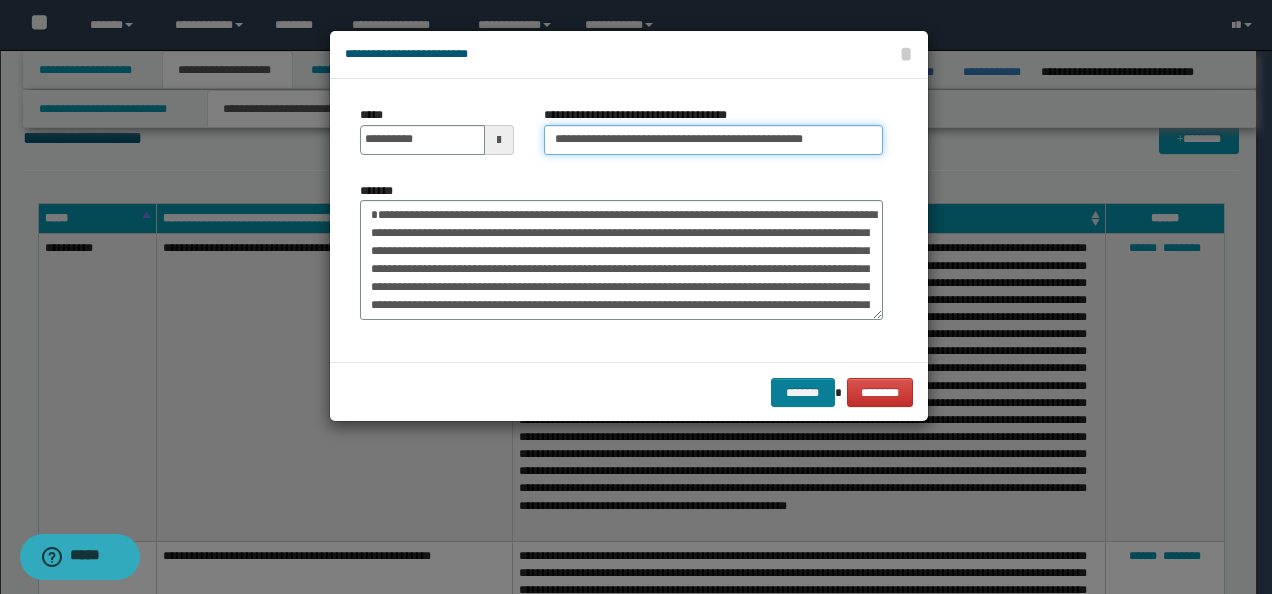 type on "**********" 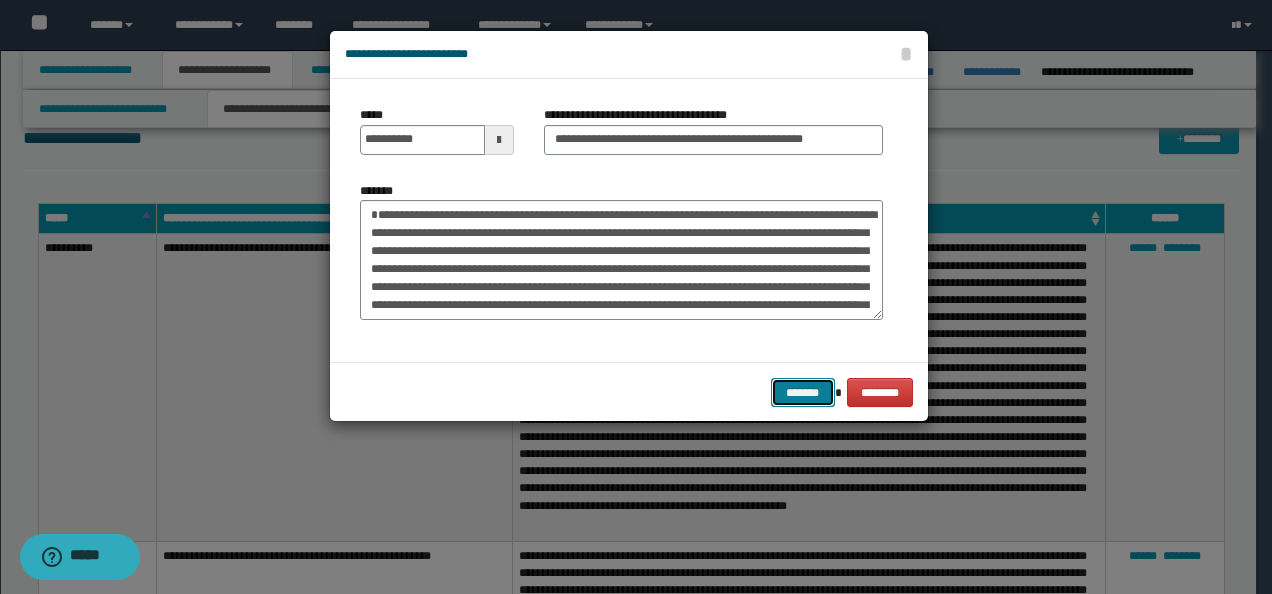 click on "*******" at bounding box center [803, 392] 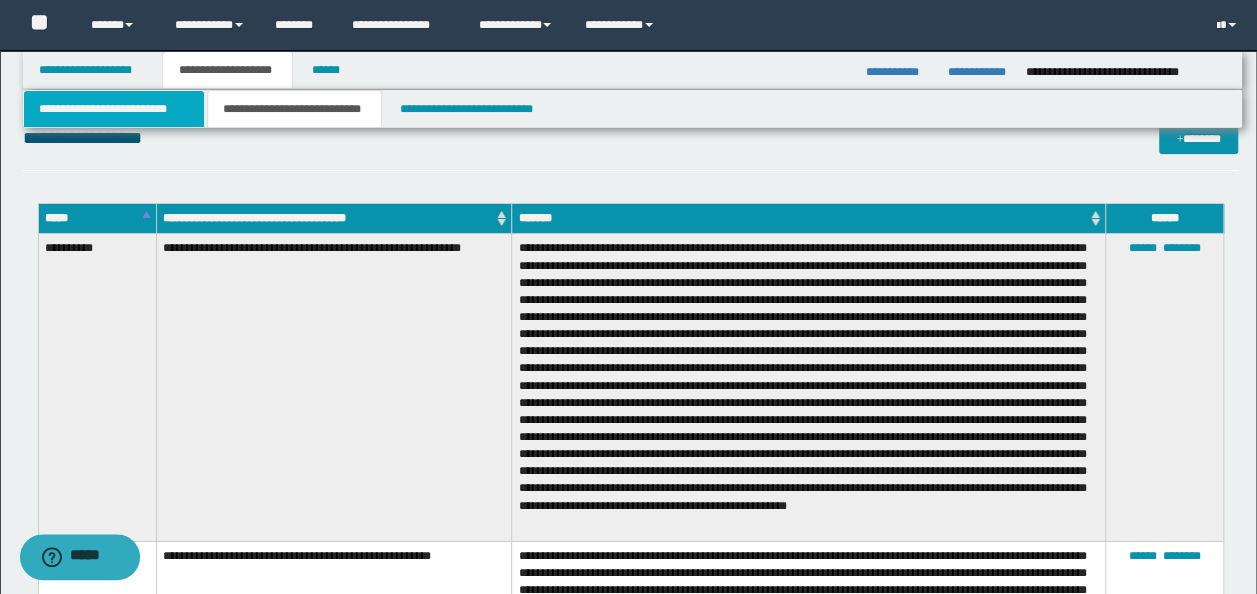 click on "**********" at bounding box center (114, 109) 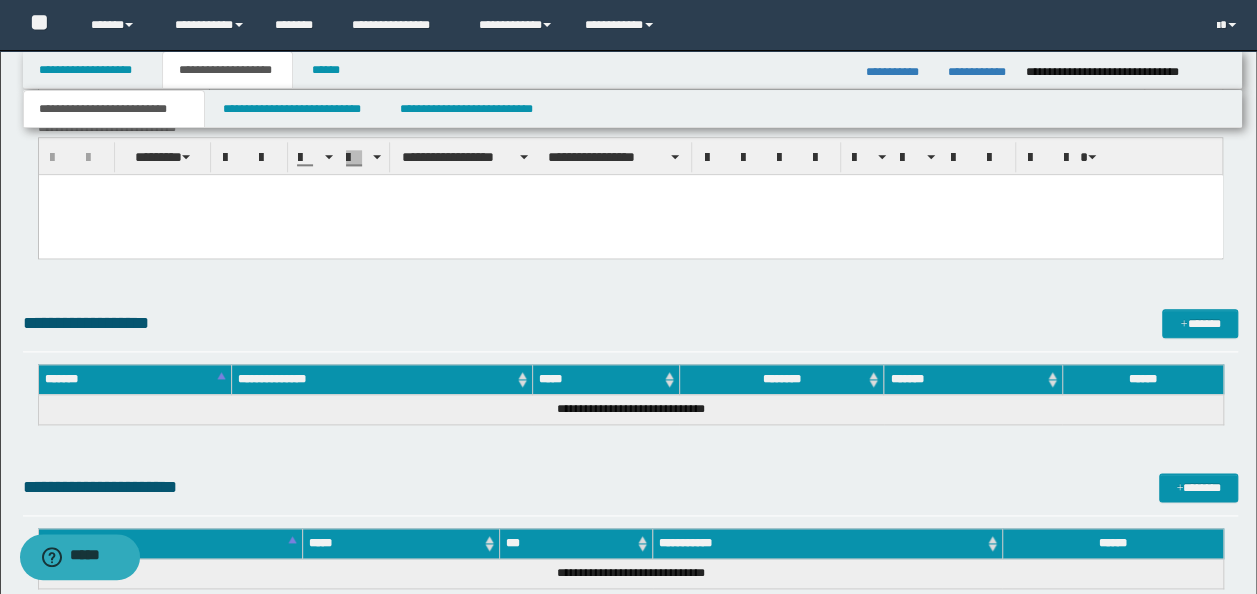 scroll, scrollTop: 729, scrollLeft: 0, axis: vertical 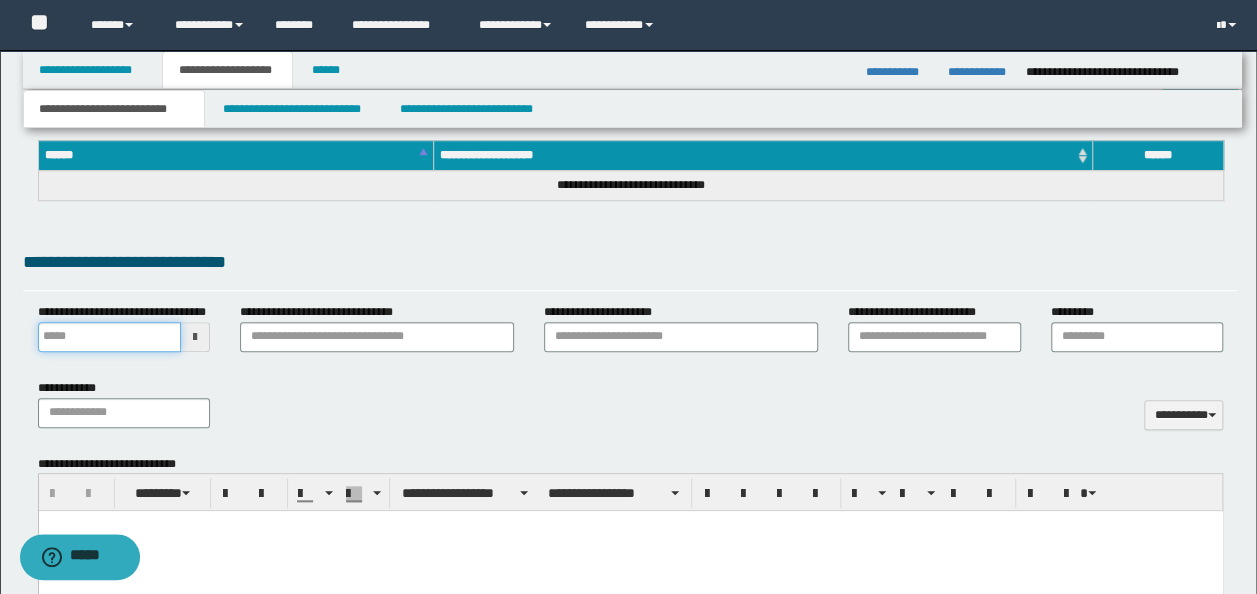 click on "**********" at bounding box center (110, 337) 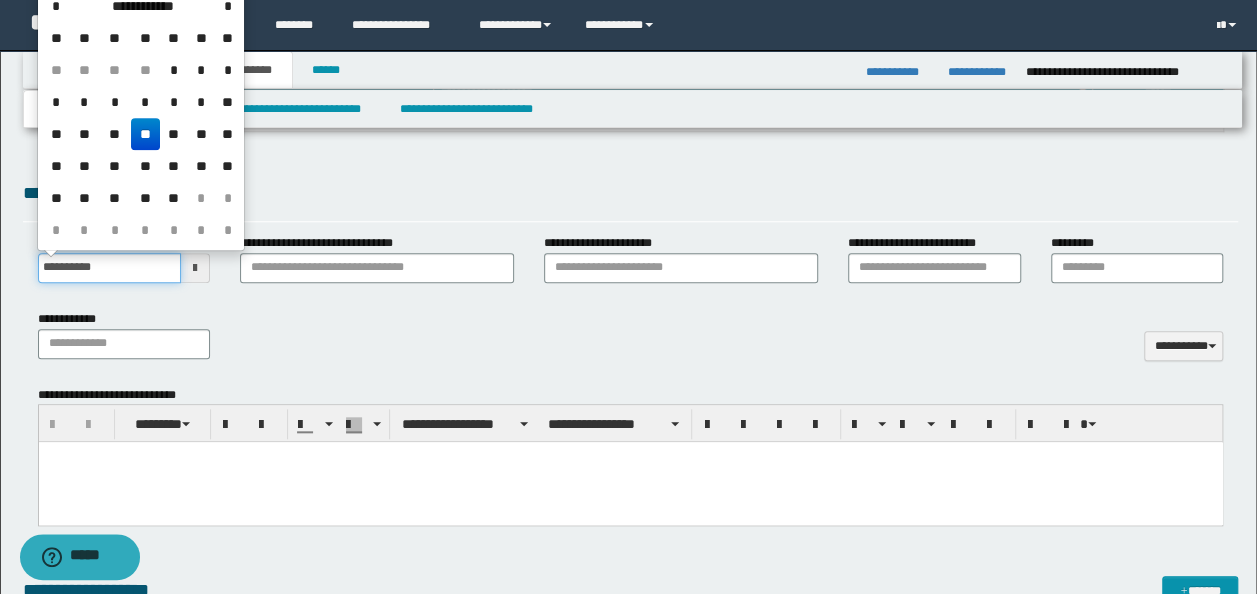 scroll, scrollTop: 829, scrollLeft: 0, axis: vertical 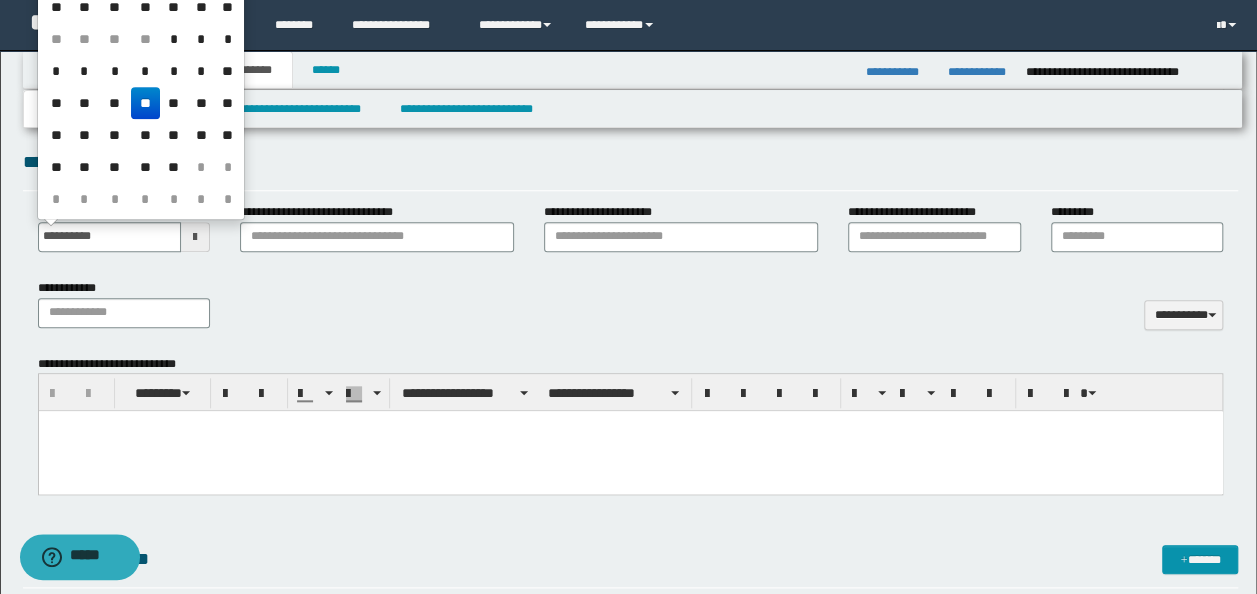 type on "**********" 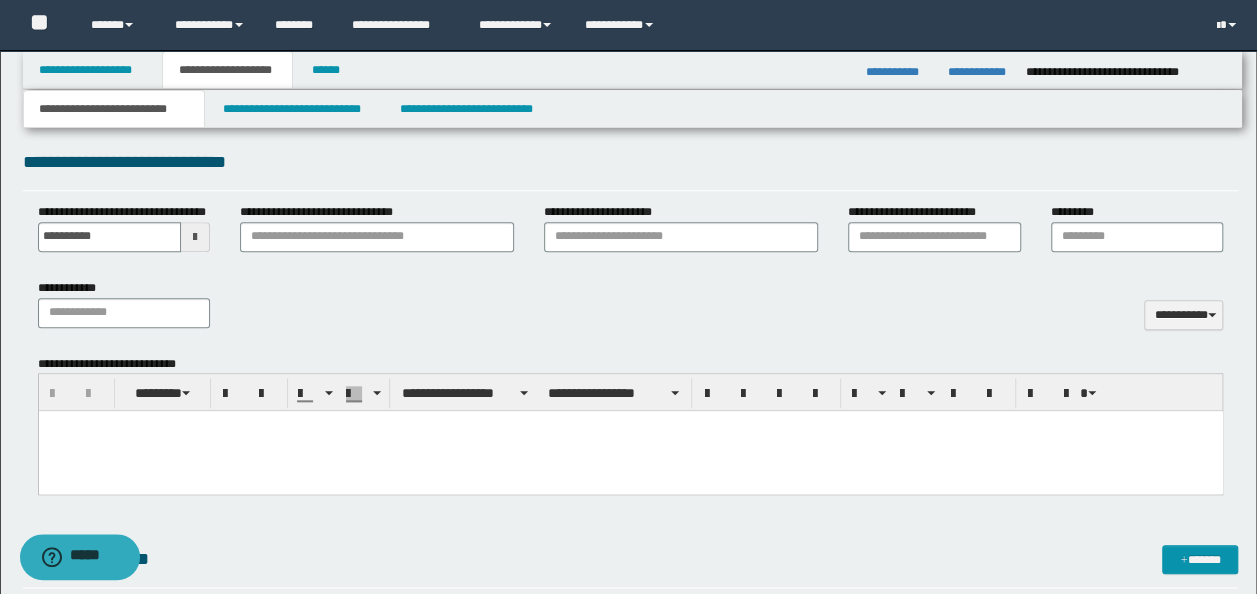 click on "**********" at bounding box center [631, 311] 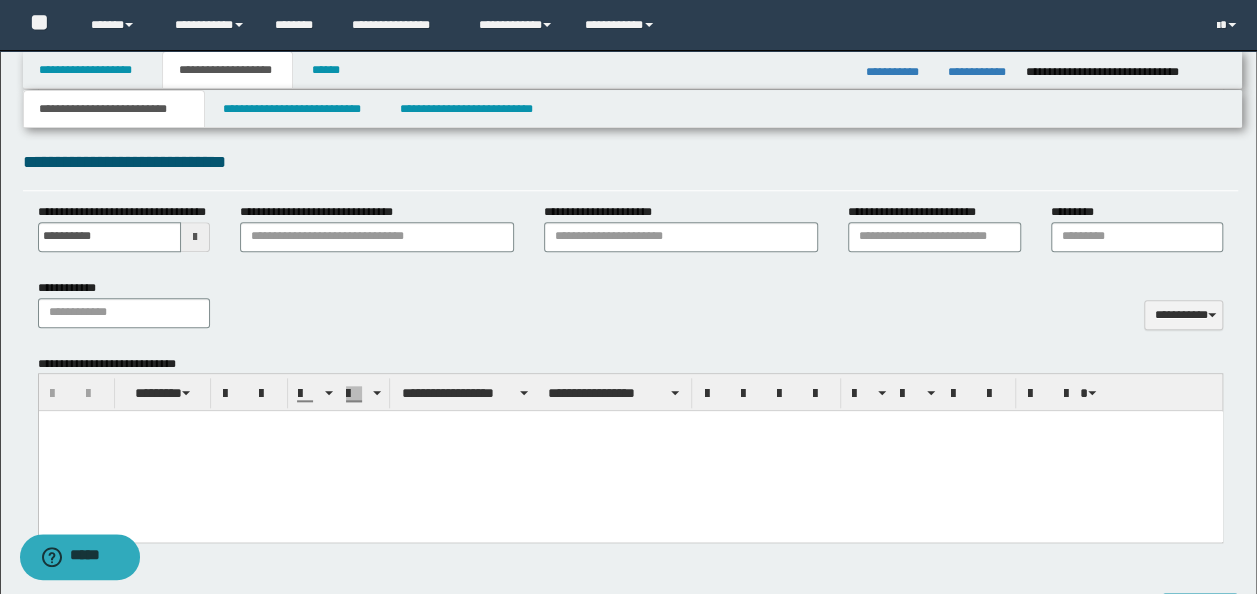 click at bounding box center [630, 451] 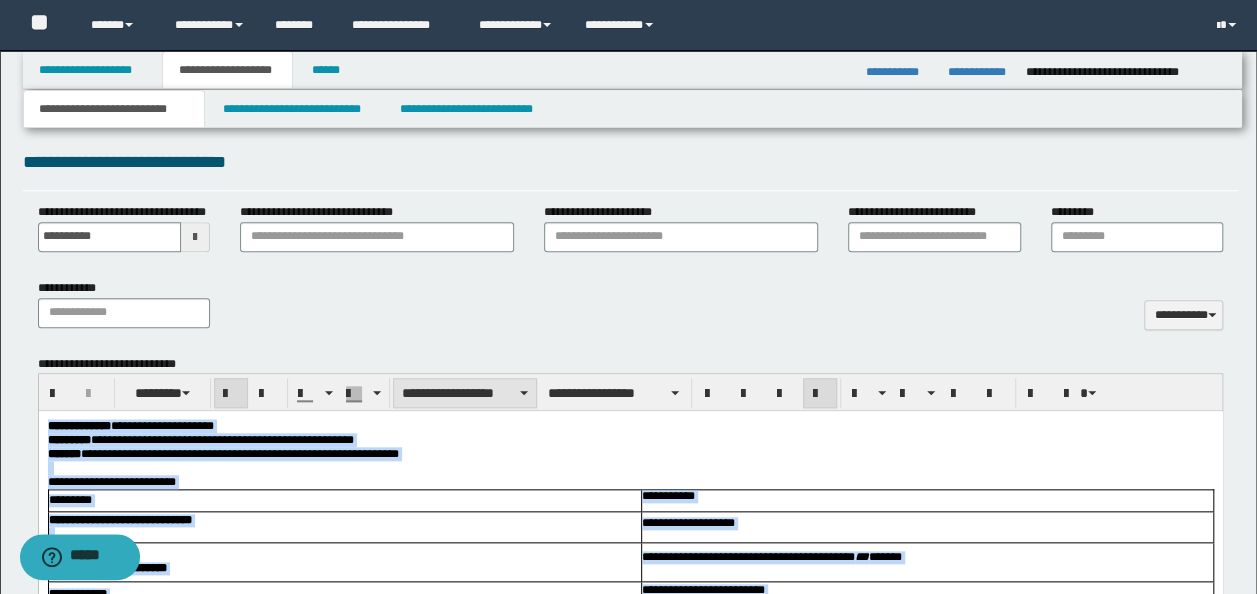 click on "**********" at bounding box center [465, 393] 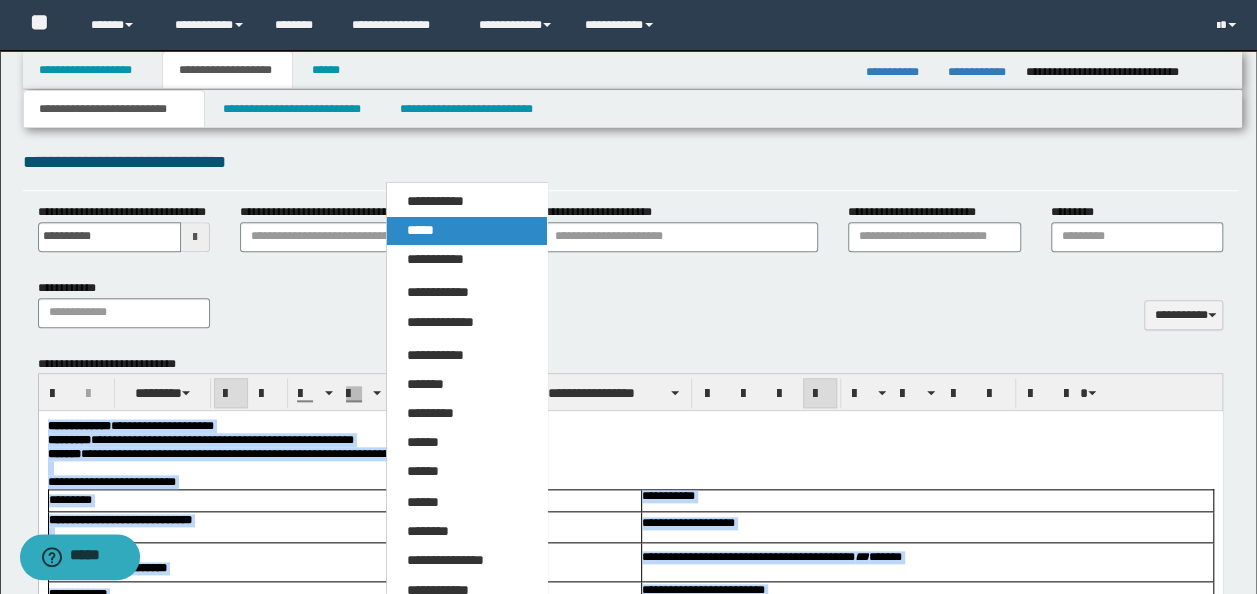 click on "*****" at bounding box center (466, 231) 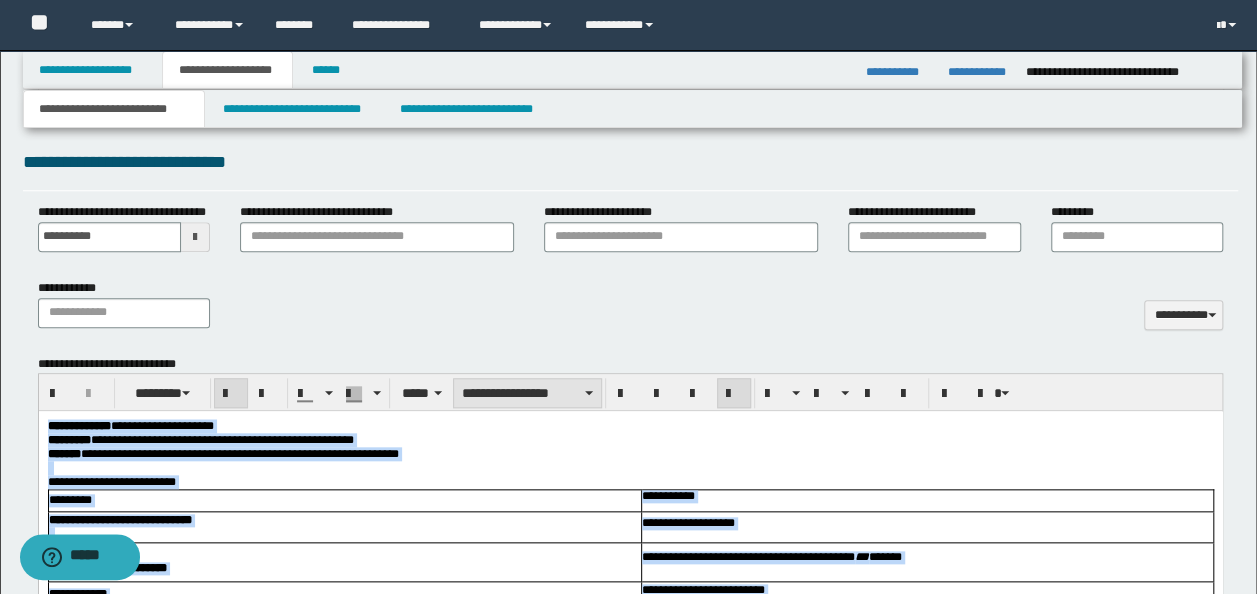 click on "**********" at bounding box center [527, 393] 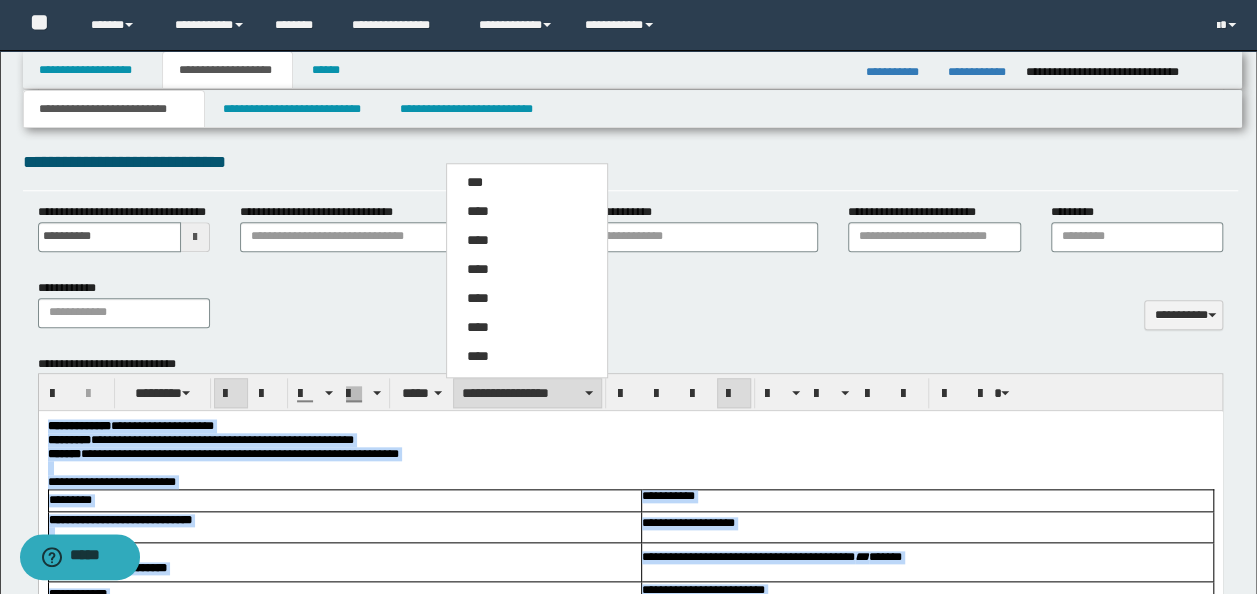 drag, startPoint x: 511, startPoint y: 207, endPoint x: 533, endPoint y: 233, distance: 34.058773 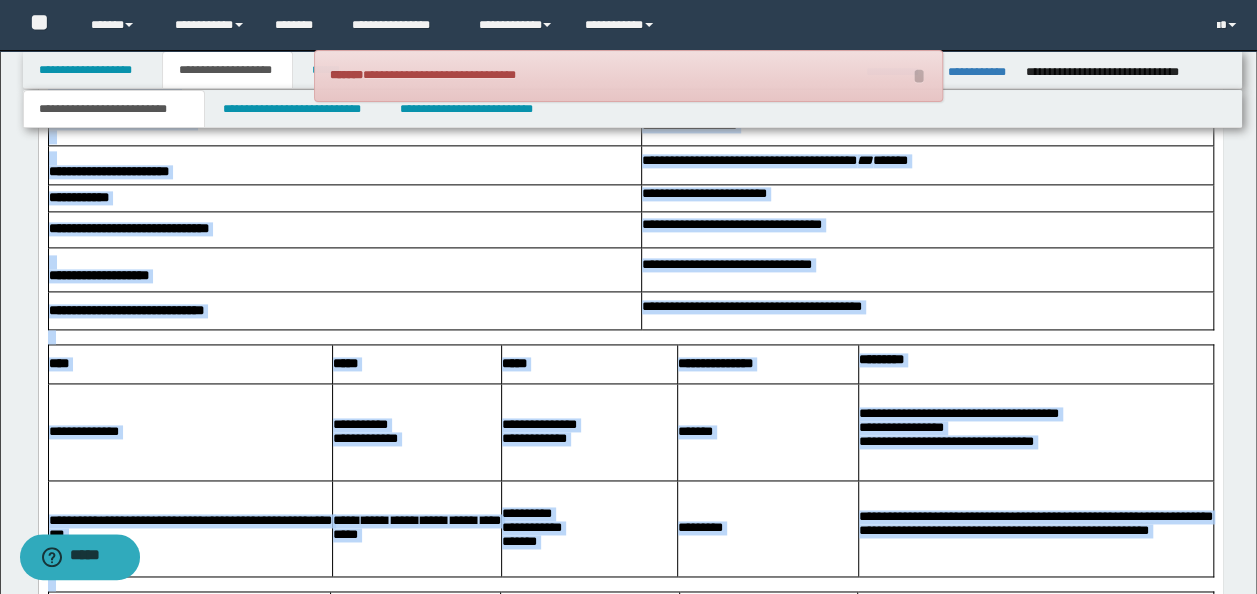 scroll, scrollTop: 1229, scrollLeft: 0, axis: vertical 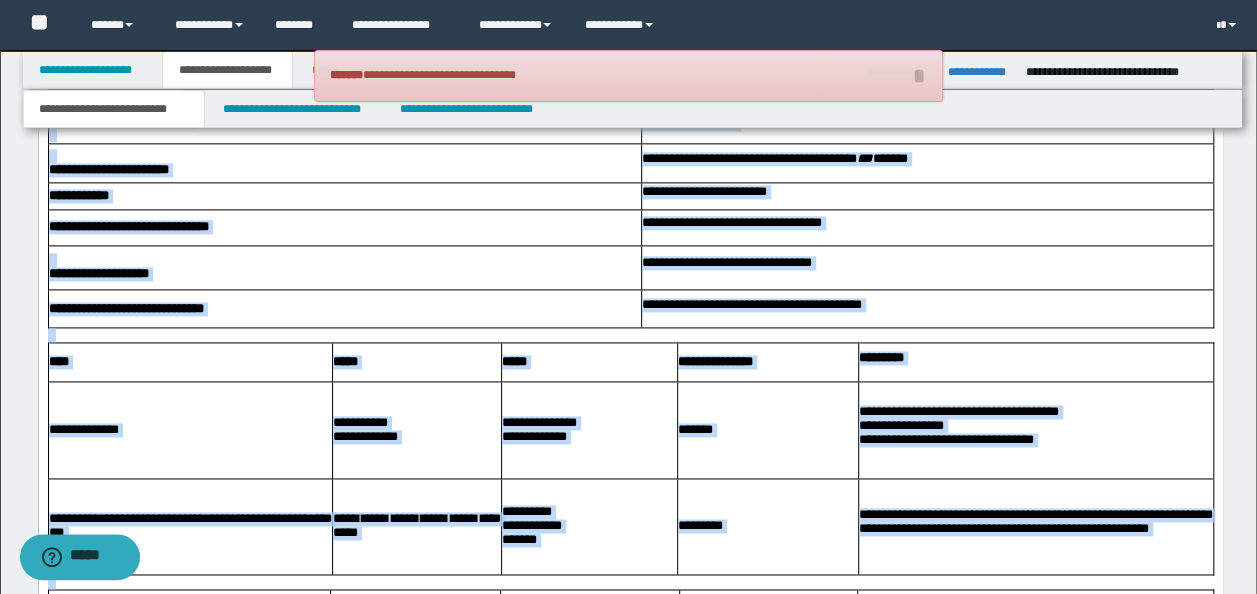 click on "**********" at bounding box center (714, 361) 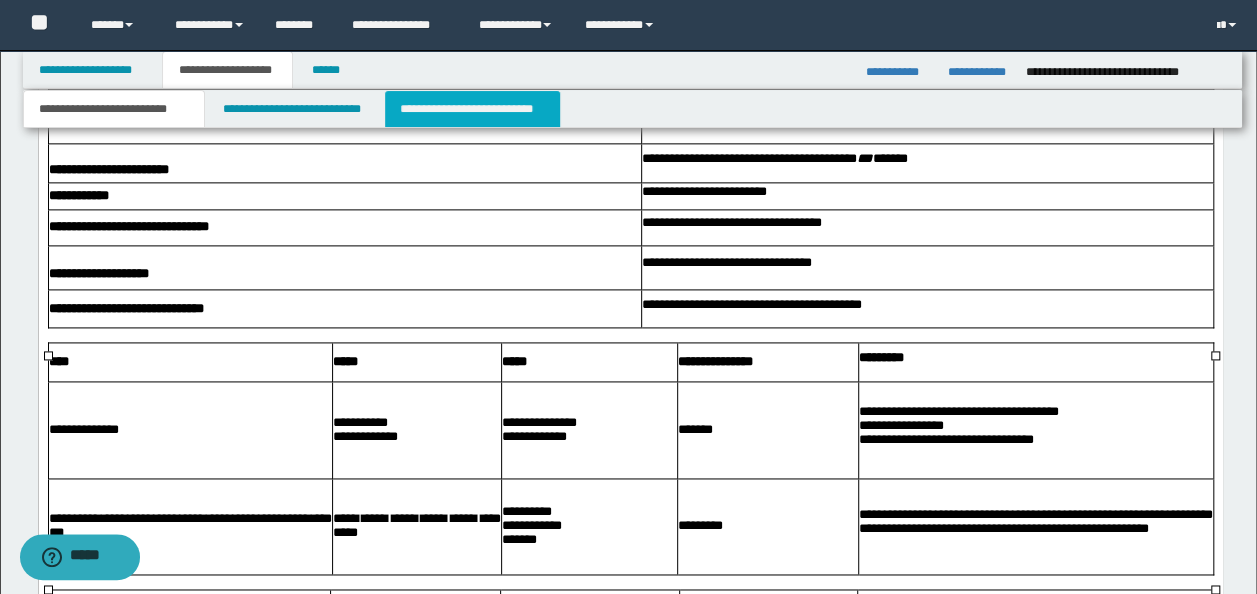 click on "**********" at bounding box center [472, 109] 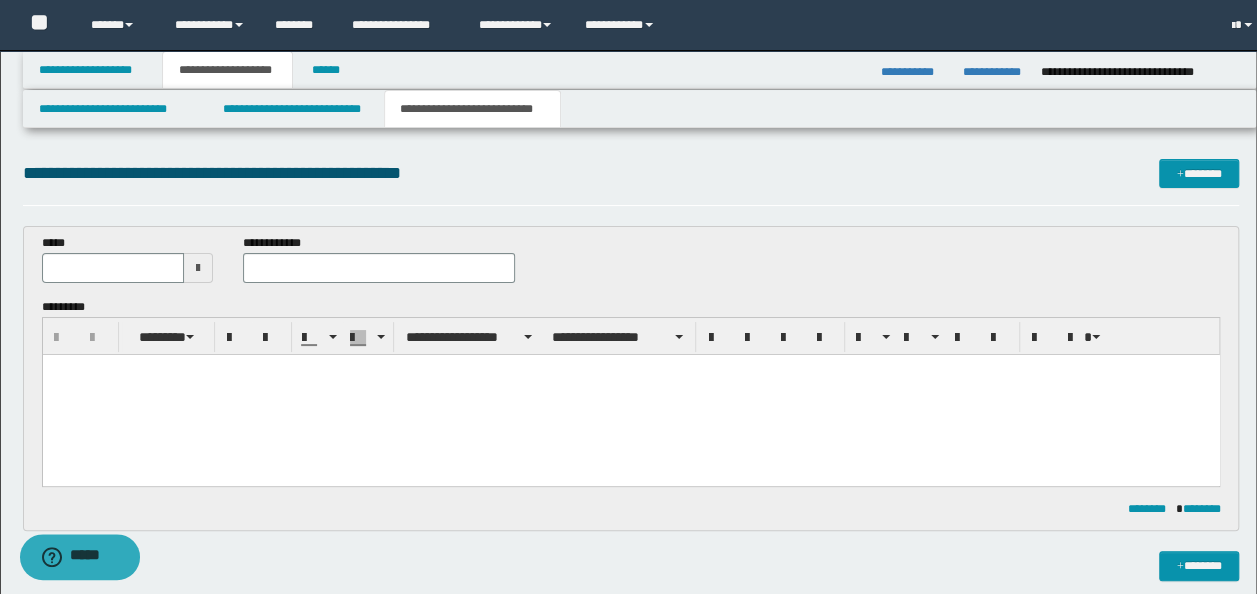 scroll, scrollTop: 0, scrollLeft: 0, axis: both 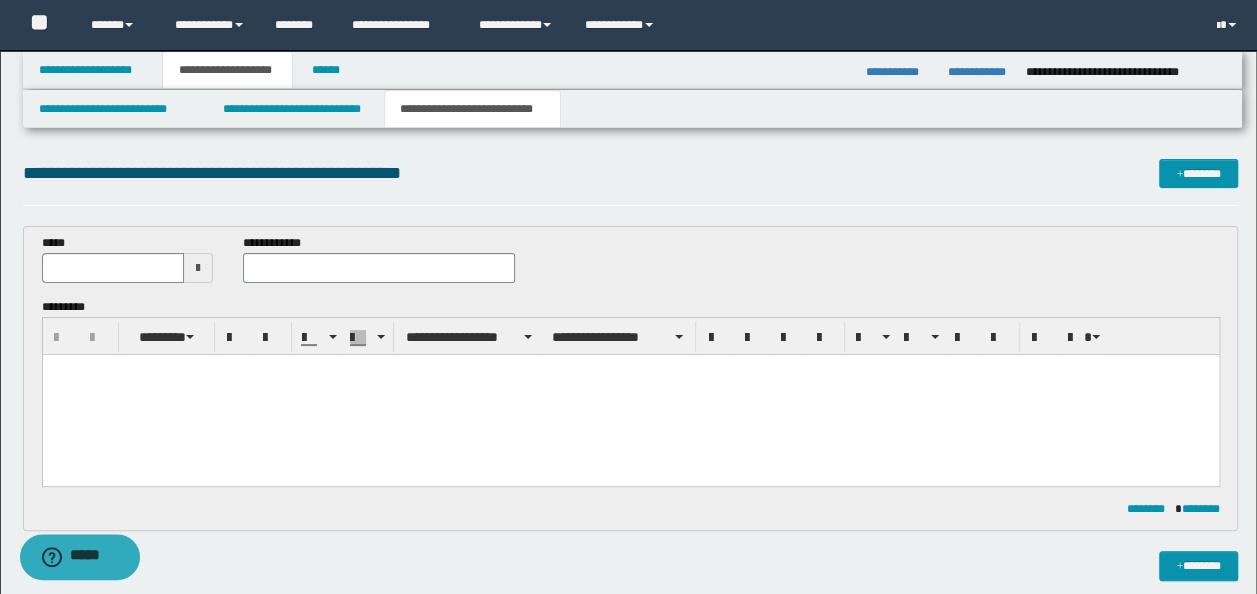 click at bounding box center (630, 394) 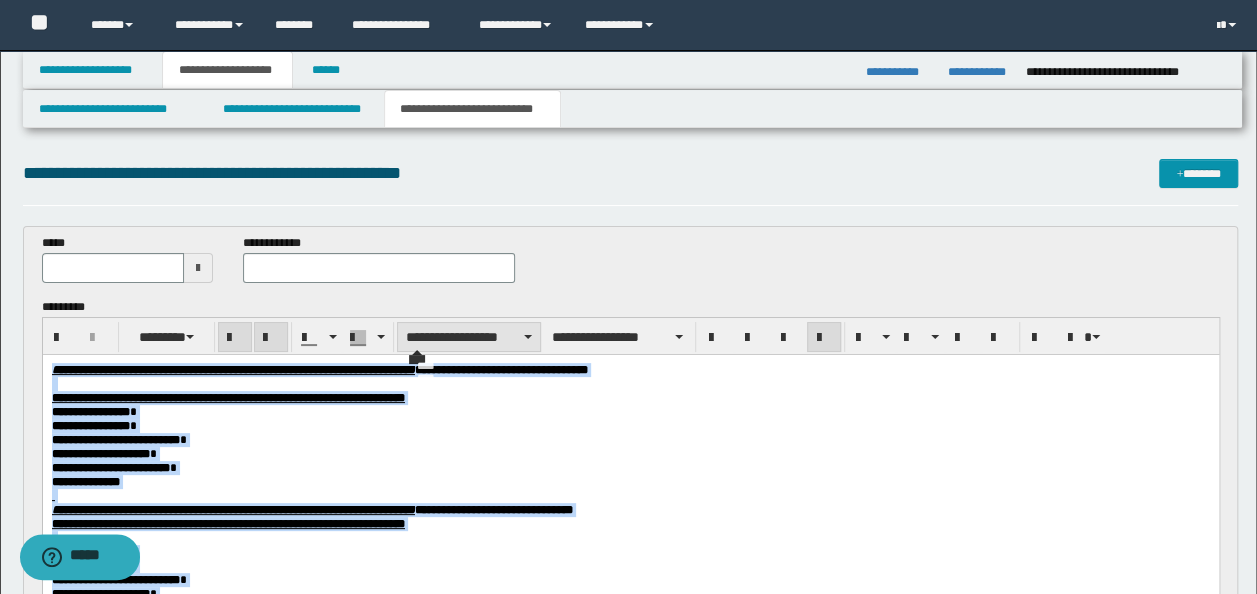 click on "**********" at bounding box center [469, 337] 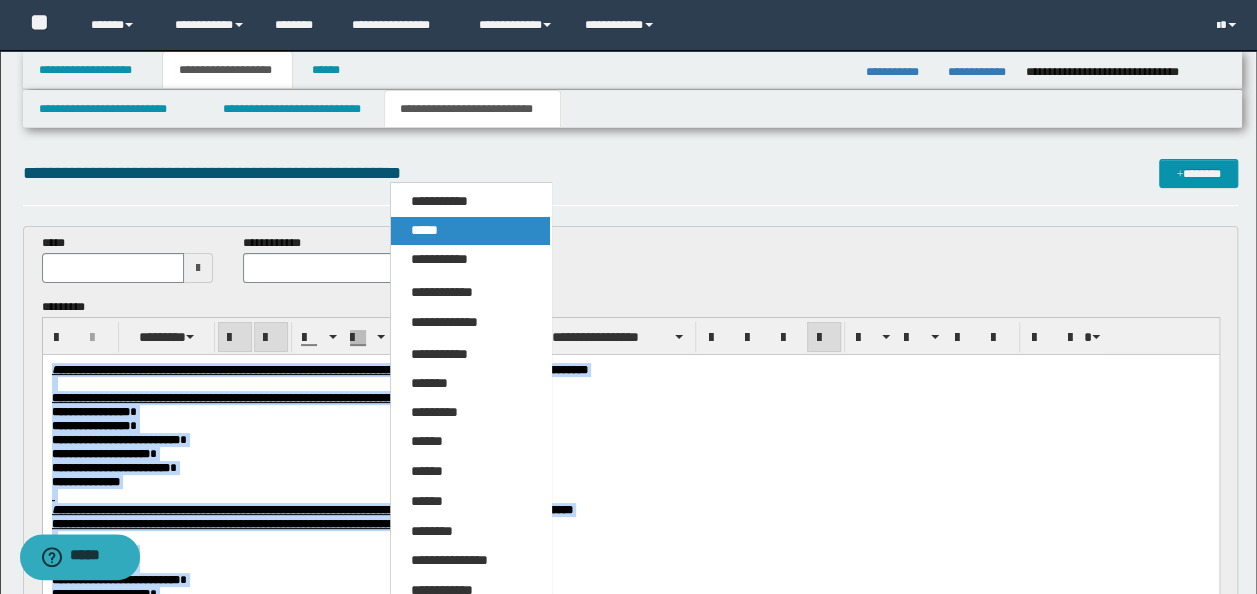 click on "*****" at bounding box center (470, 231) 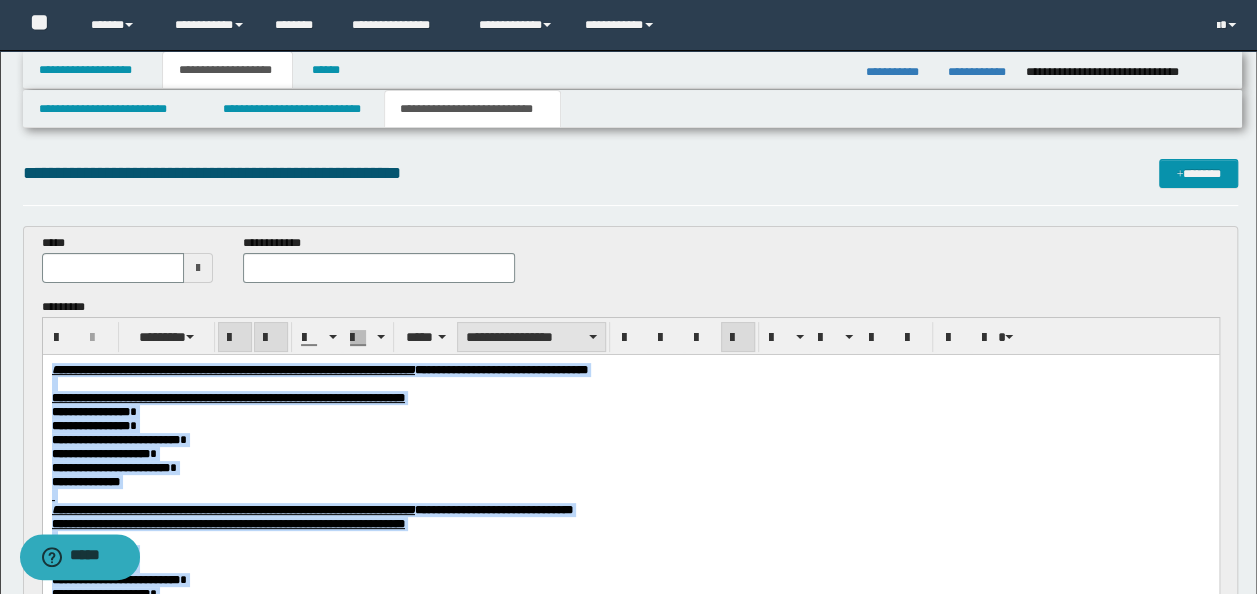 click on "**********" at bounding box center [531, 337] 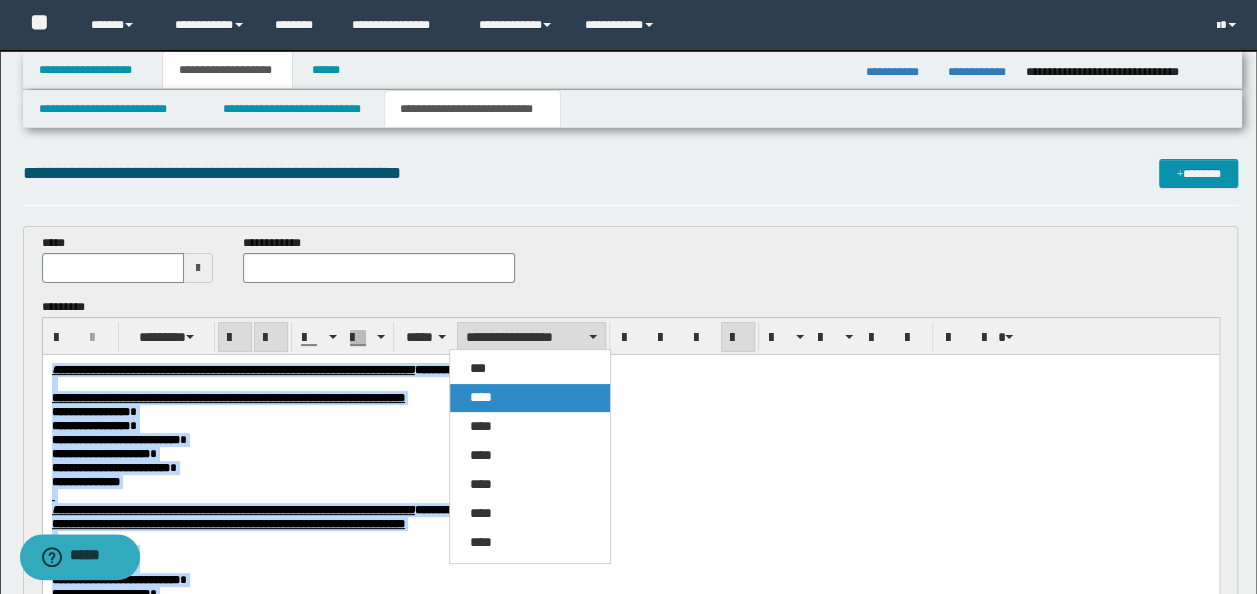 click on "****" at bounding box center [529, 398] 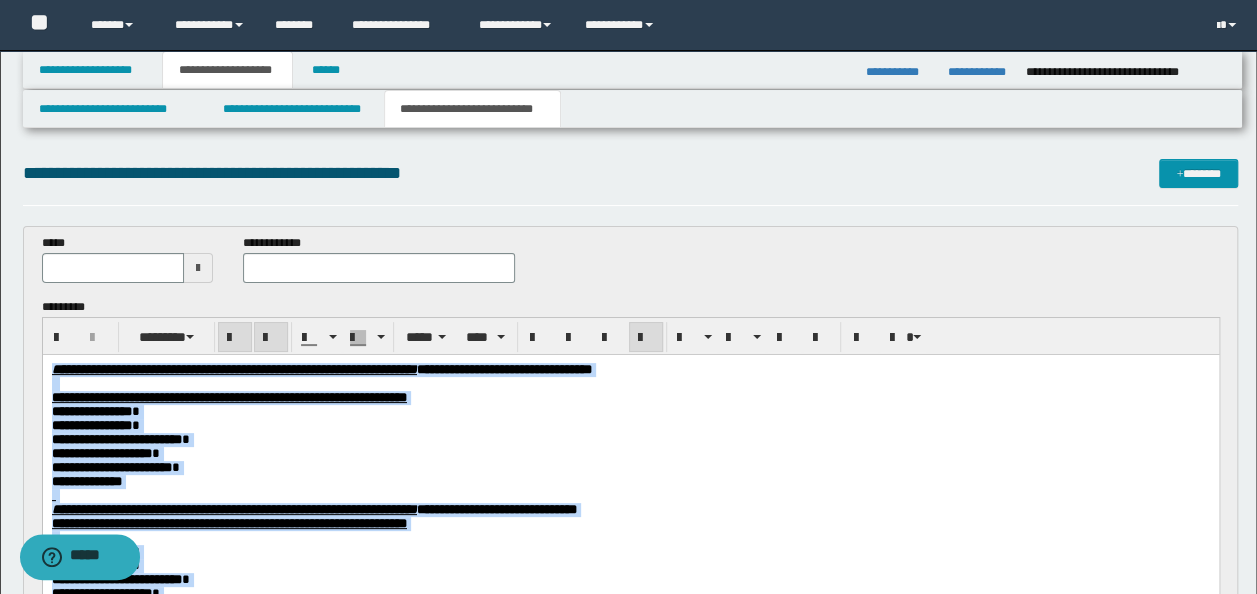 click on "**********" at bounding box center (630, 397) 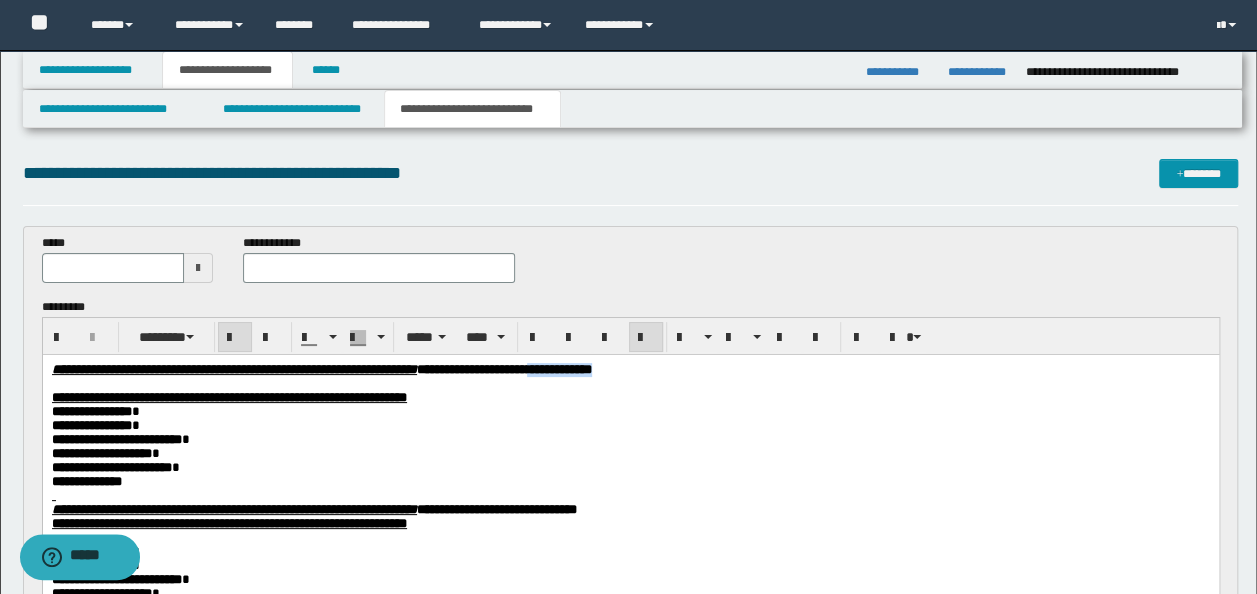 drag, startPoint x: 848, startPoint y: 371, endPoint x: 760, endPoint y: 374, distance: 88.051125 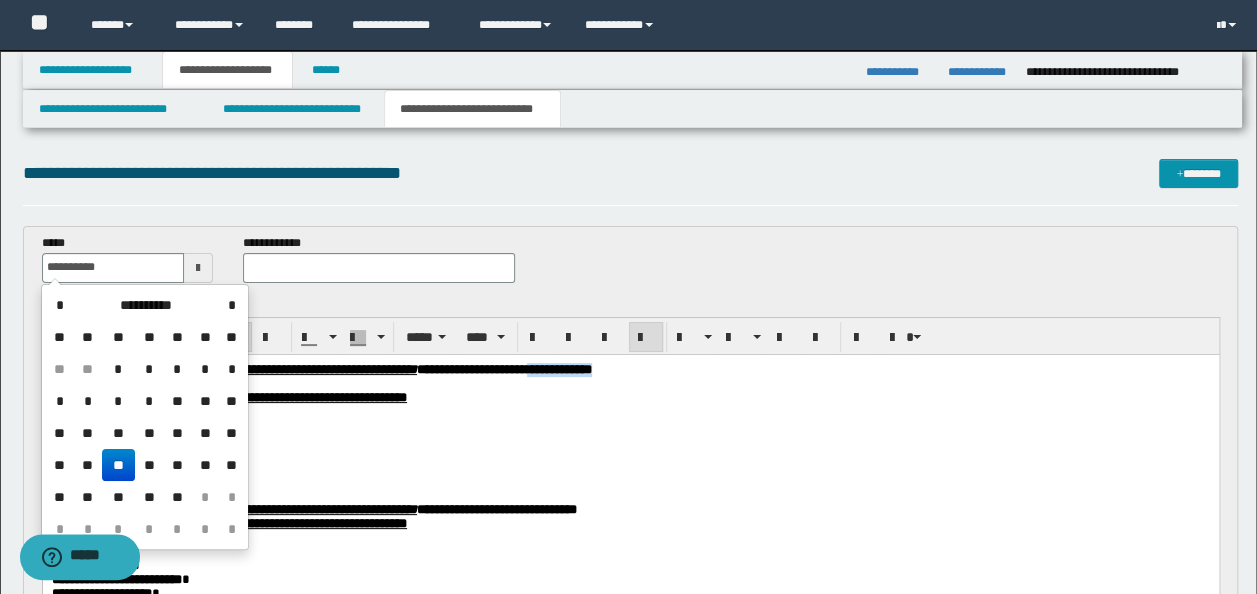 click on "**********" at bounding box center (630, 411) 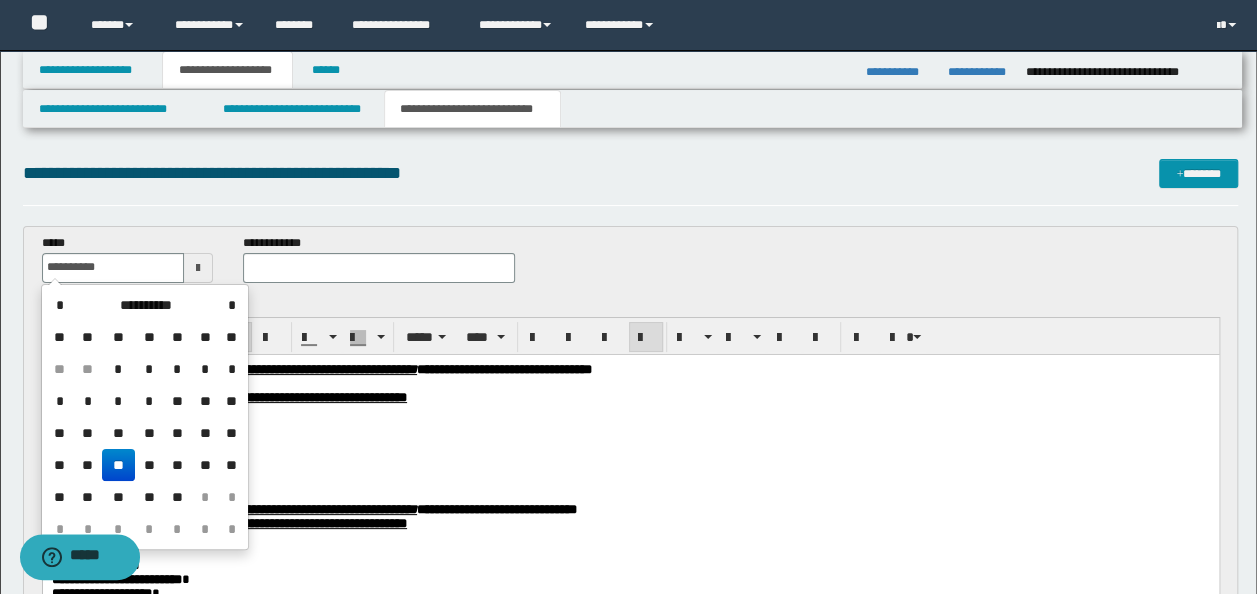 click at bounding box center (630, 383) 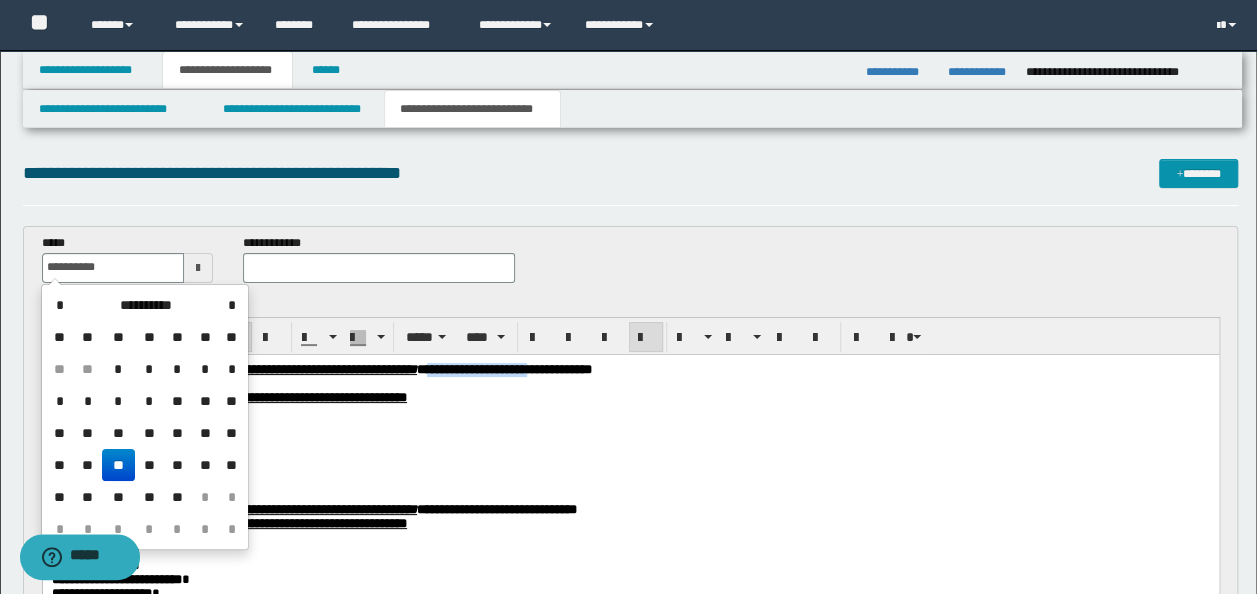drag, startPoint x: 761, startPoint y: 368, endPoint x: 624, endPoint y: 373, distance: 137.09122 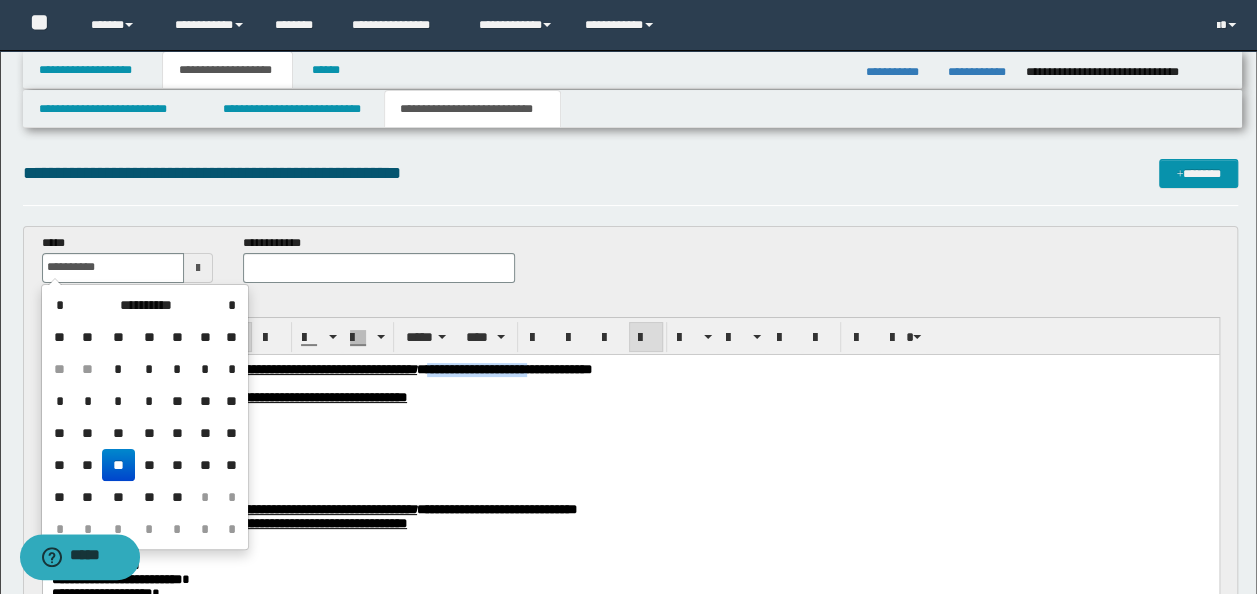 click on "**********" at bounding box center (503, 368) 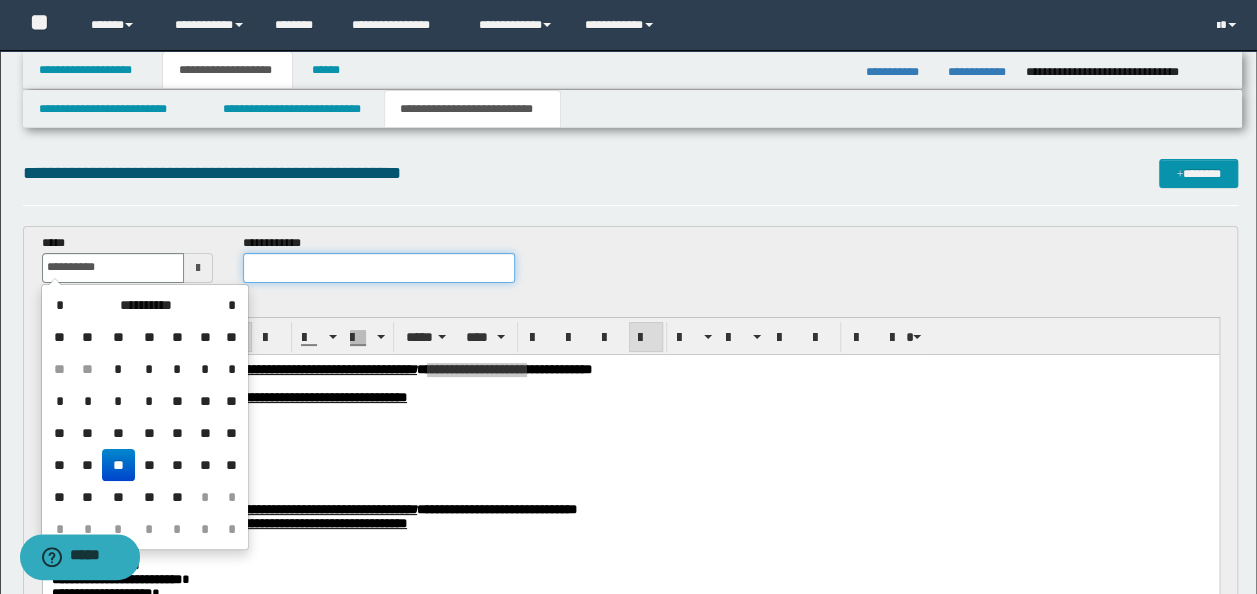 type on "**********" 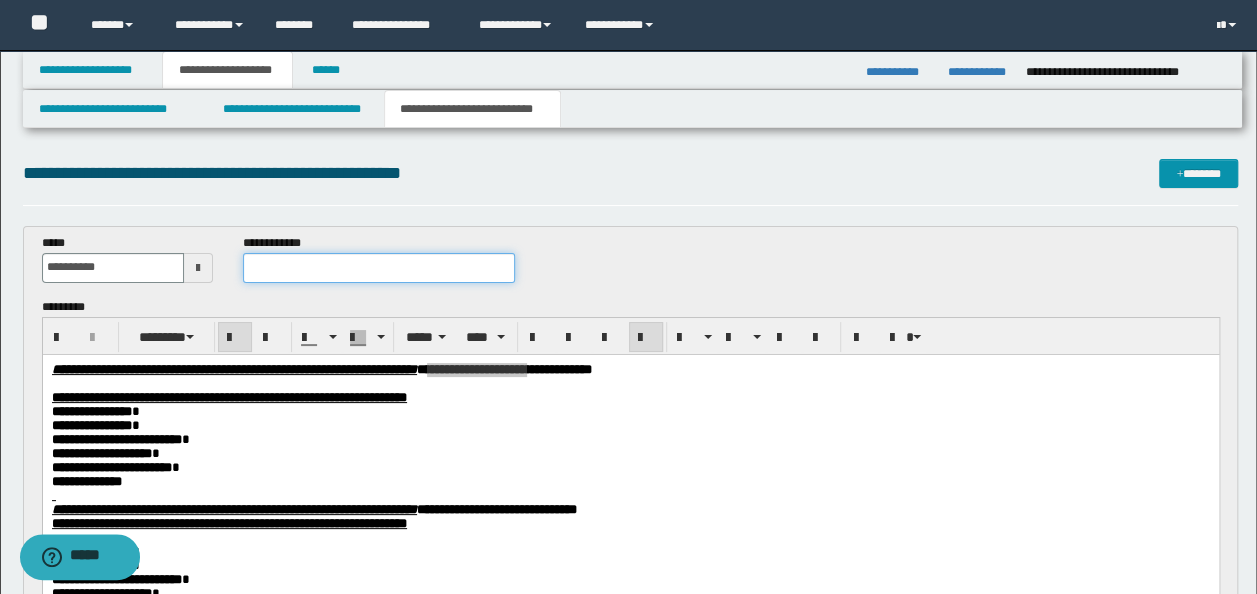 click at bounding box center [379, 268] 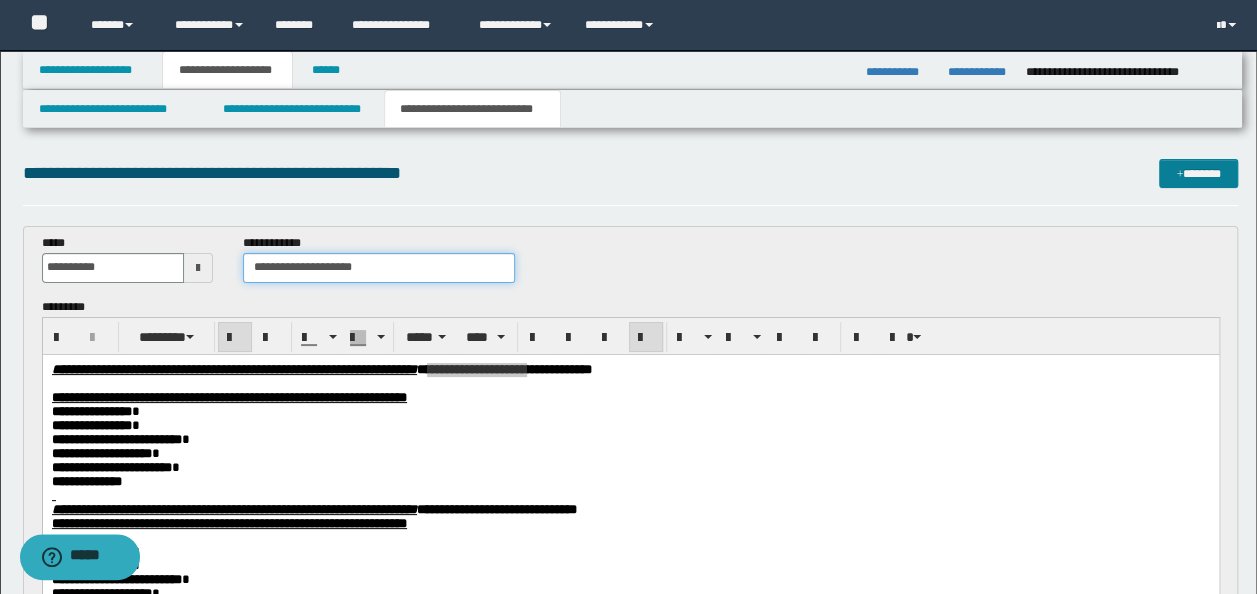 type on "**********" 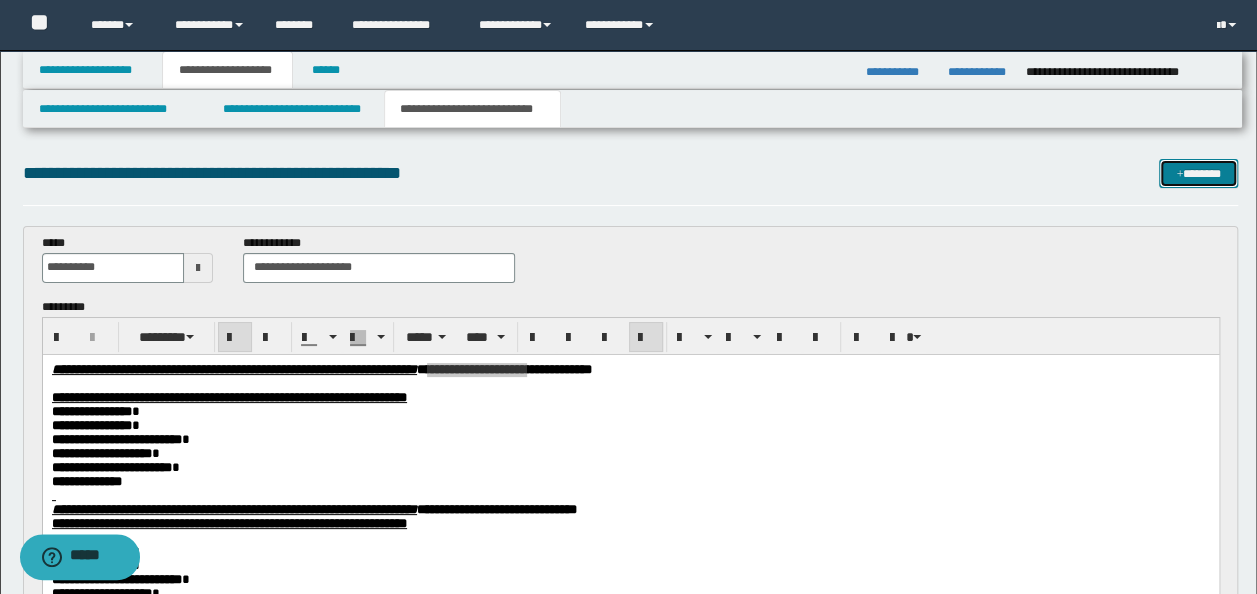 click on "*******" at bounding box center (1198, 173) 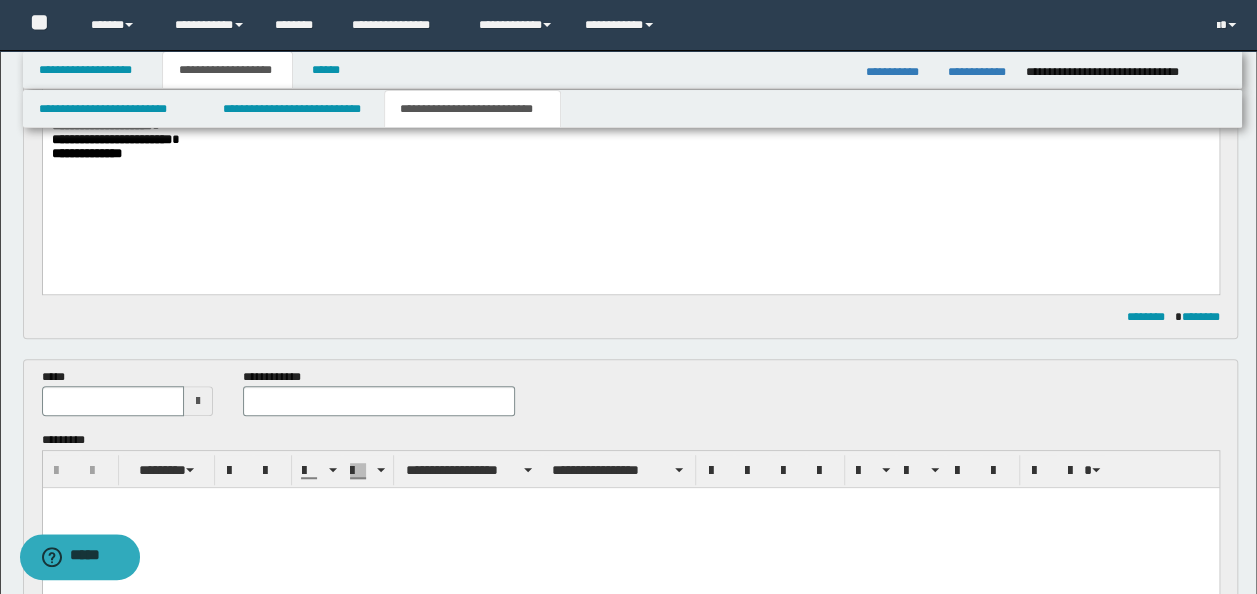 scroll, scrollTop: 254, scrollLeft: 0, axis: vertical 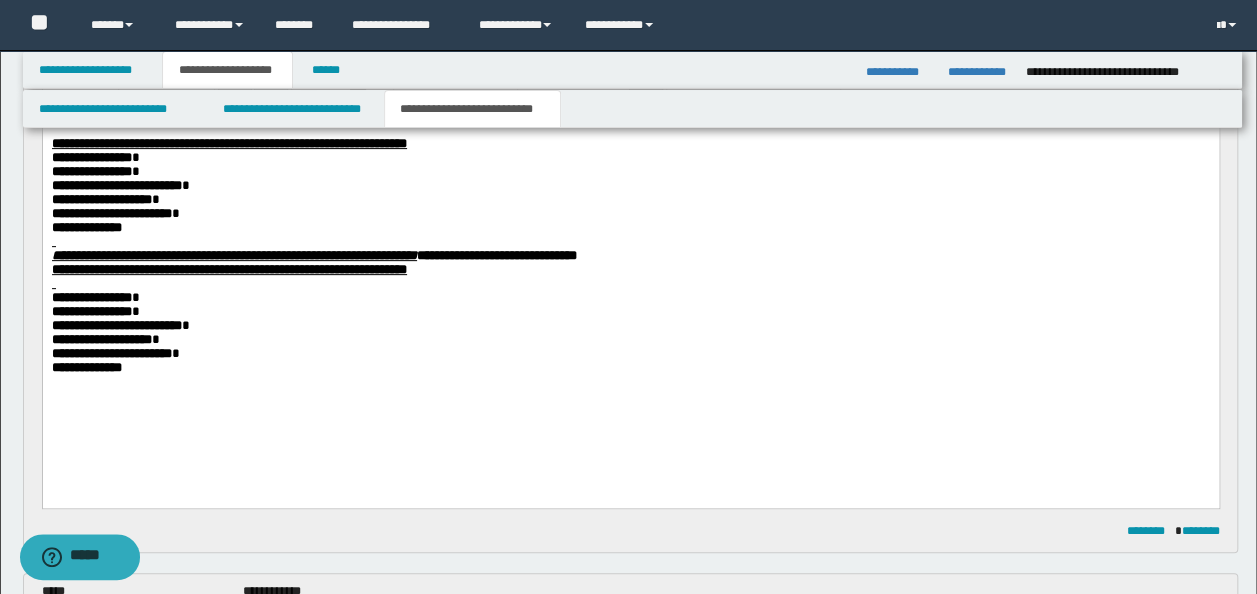 drag, startPoint x: 49, startPoint y: 263, endPoint x: 84, endPoint y: 283, distance: 40.311287 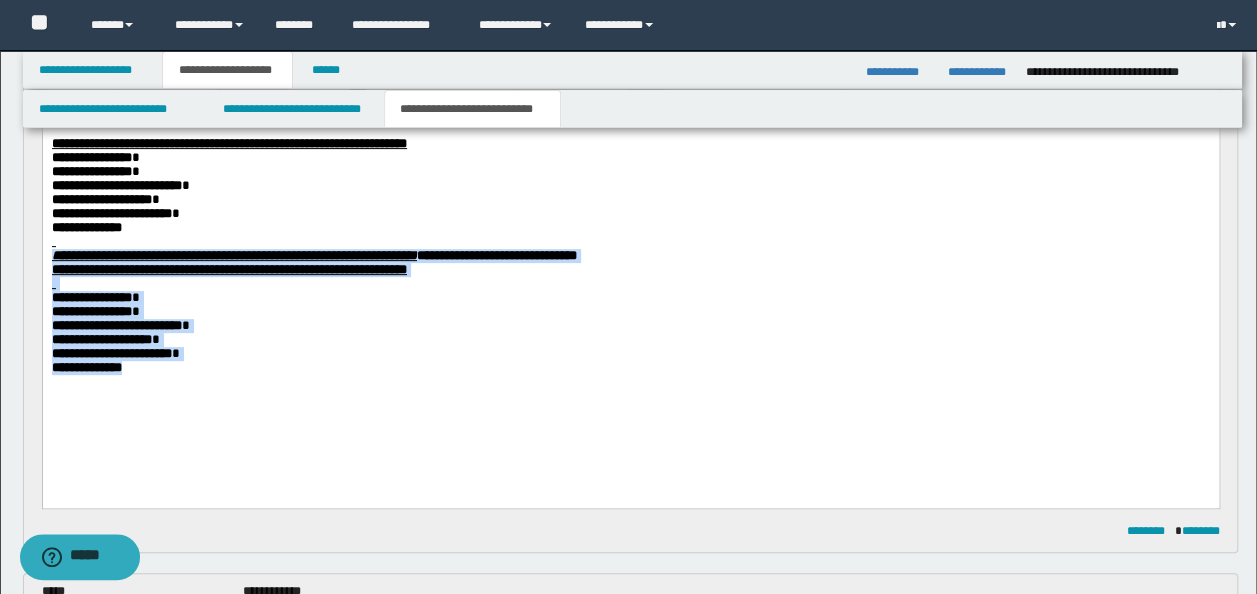 drag, startPoint x: 155, startPoint y: 398, endPoint x: 49, endPoint y: 262, distance: 172.4297 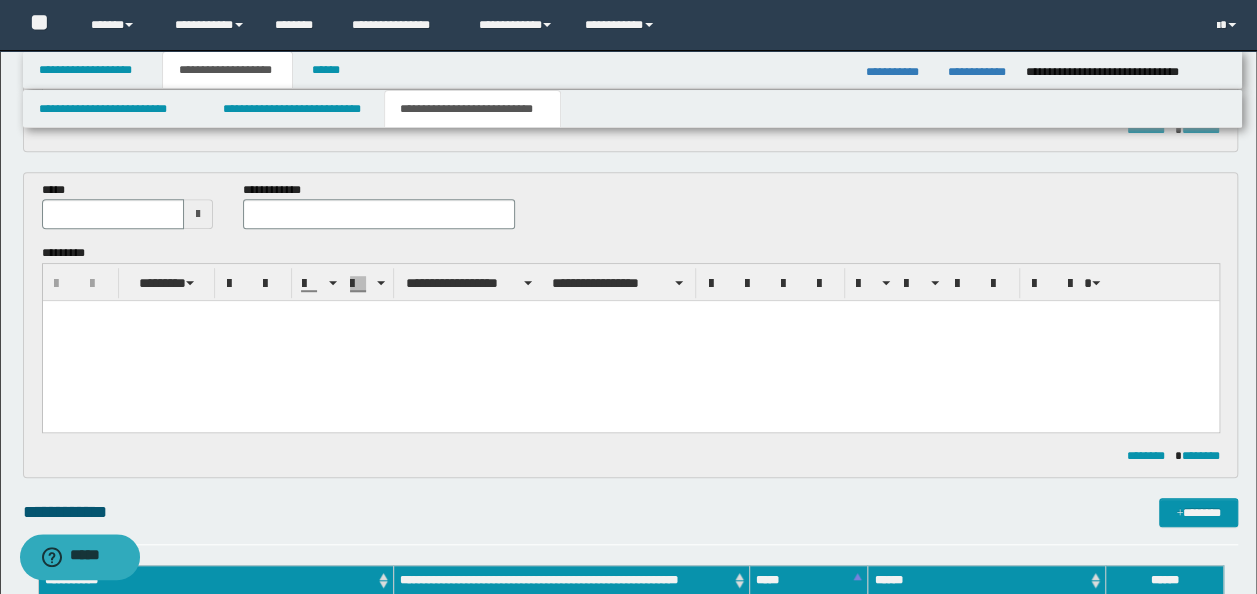 scroll, scrollTop: 554, scrollLeft: 0, axis: vertical 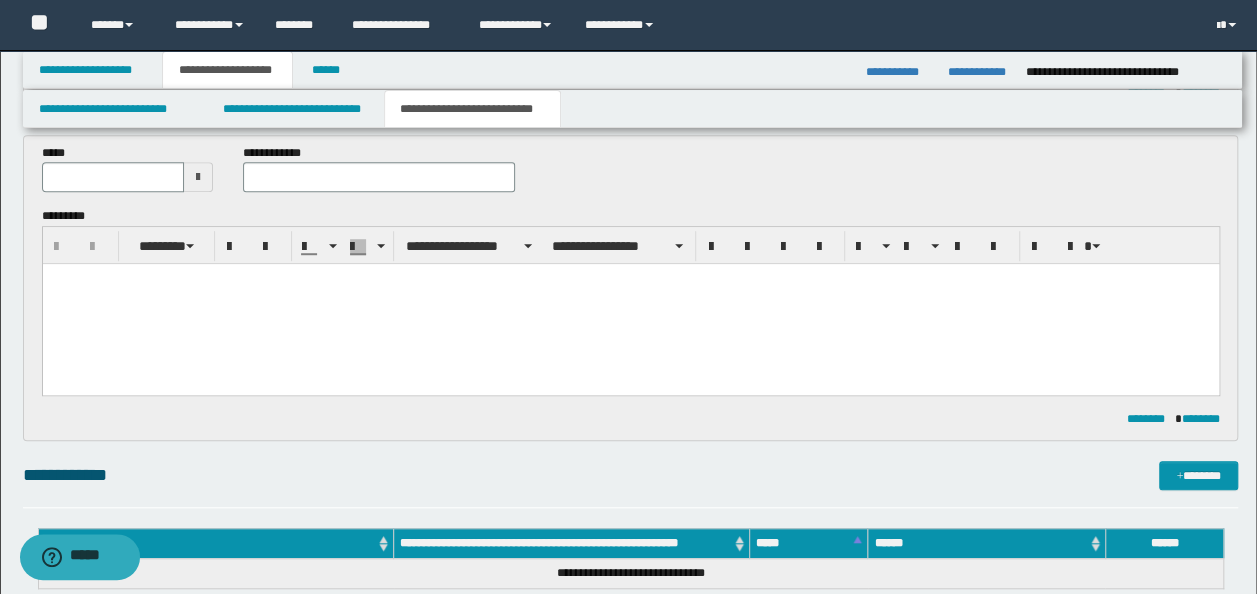 click at bounding box center [630, 304] 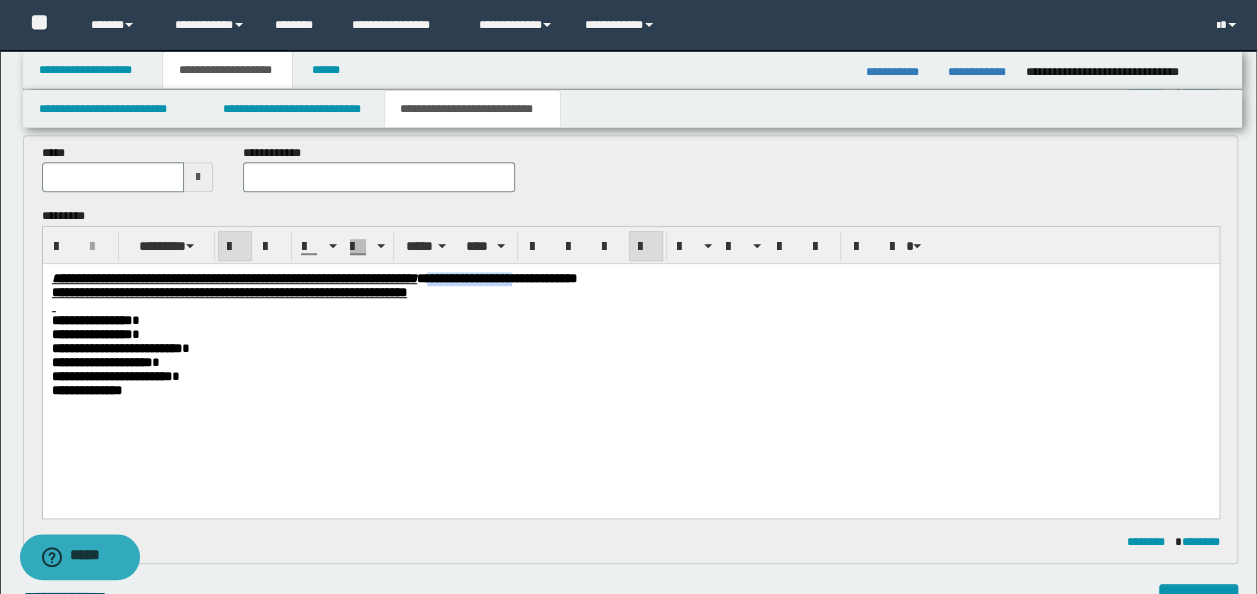 drag, startPoint x: 739, startPoint y: 277, endPoint x: 630, endPoint y: 276, distance: 109.004585 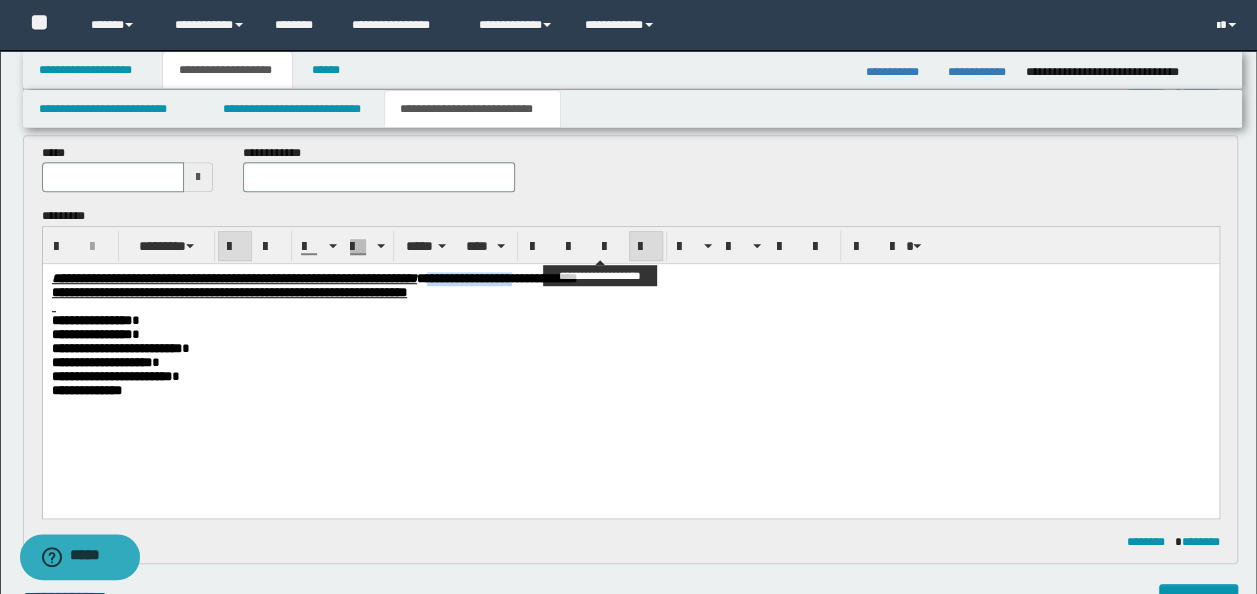 copy on "**********" 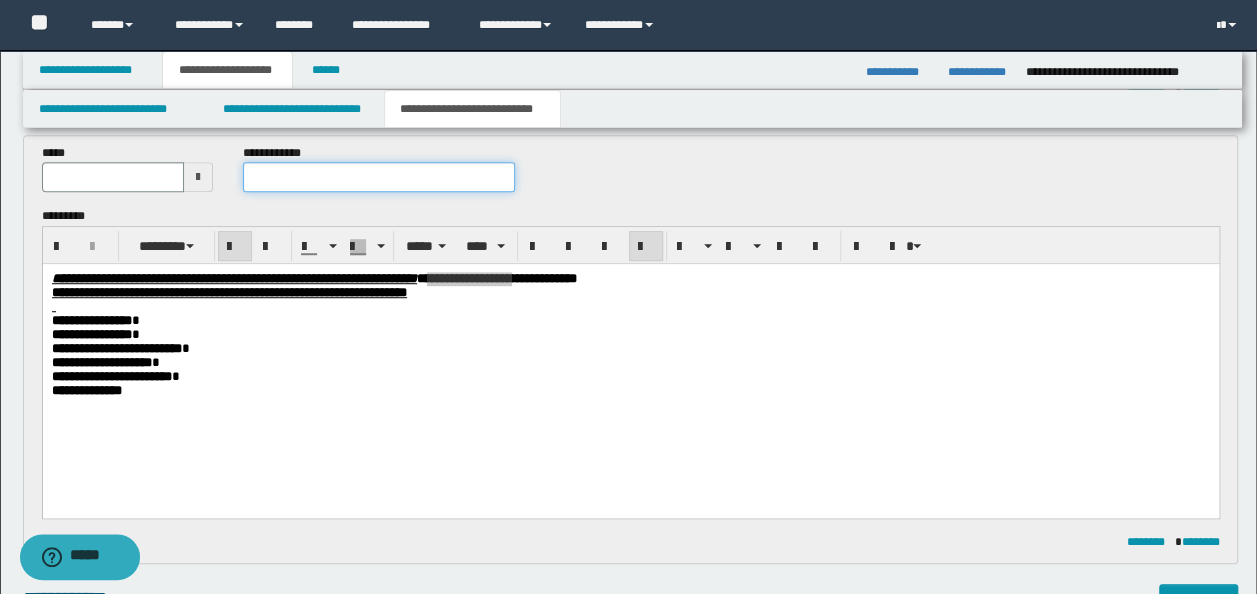 click at bounding box center [379, 177] 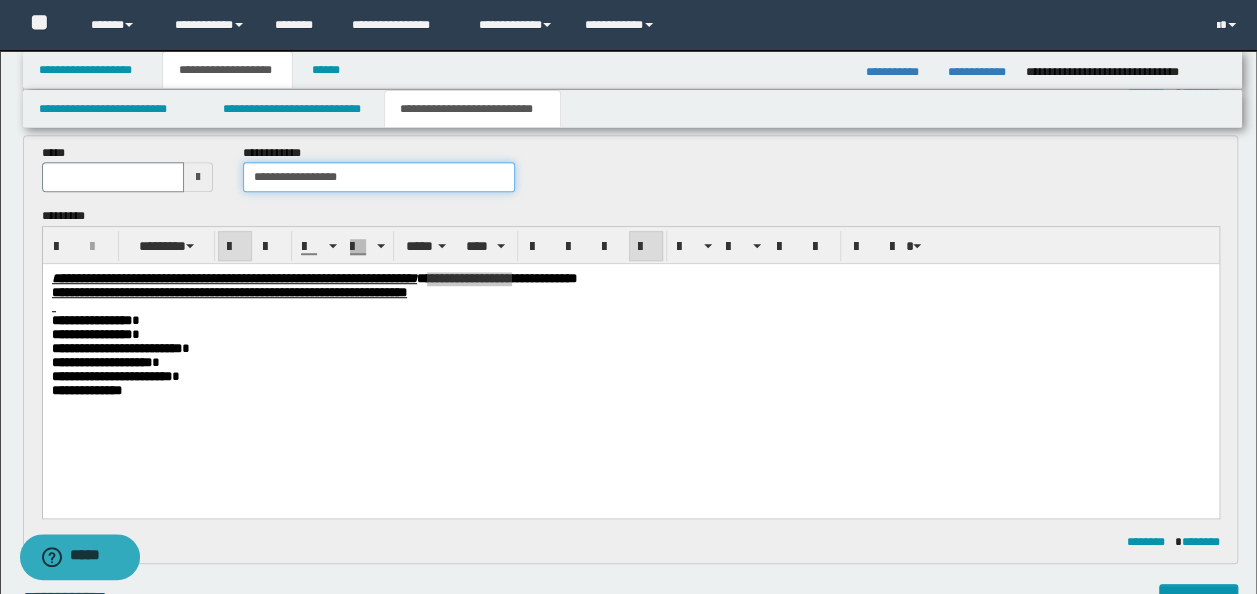 type on "**********" 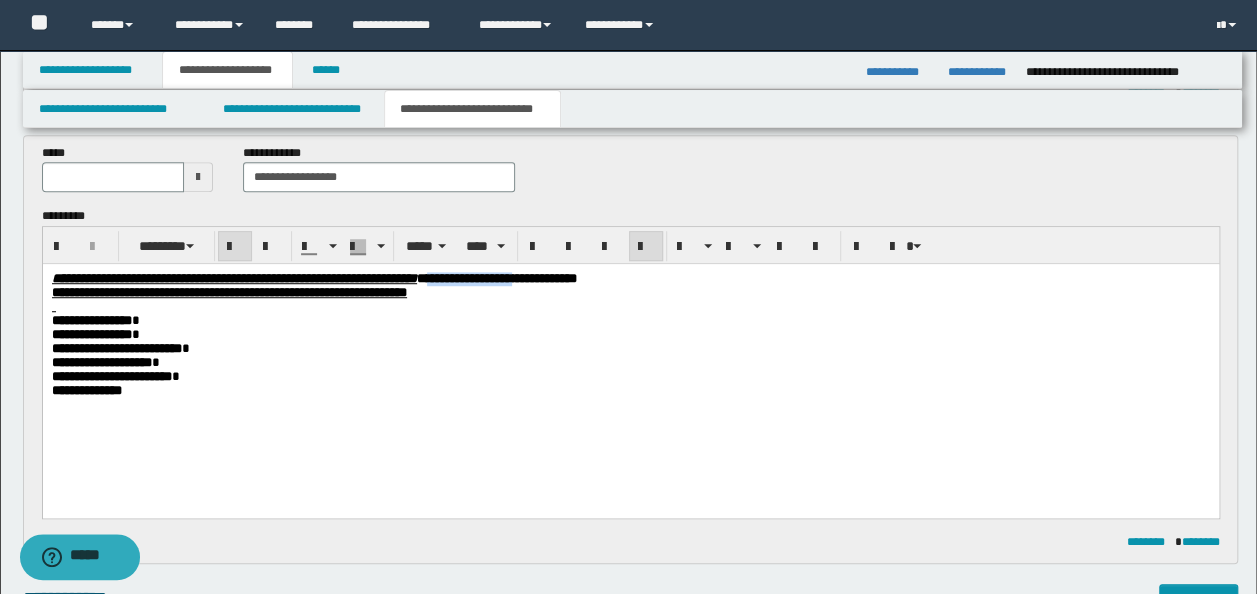 click on "**********" at bounding box center (630, 293) 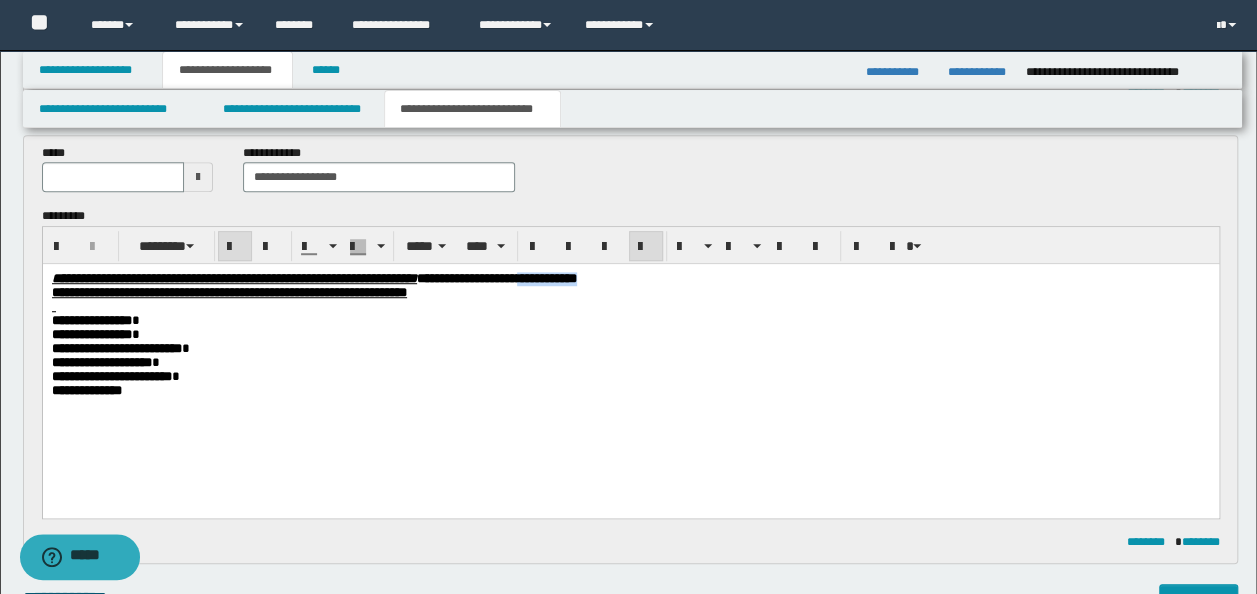 drag, startPoint x: 805, startPoint y: 278, endPoint x: 742, endPoint y: 276, distance: 63.03174 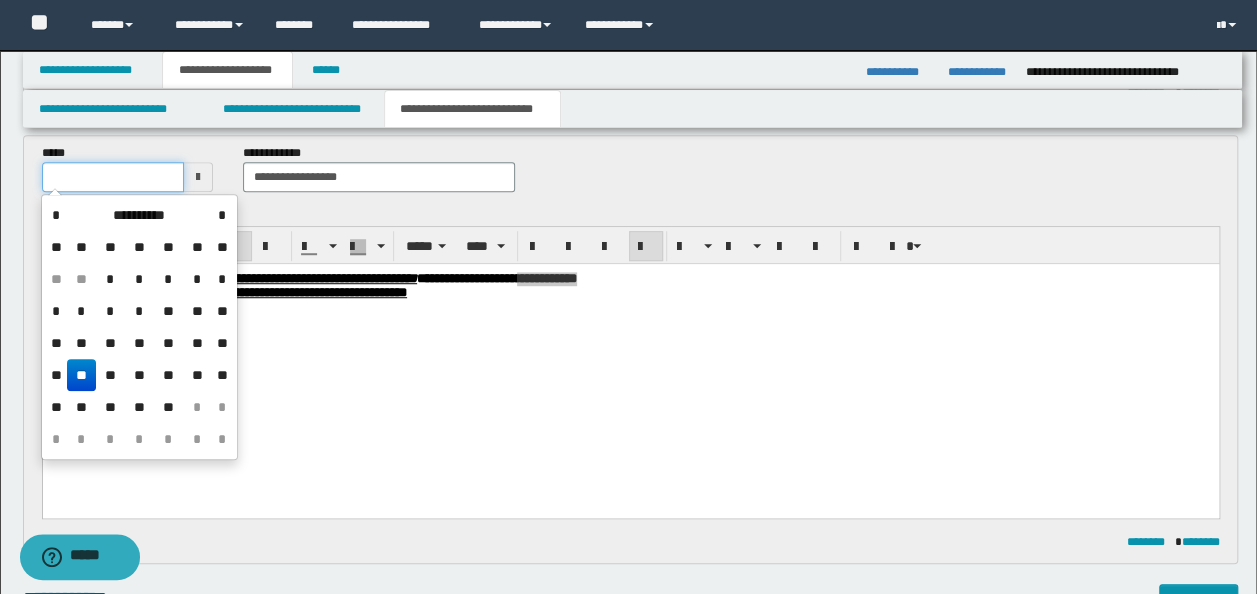 click at bounding box center [113, 177] 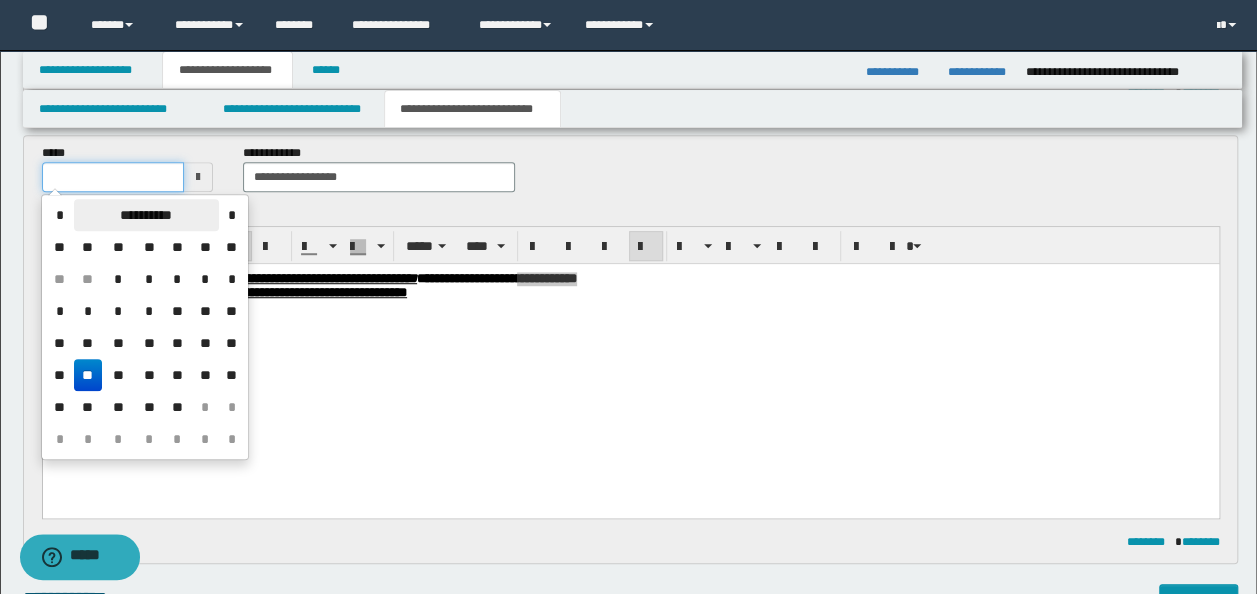 type on "**********" 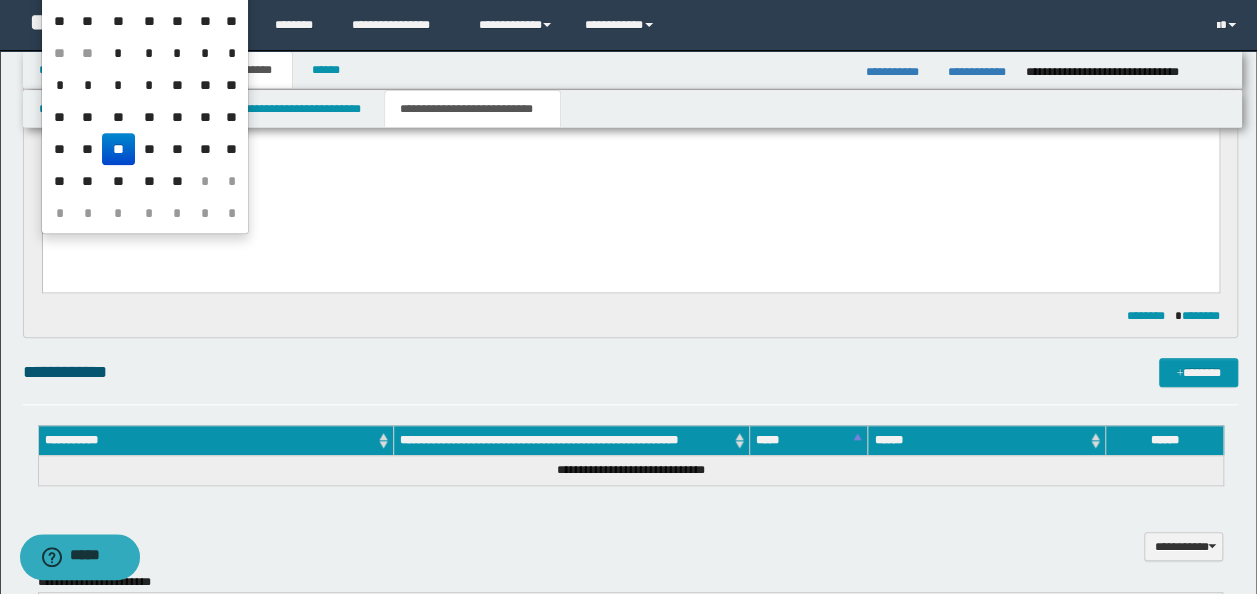 drag, startPoint x: 363, startPoint y: 175, endPoint x: 364, endPoint y: 369, distance: 194.00258 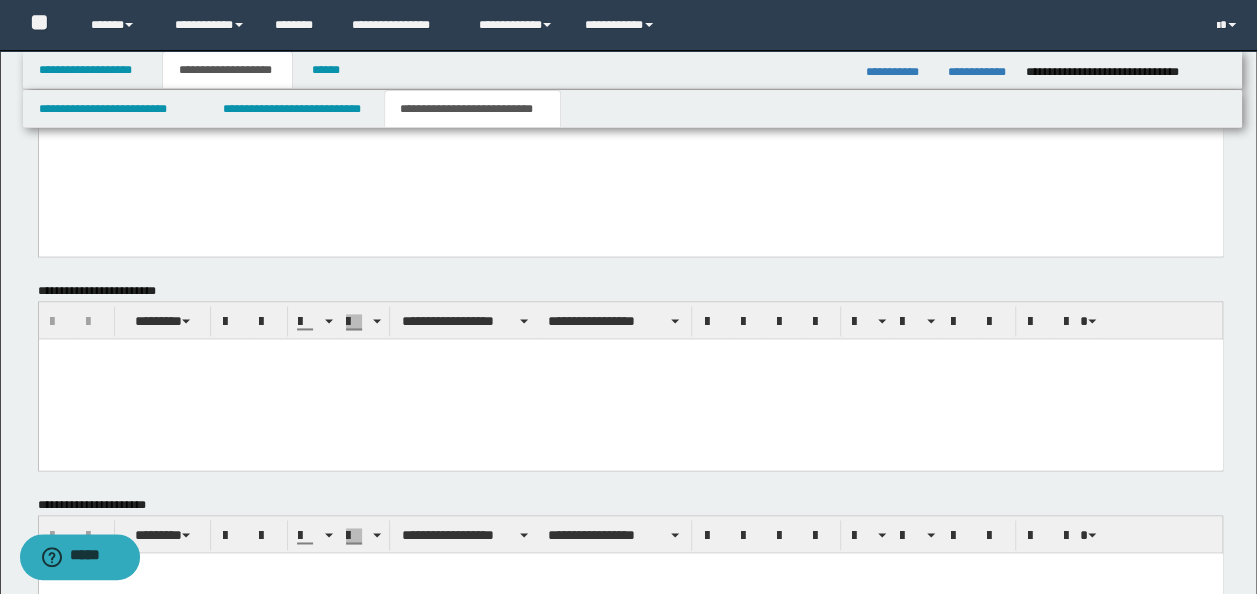 scroll, scrollTop: 1496, scrollLeft: 0, axis: vertical 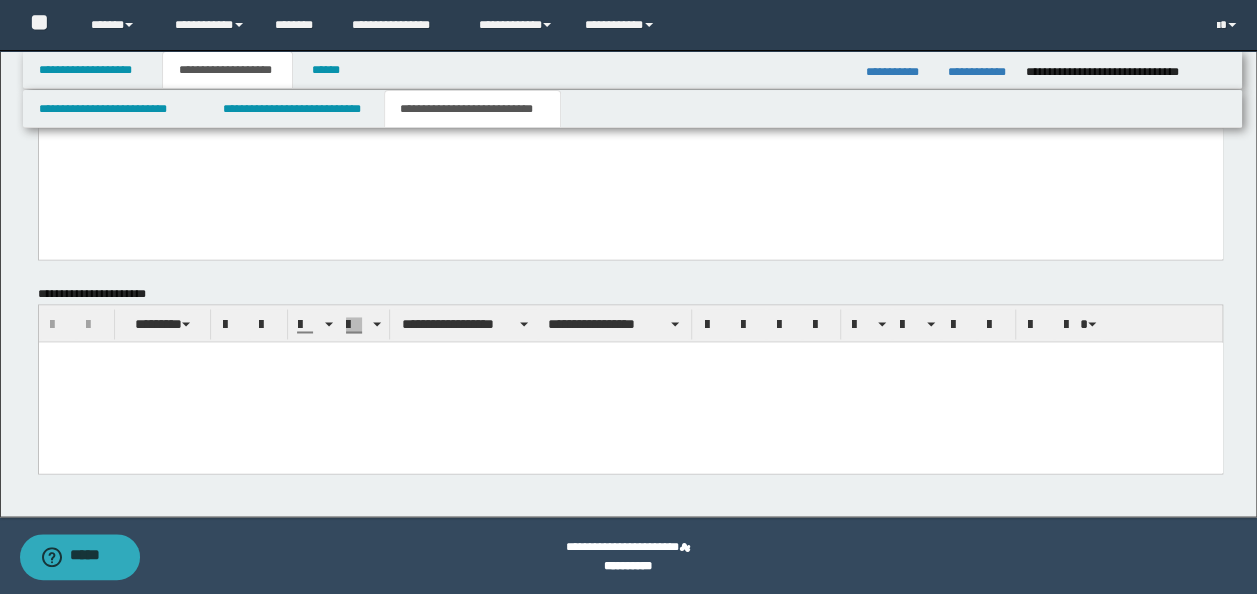 click at bounding box center (630, 382) 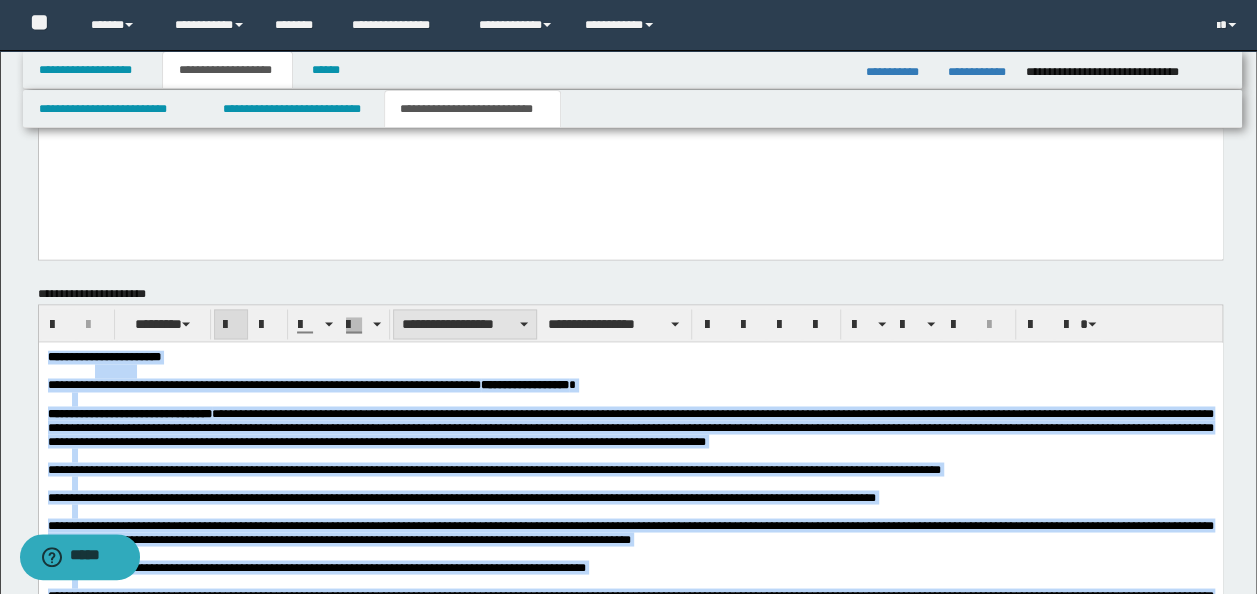 type on "**********" 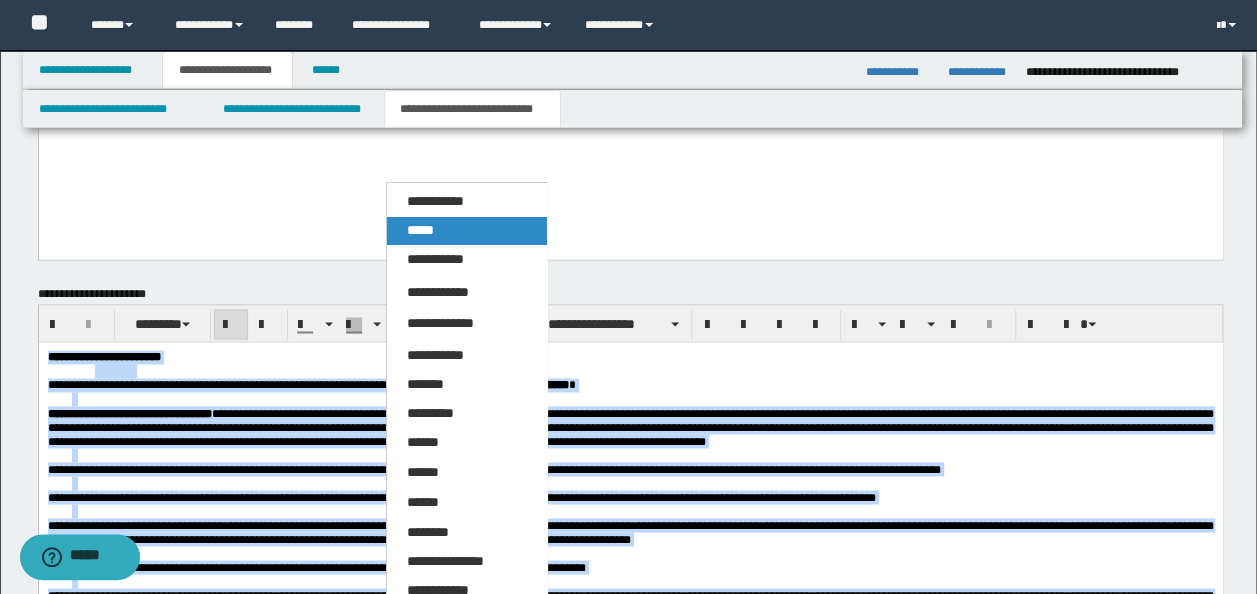 click on "*****" at bounding box center [466, 231] 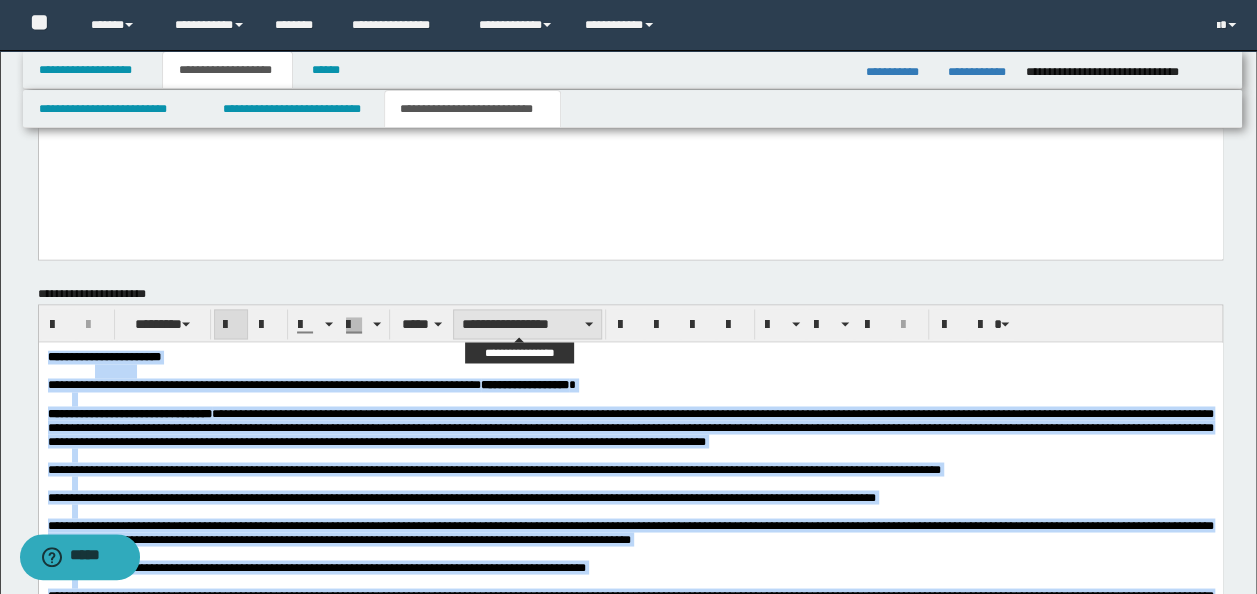 click on "**********" at bounding box center (527, 324) 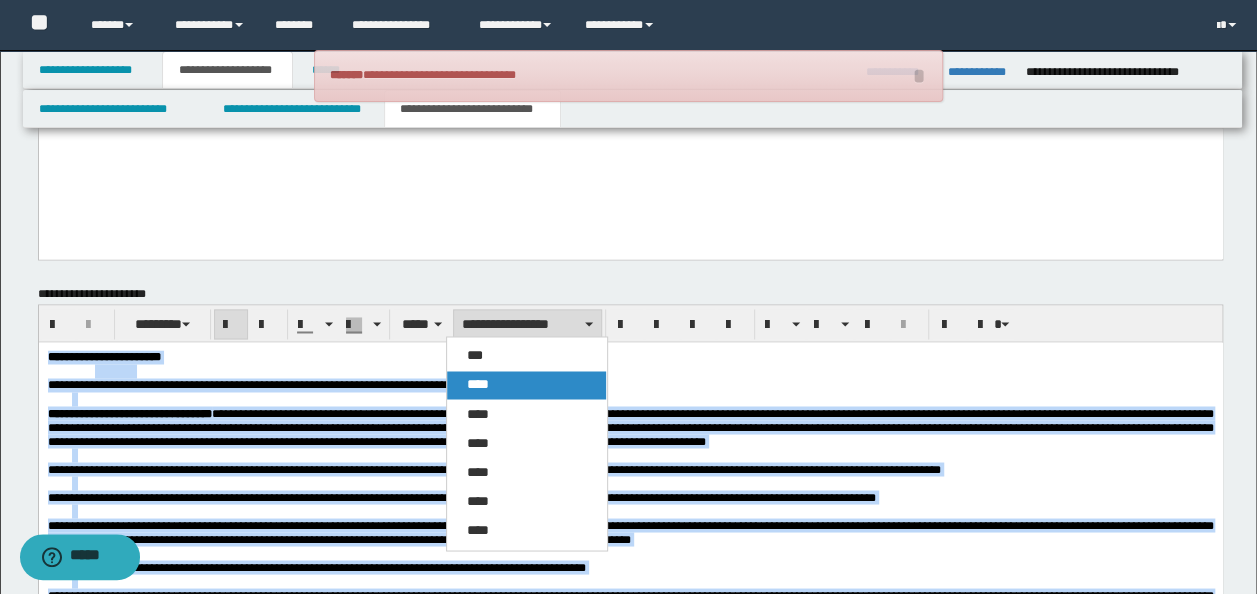 click on "****" at bounding box center [526, 385] 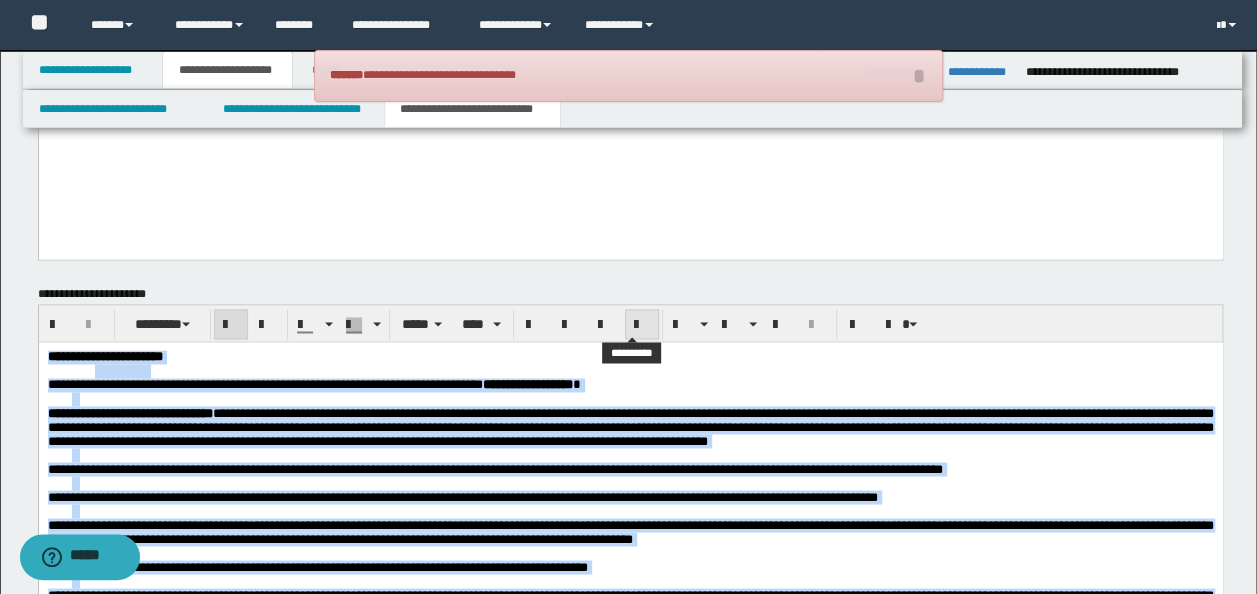 click at bounding box center [642, 325] 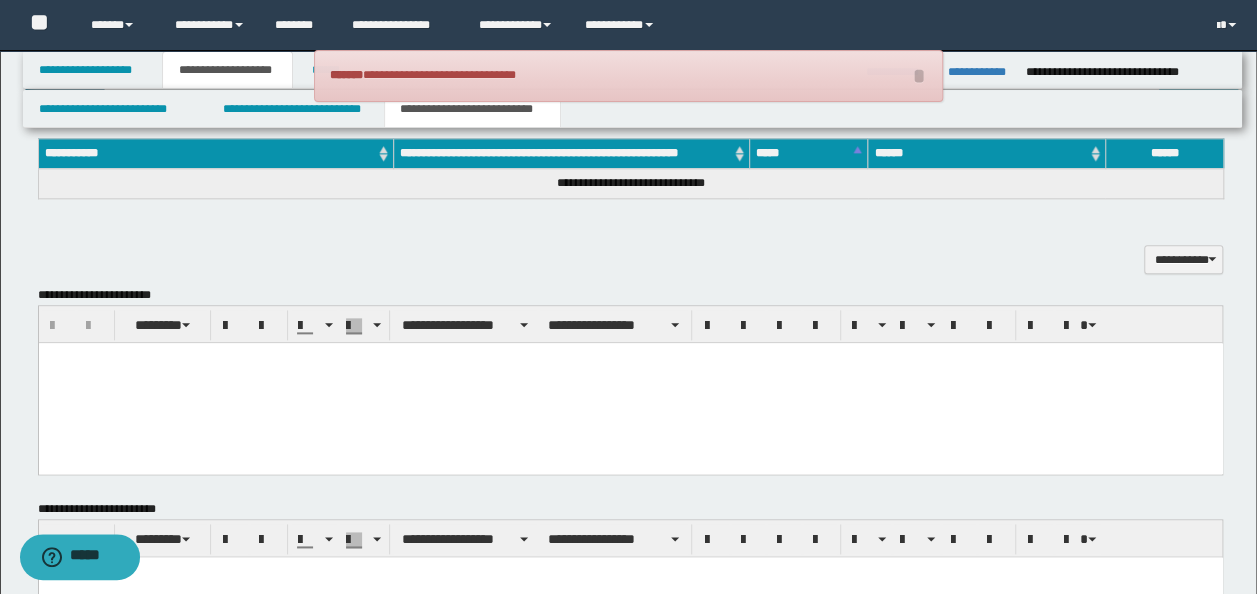 scroll, scrollTop: 996, scrollLeft: 0, axis: vertical 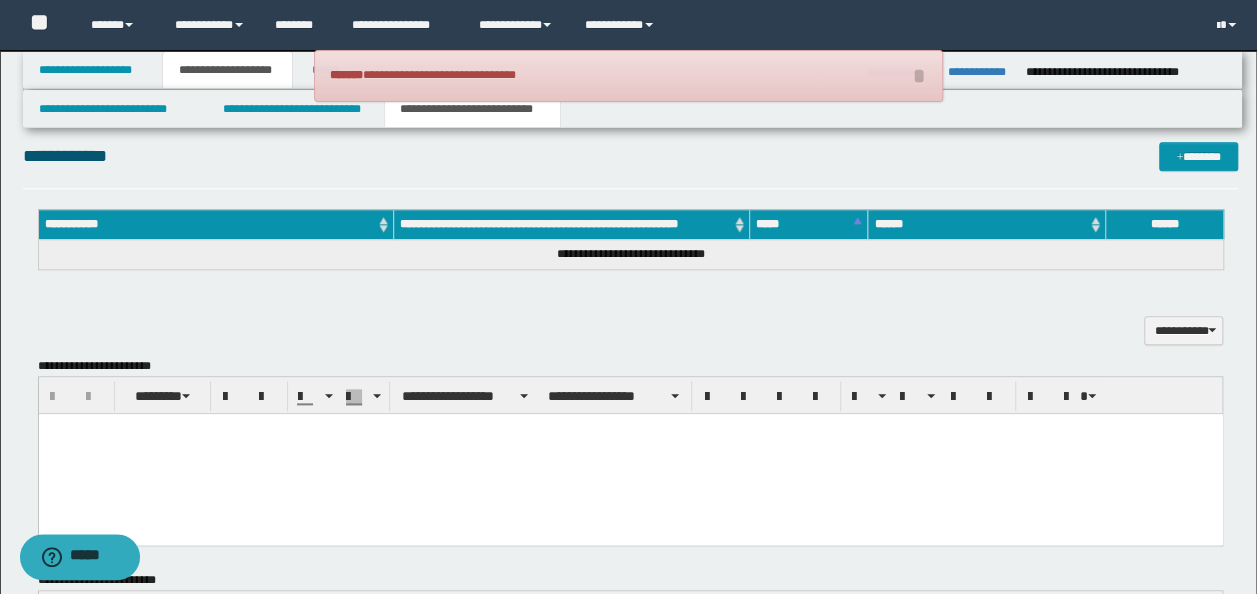 click on "**********" at bounding box center (631, 399) 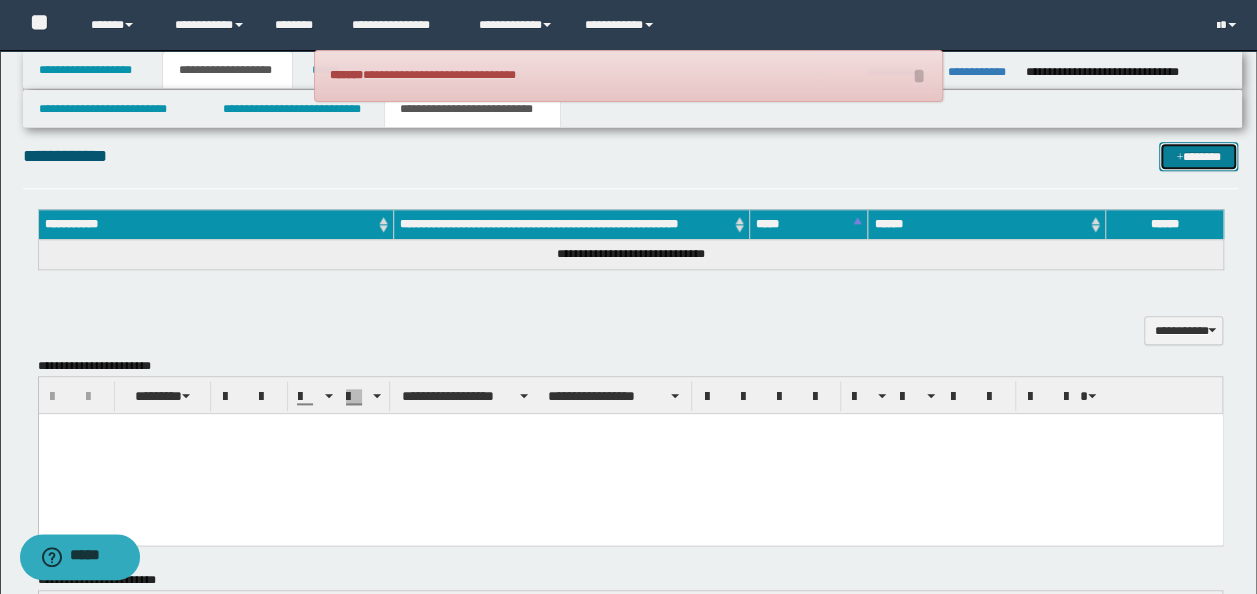click on "*******" at bounding box center (1198, 156) 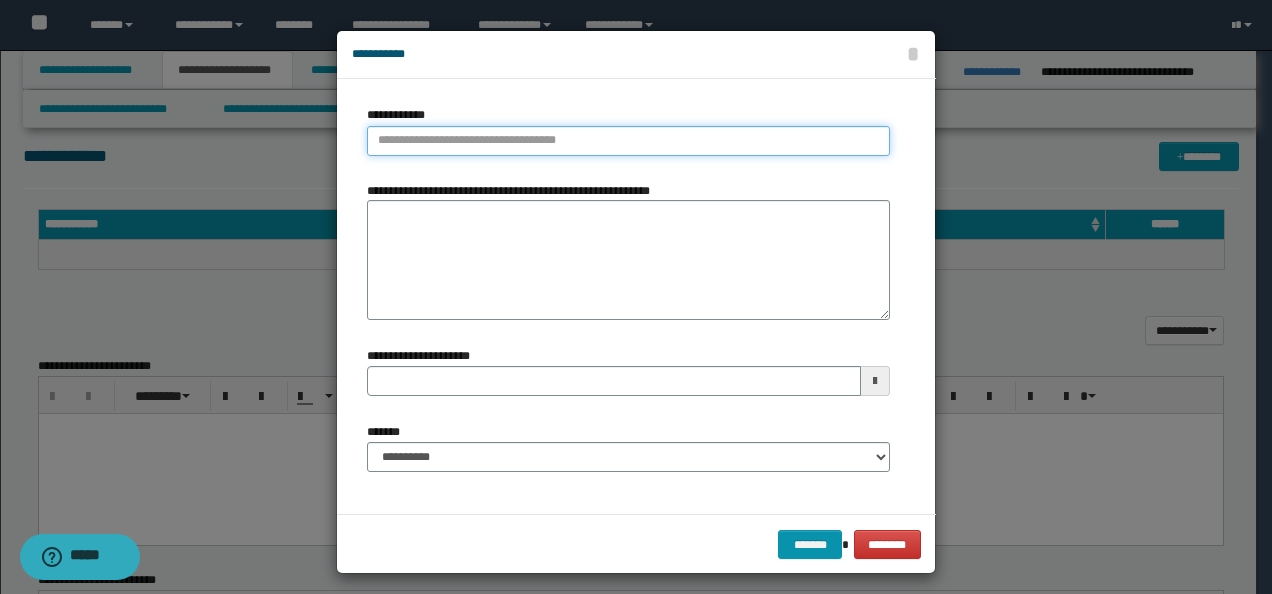 click on "**********" at bounding box center [628, 141] 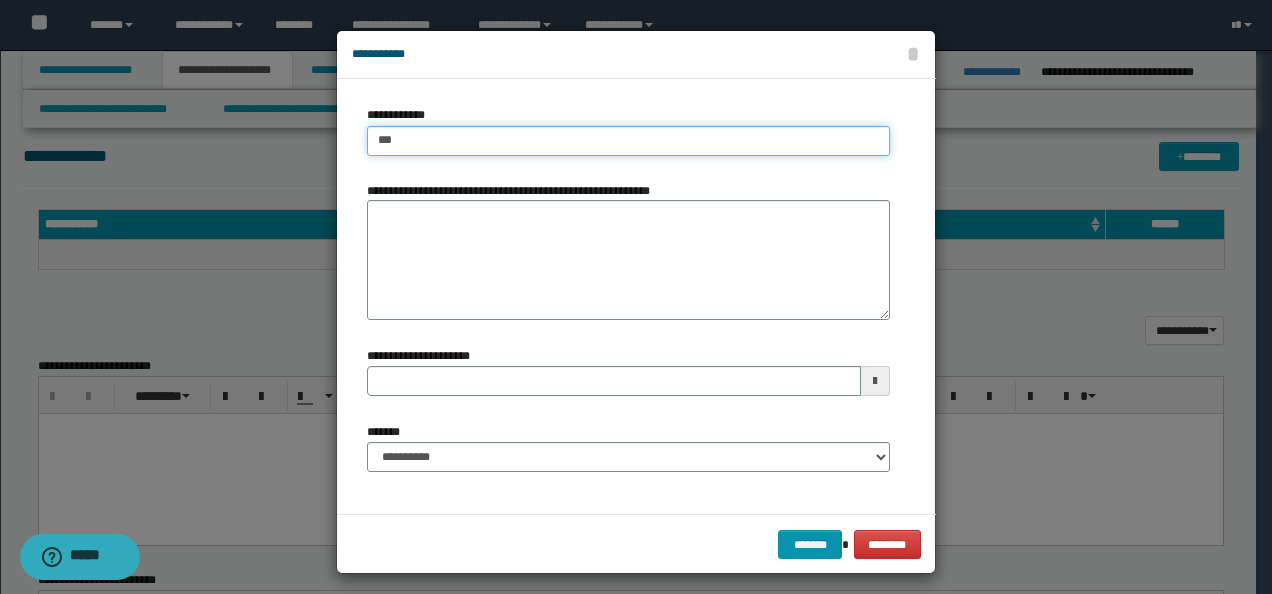 type on "****" 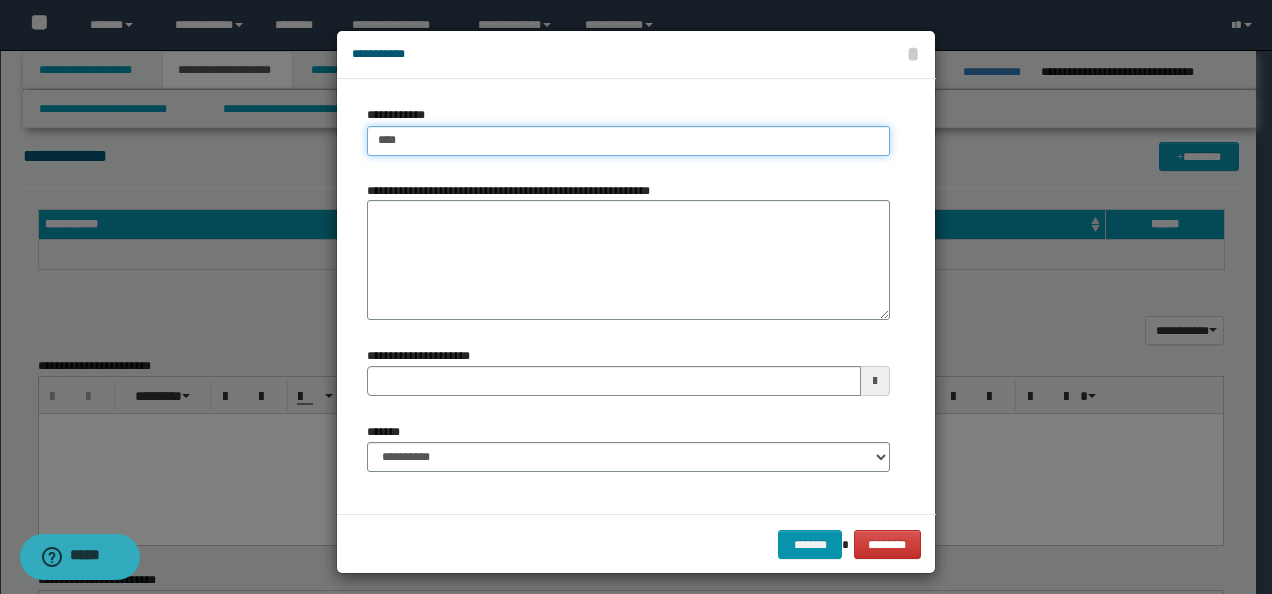 type on "****" 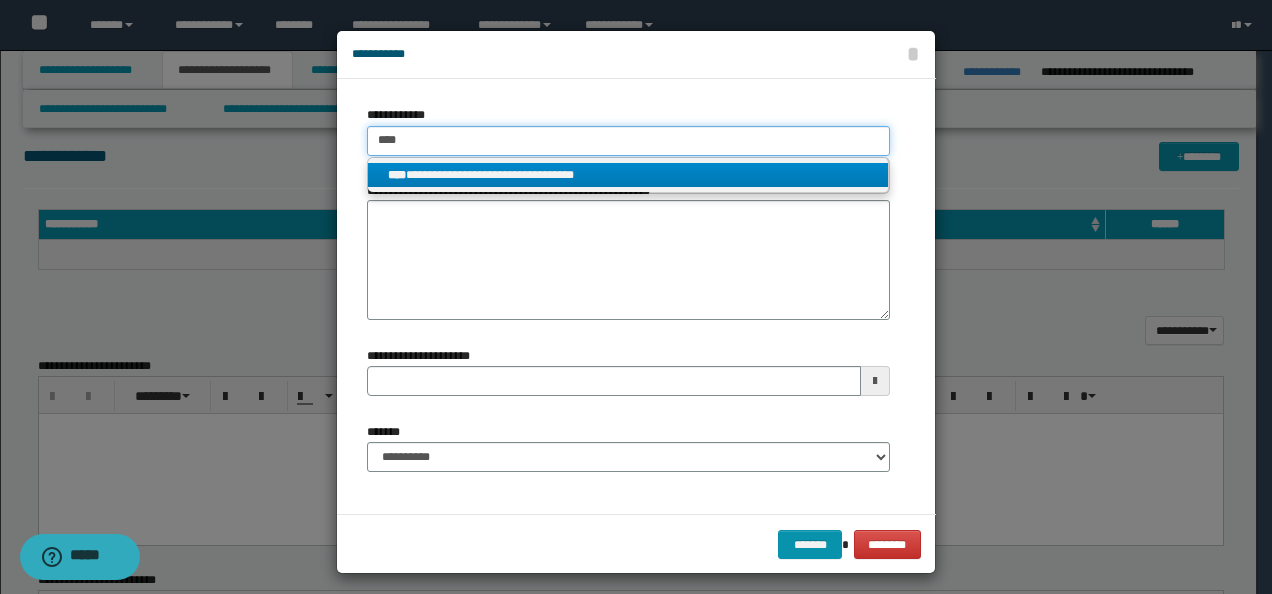 type on "****" 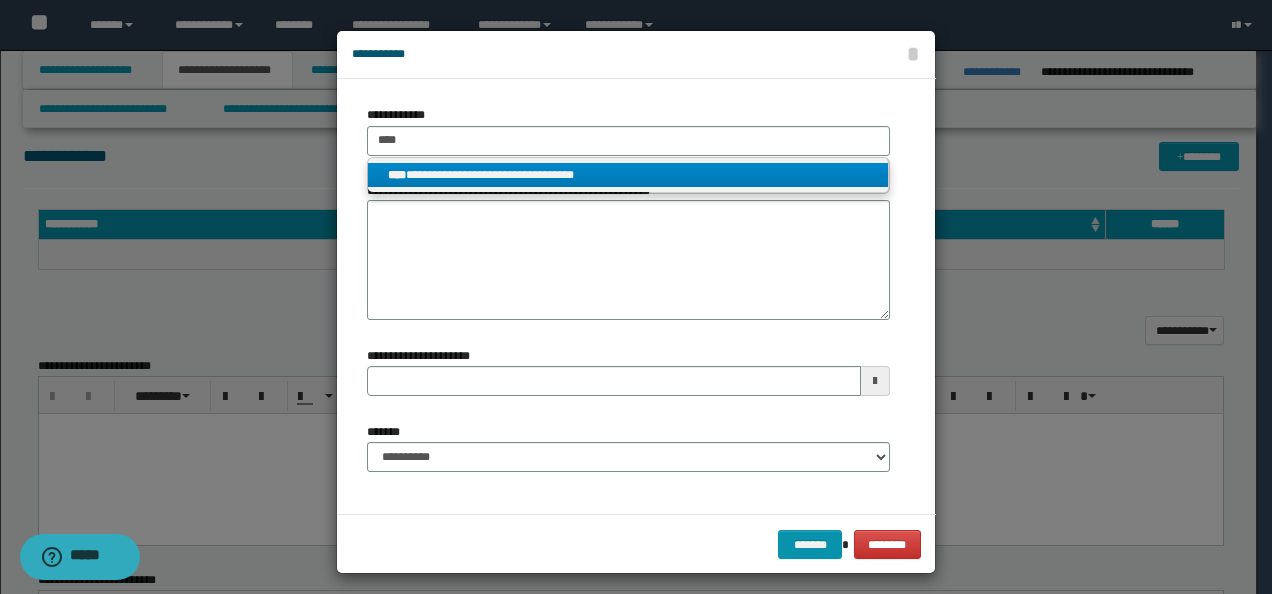 click on "**********" at bounding box center (628, 175) 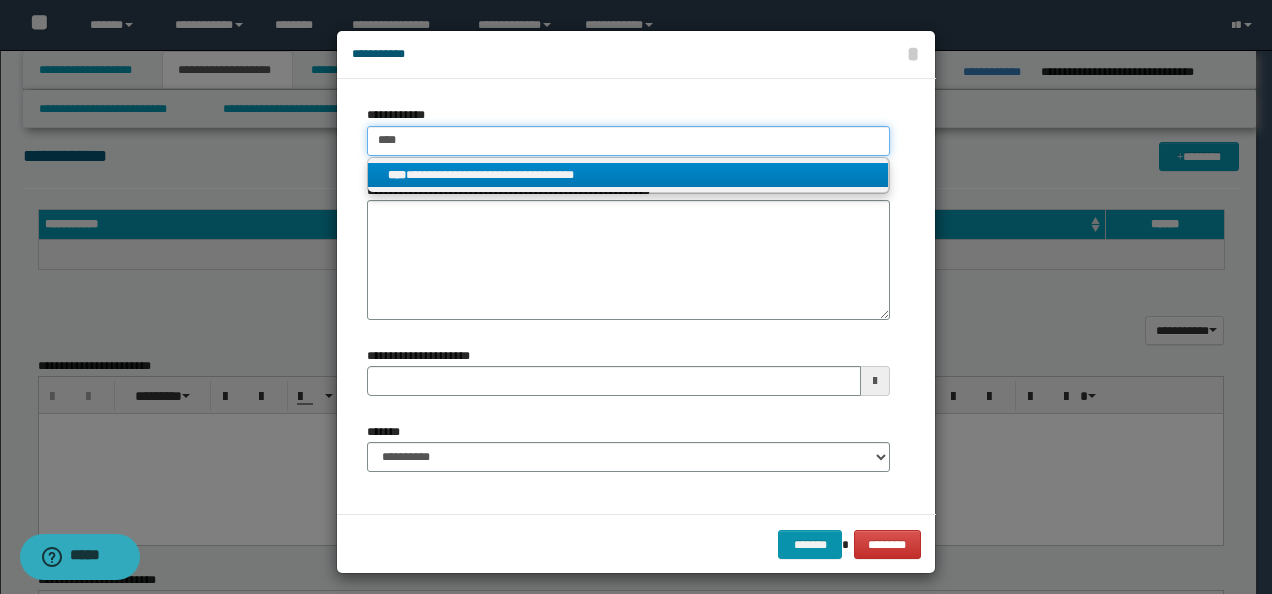 type 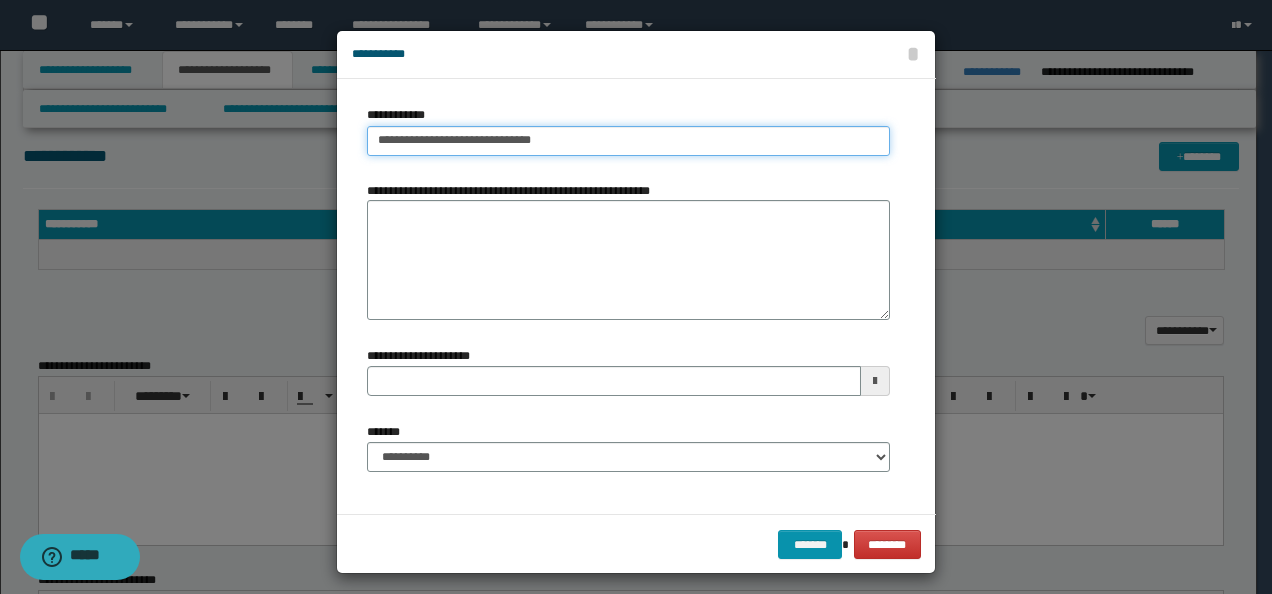 type on "**********" 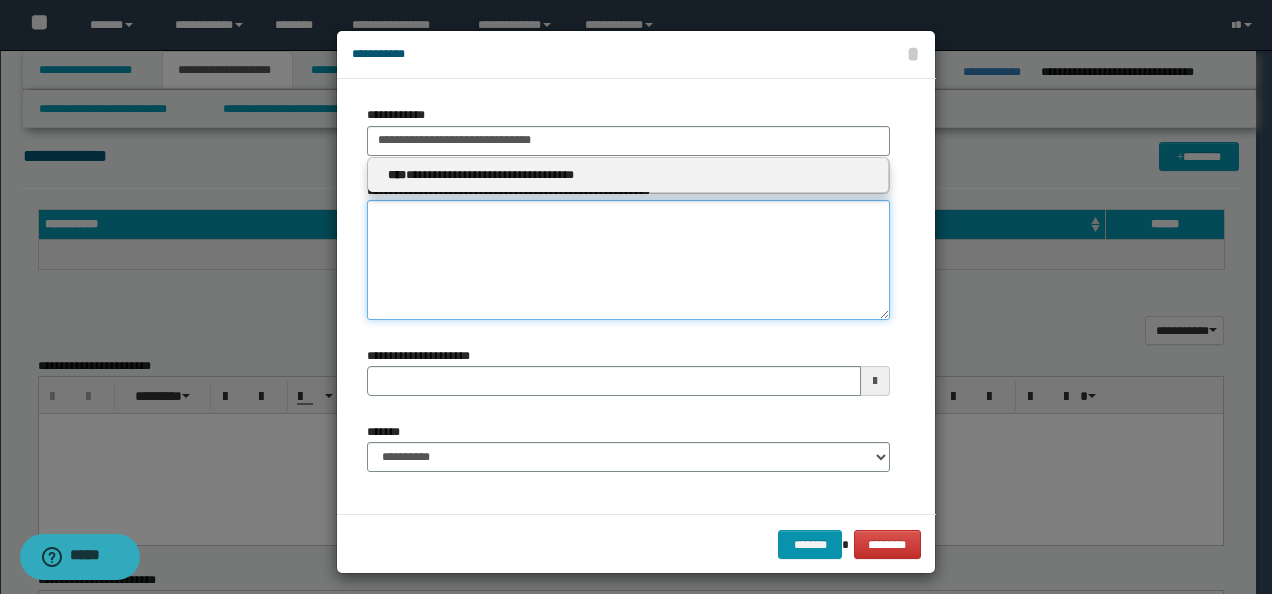 click on "**********" at bounding box center (628, 260) 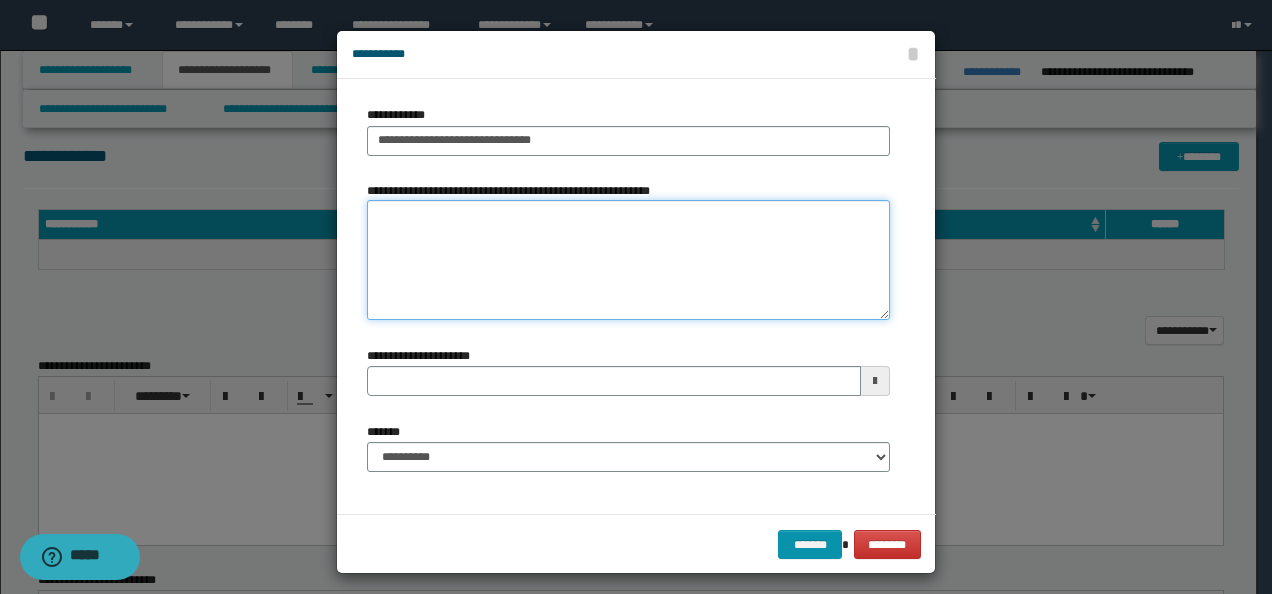 paste on "**********" 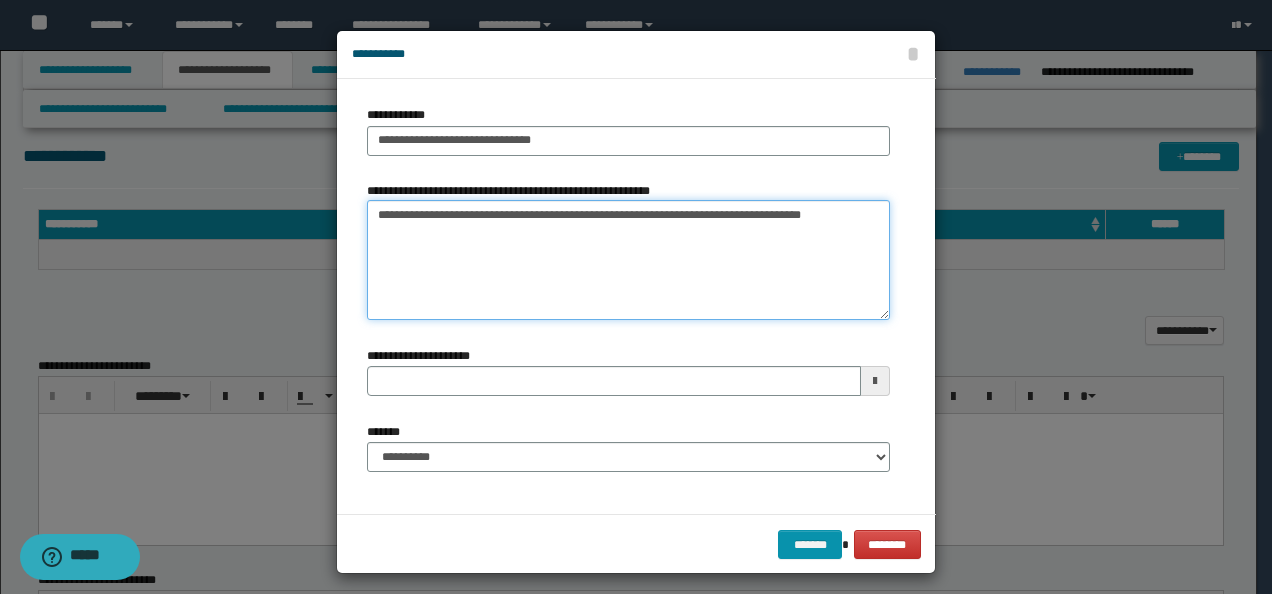 type on "**********" 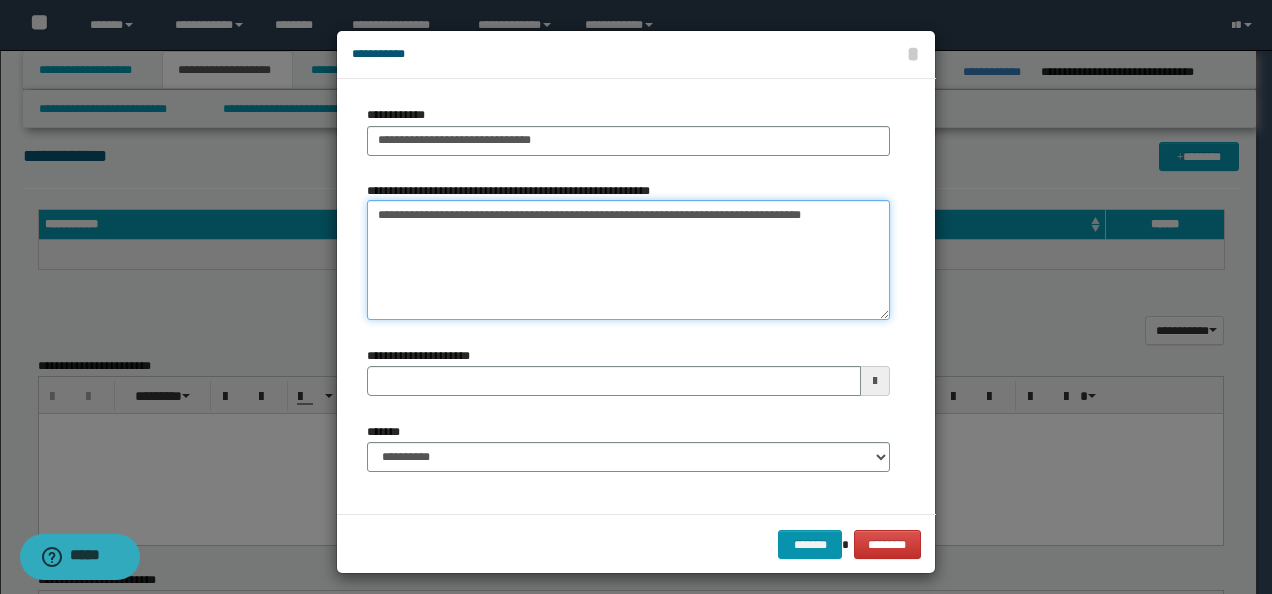 type 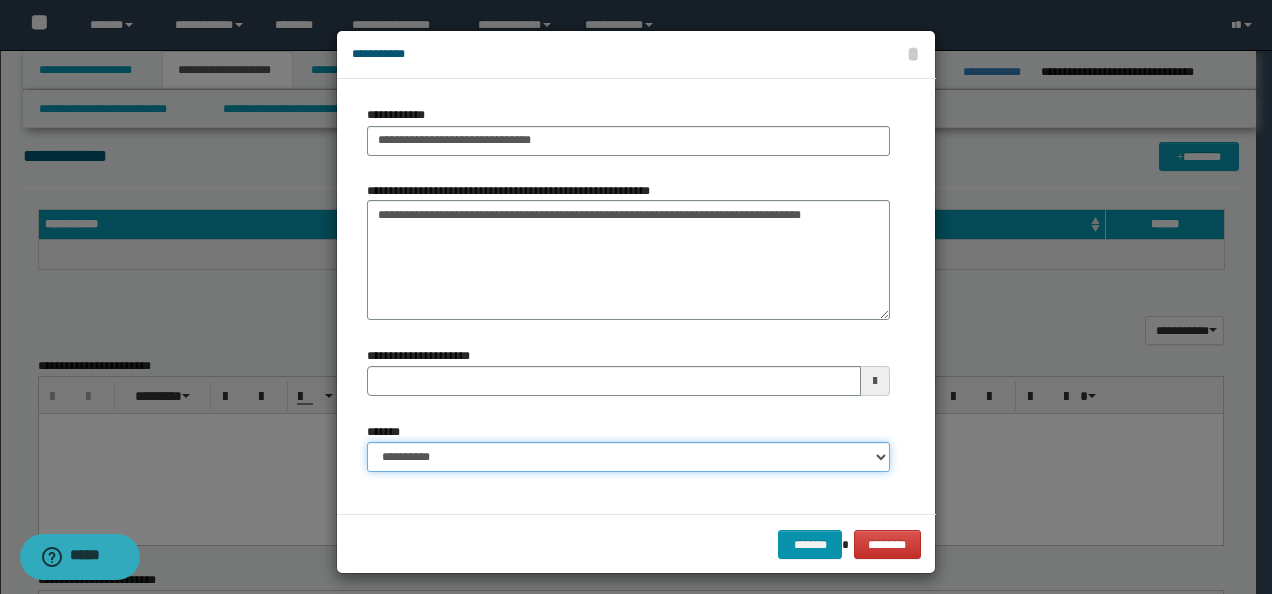 click on "**********" at bounding box center [628, 457] 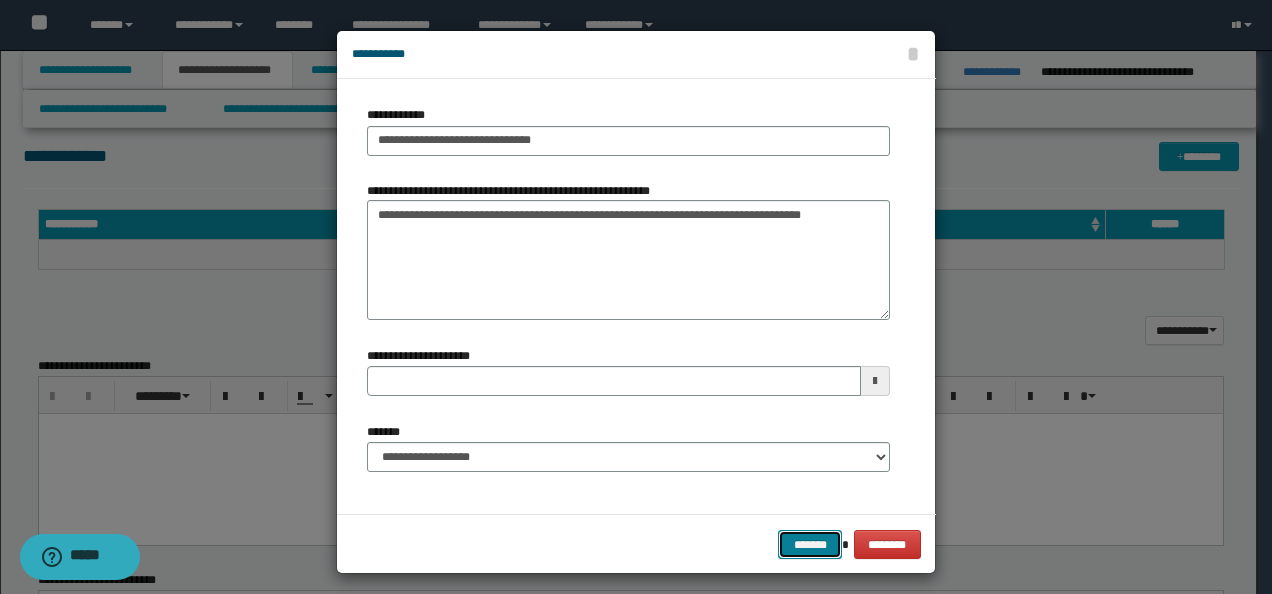 click on "*******" at bounding box center [810, 544] 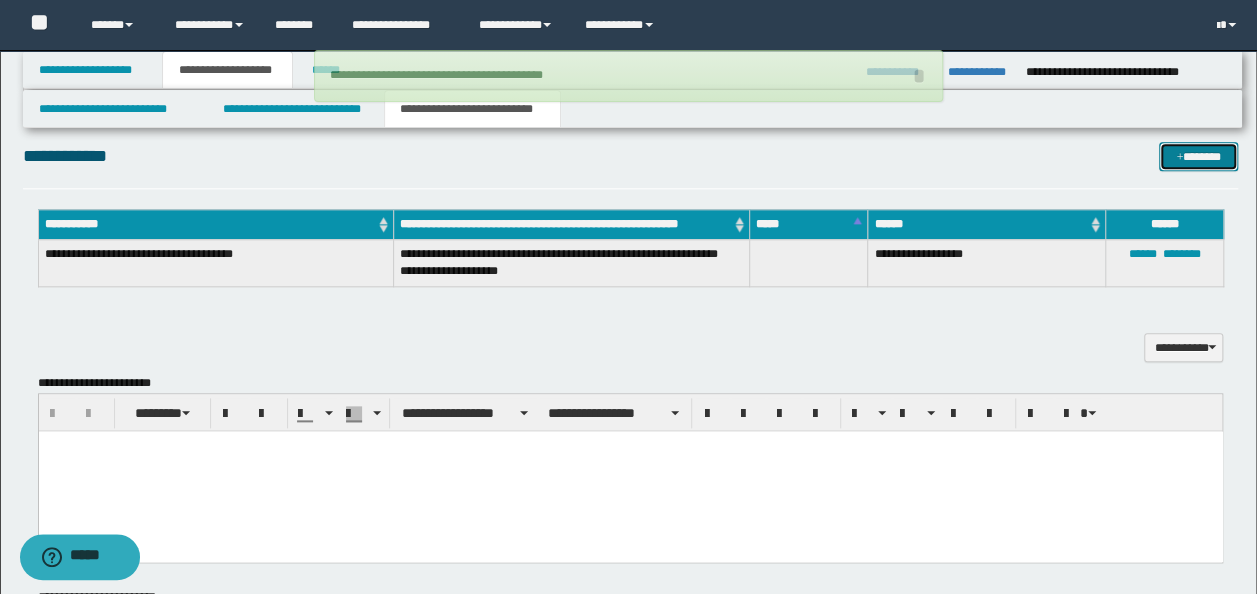 type 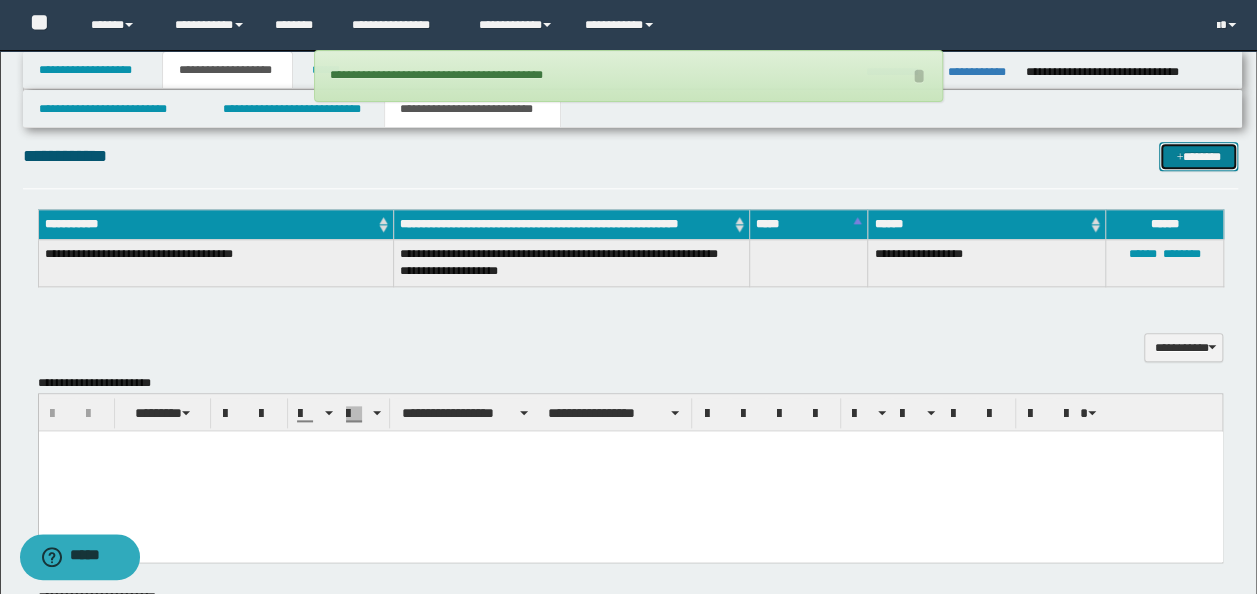click at bounding box center (1179, 158) 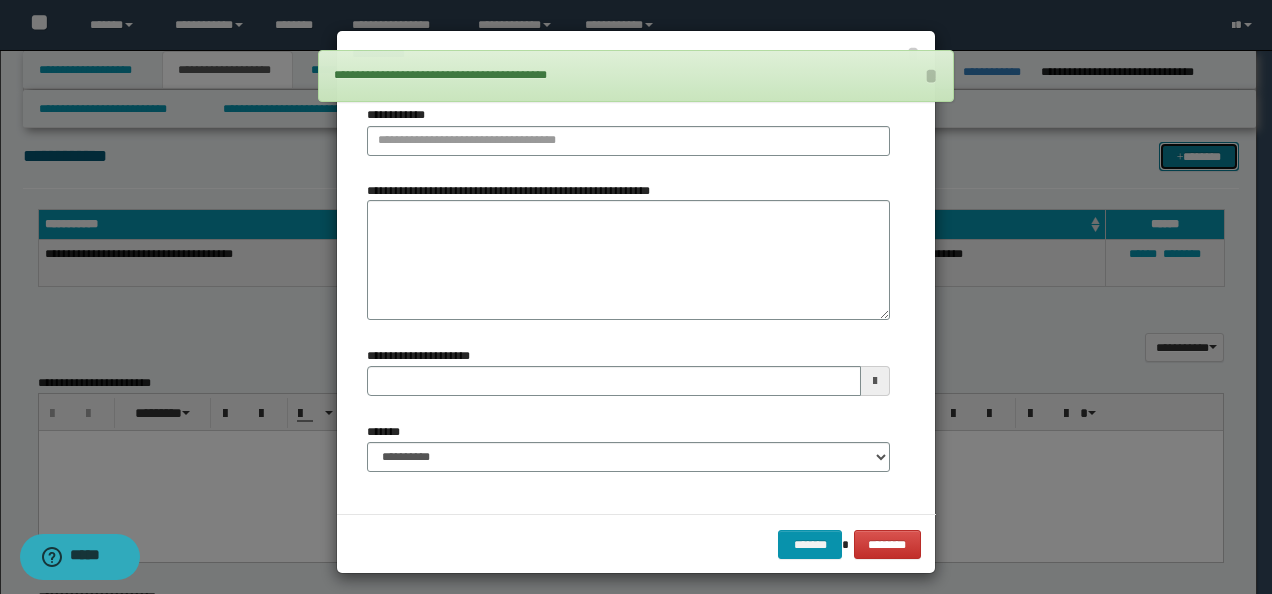 type 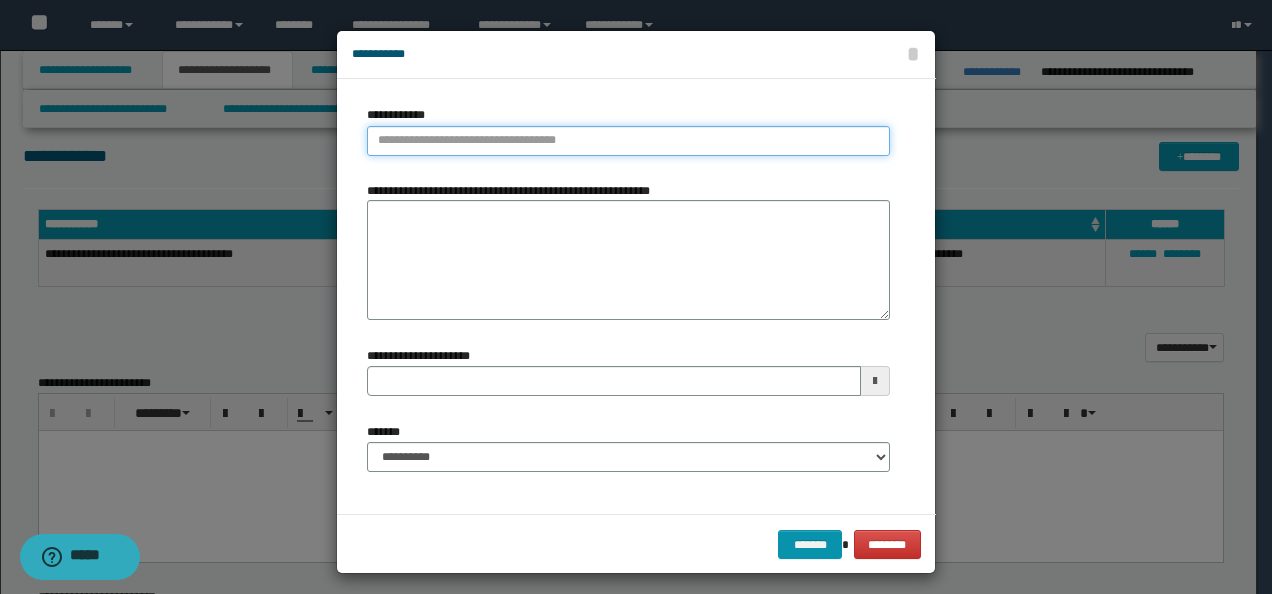 type on "**********" 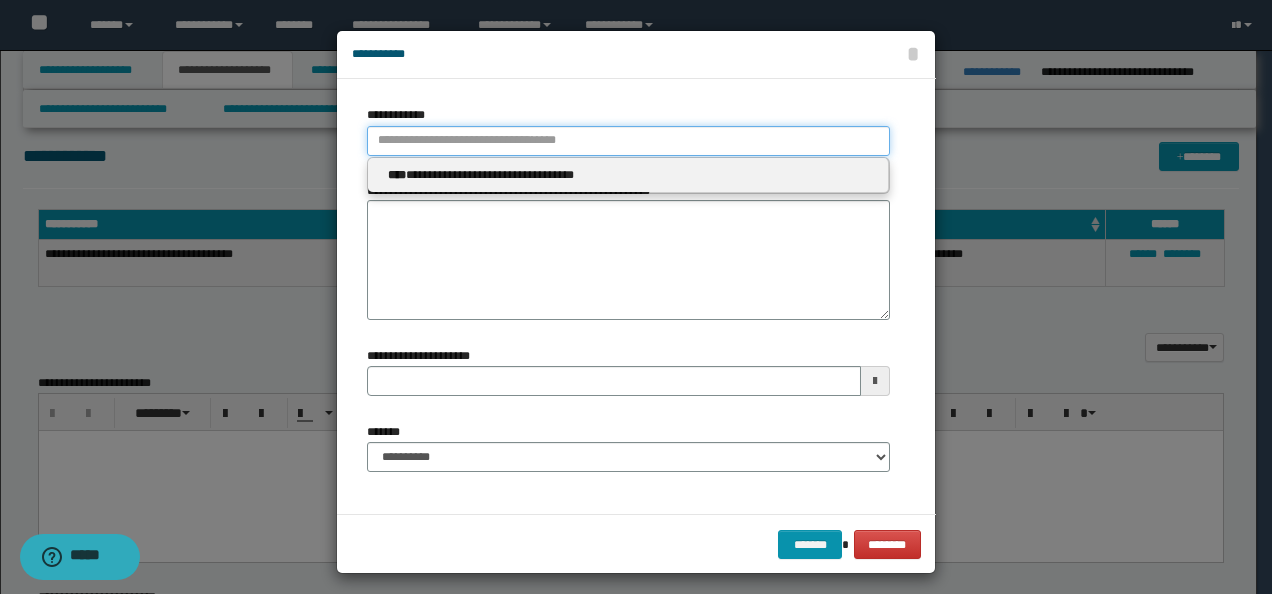 drag, startPoint x: 494, startPoint y: 138, endPoint x: 468, endPoint y: 178, distance: 47.707443 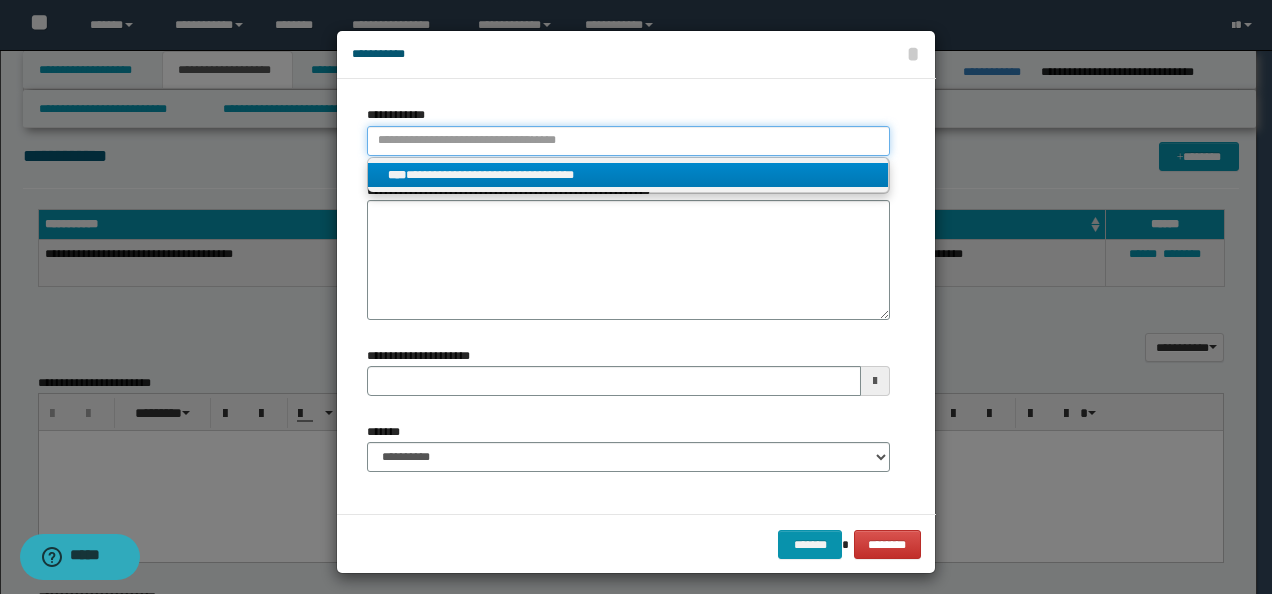 type 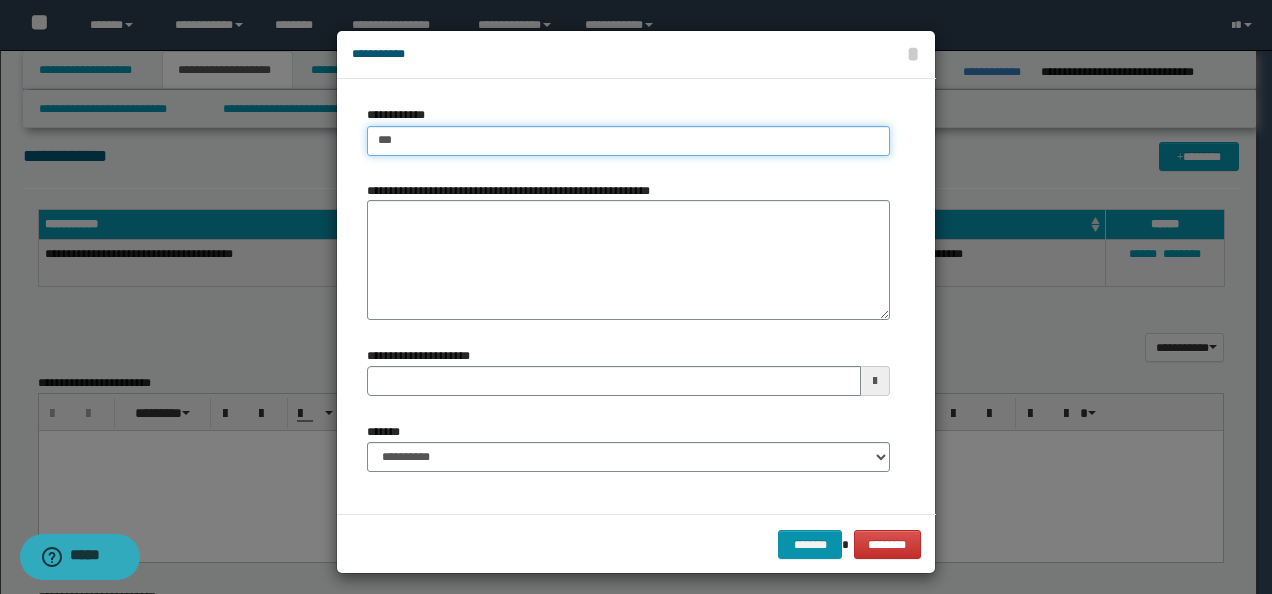 type on "****" 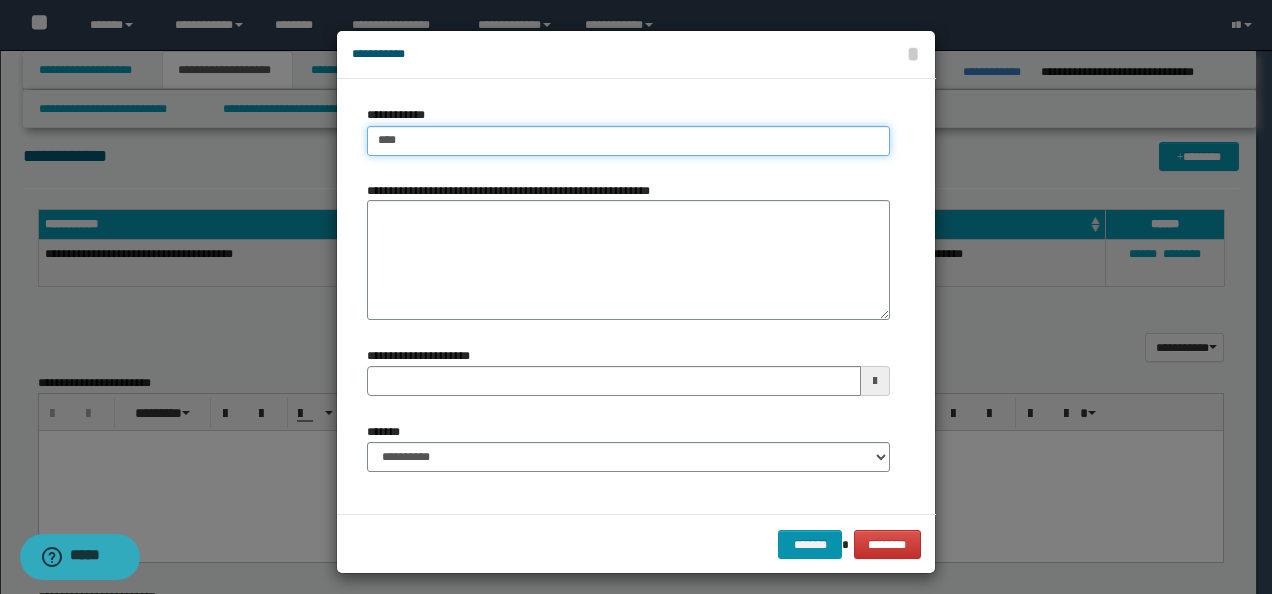 type on "****" 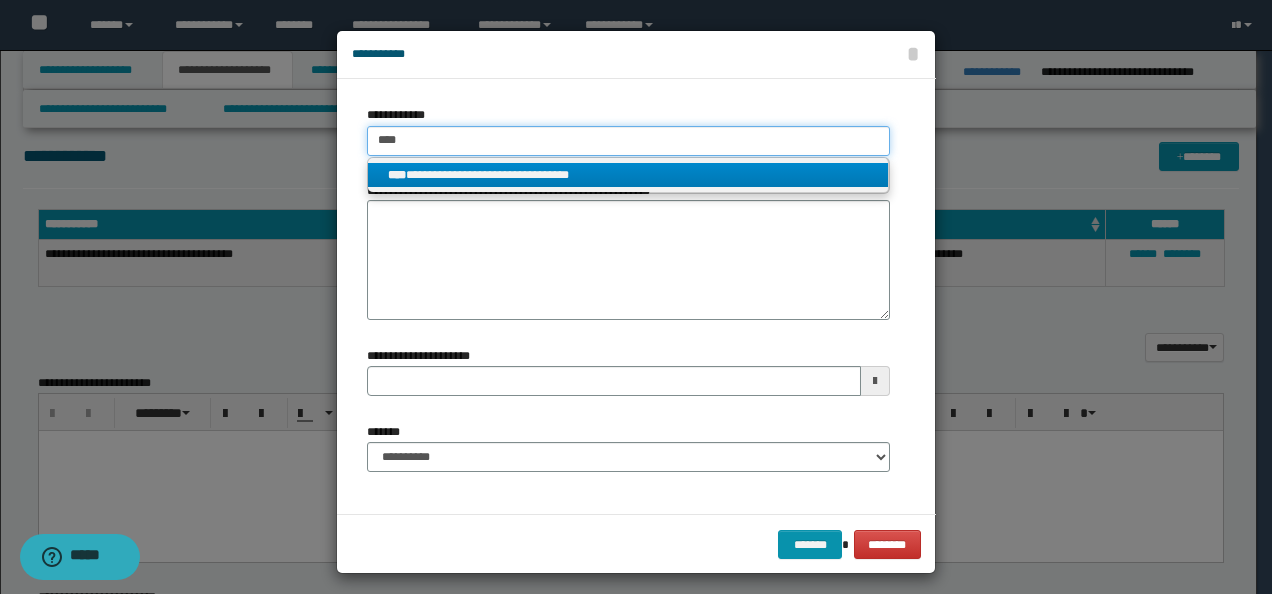type on "****" 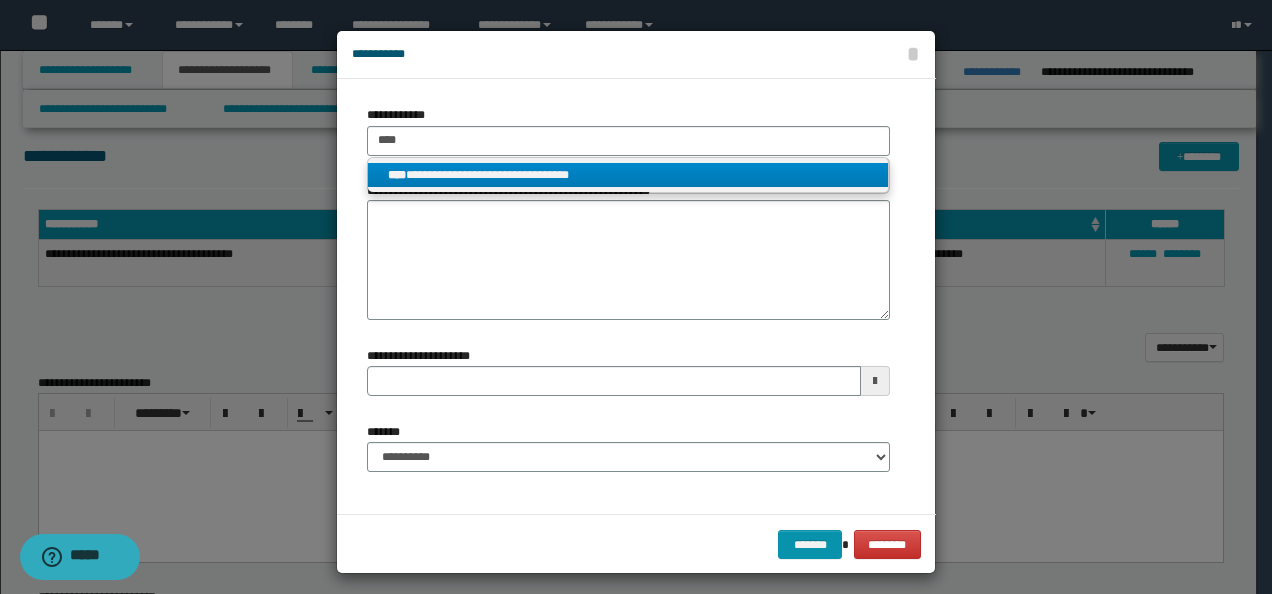 click on "**********" at bounding box center [628, 175] 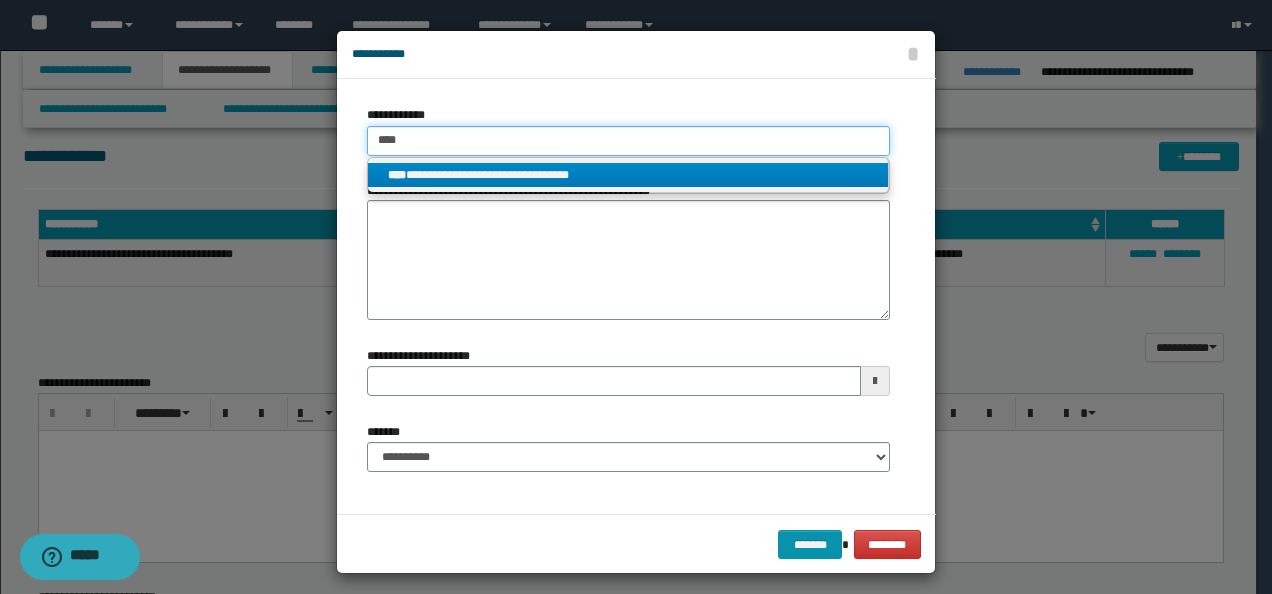 type 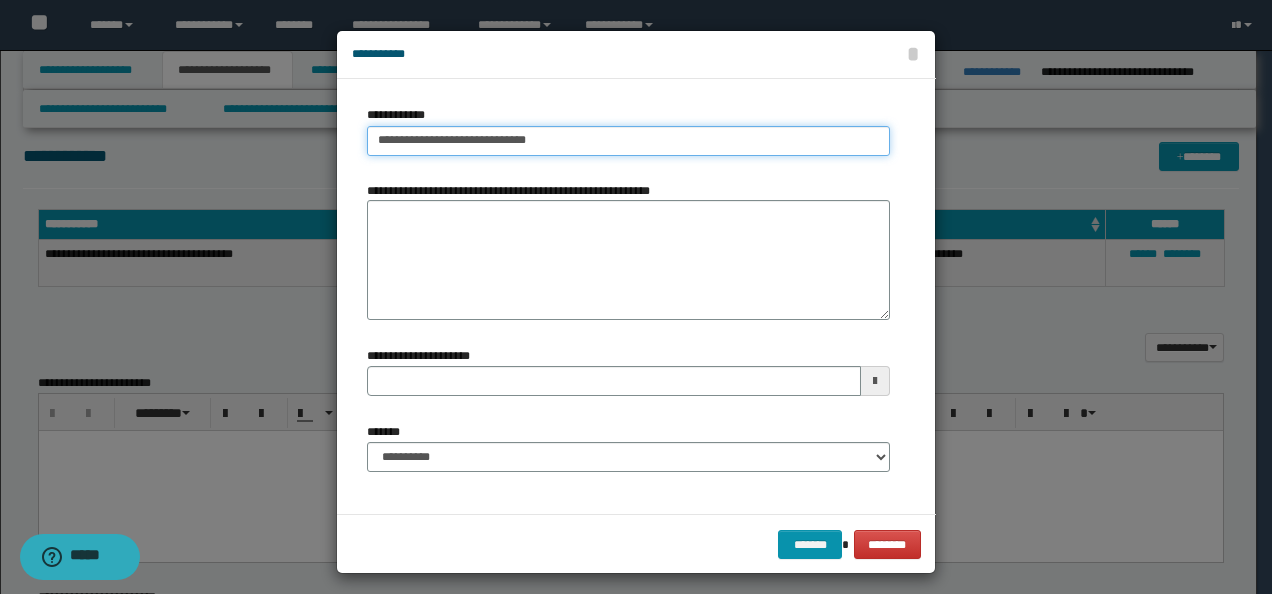 type on "**********" 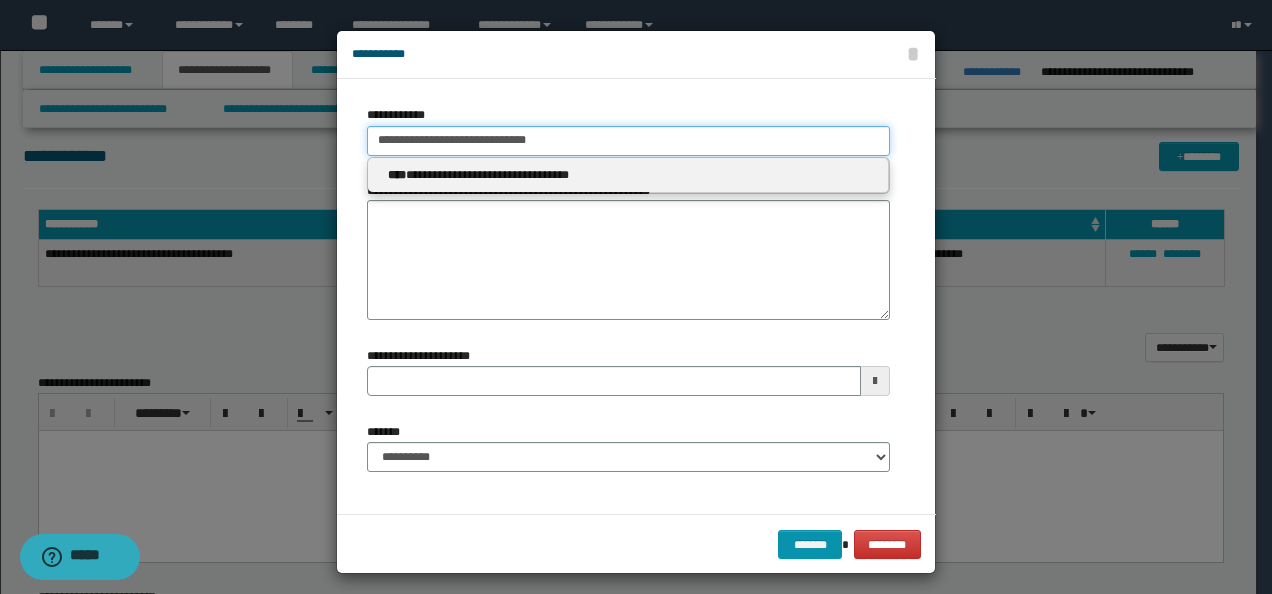 type 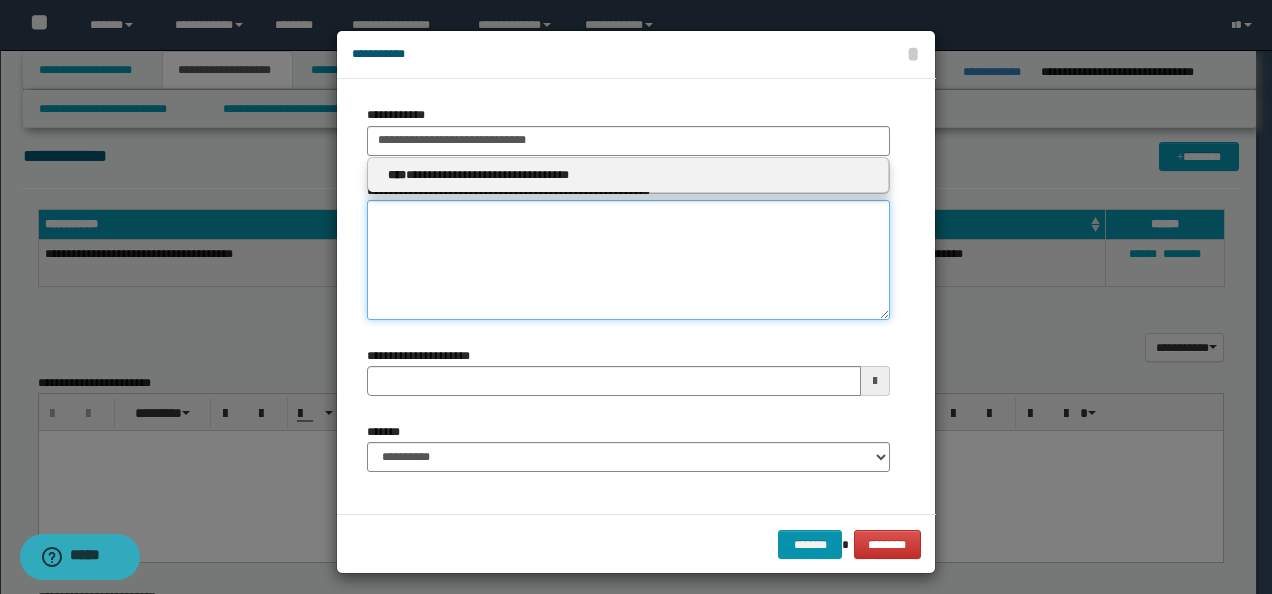 type 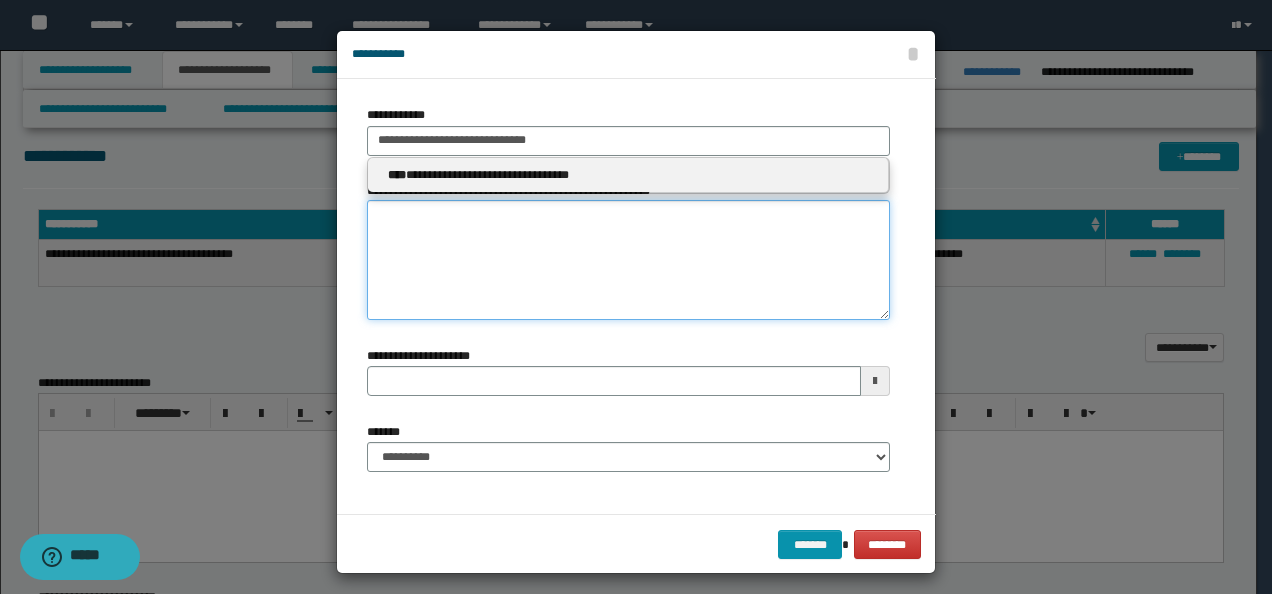 click on "**********" at bounding box center [628, 260] 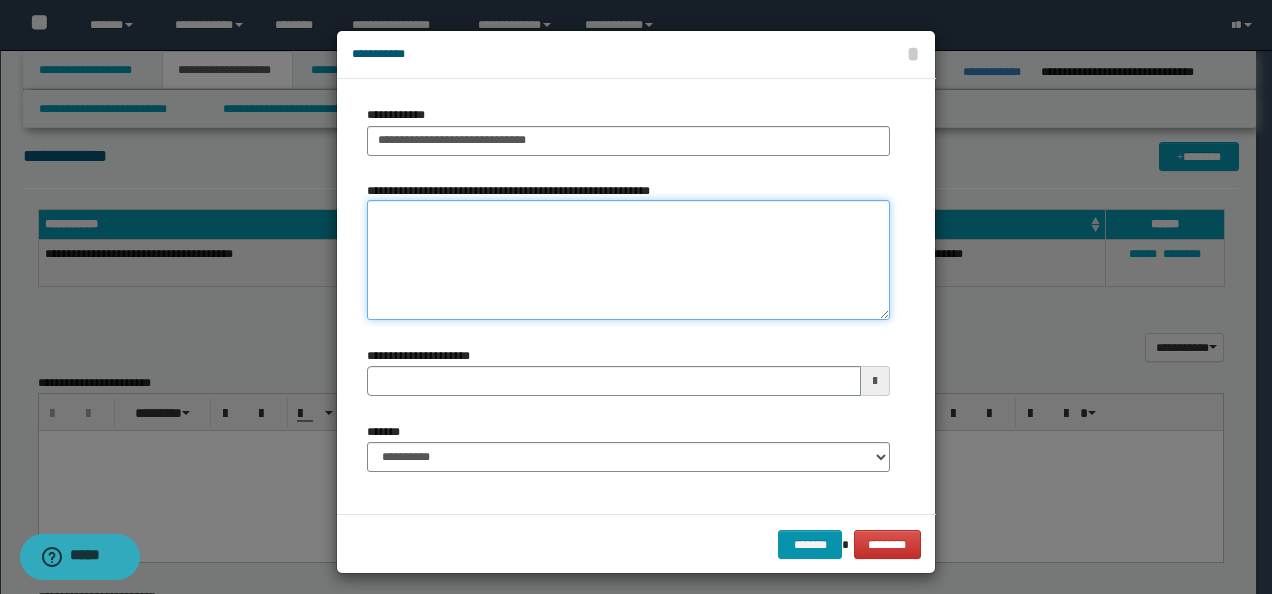 paste on "*********" 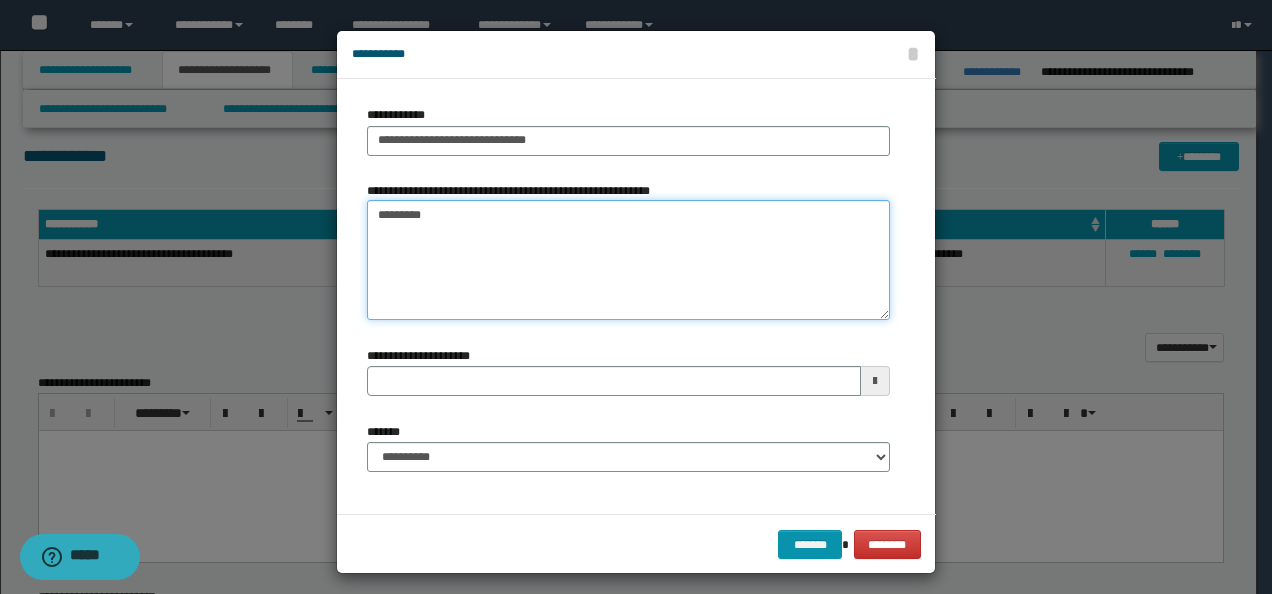 type on "*********" 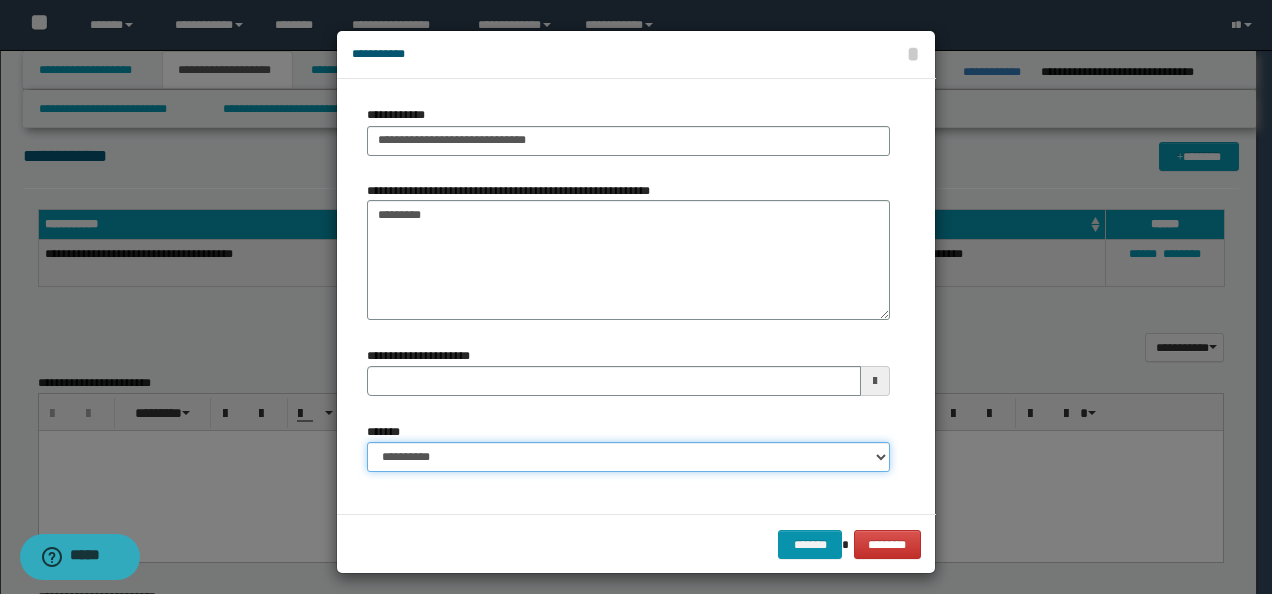 click on "**********" at bounding box center [628, 457] 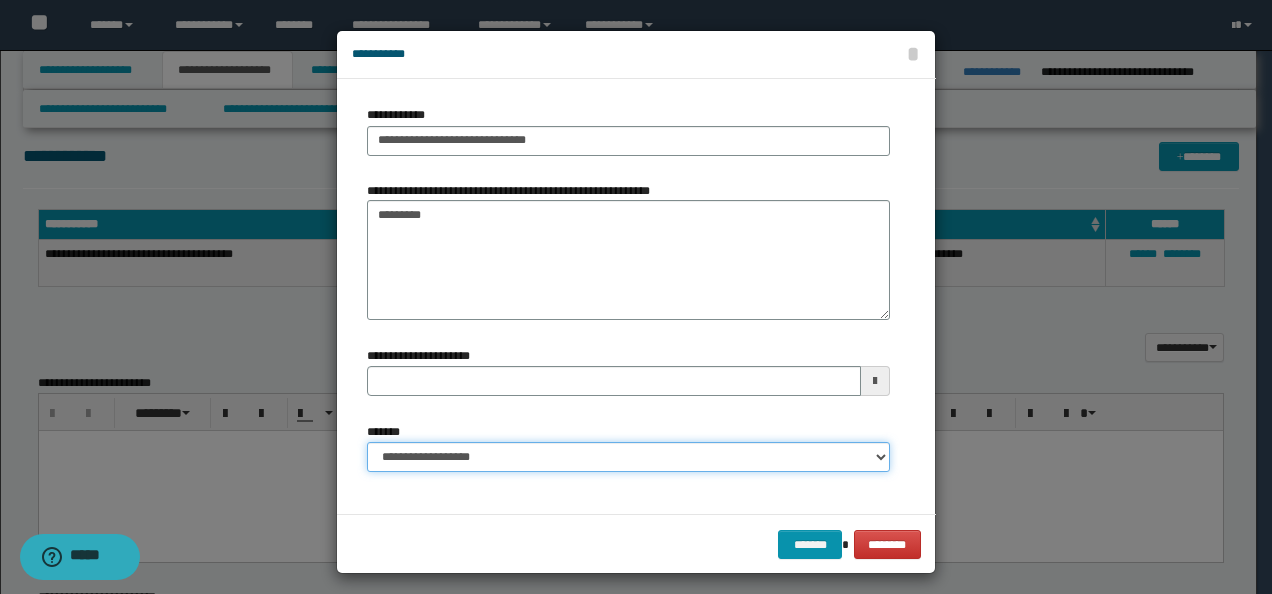 type 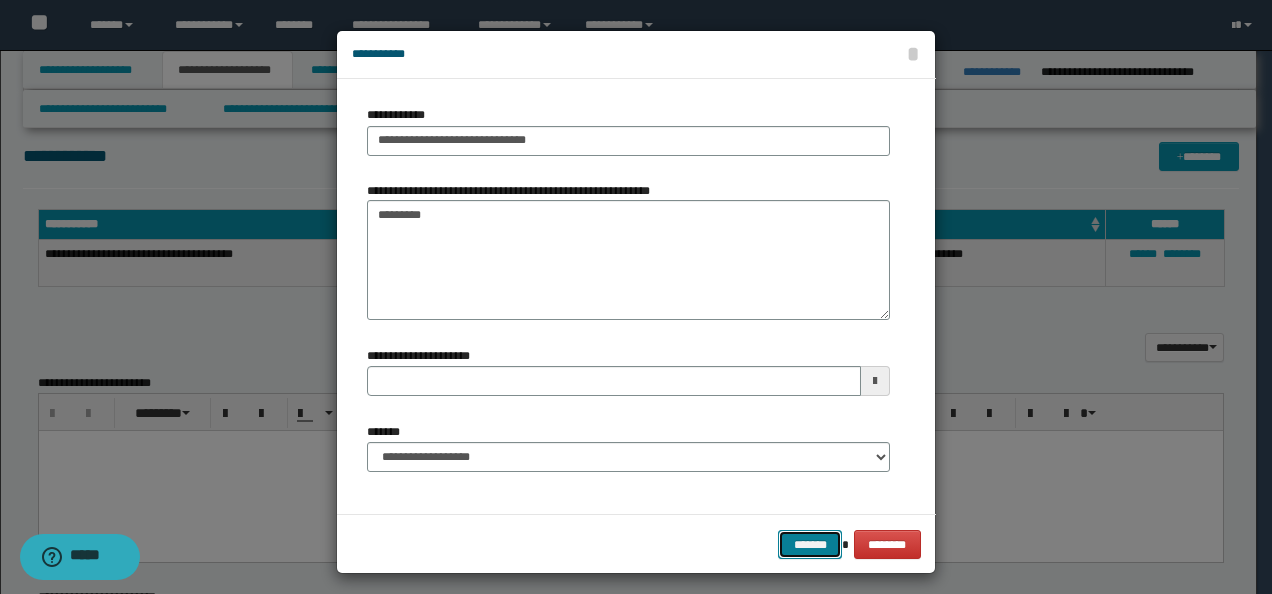 click on "*******" at bounding box center [810, 544] 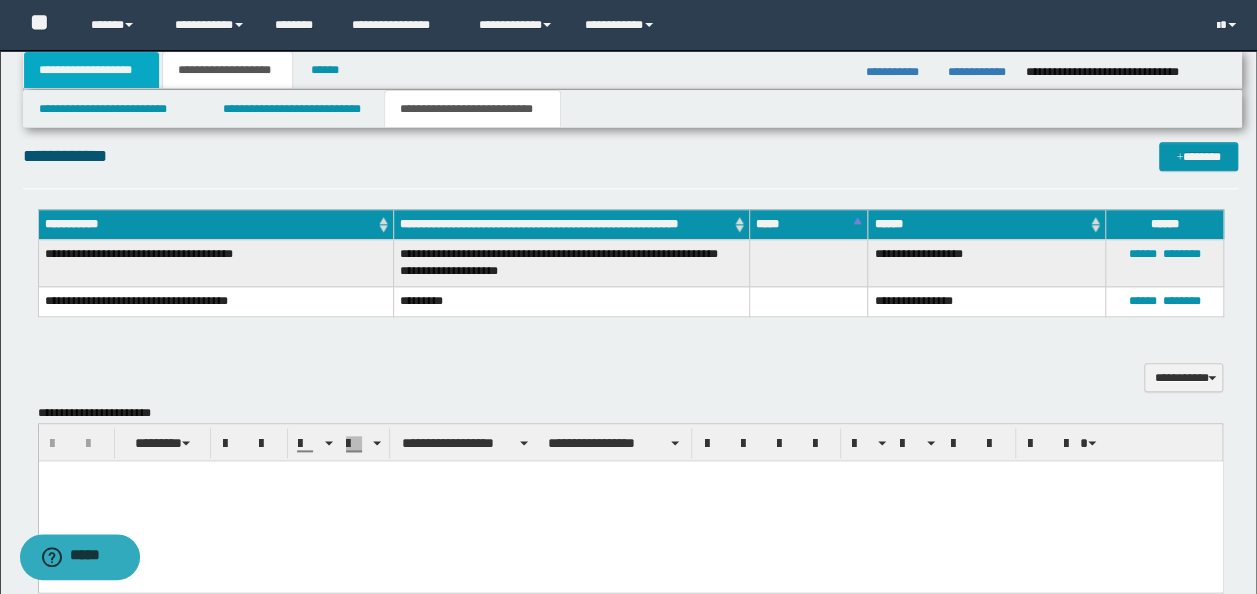 click on "**********" at bounding box center (92, 70) 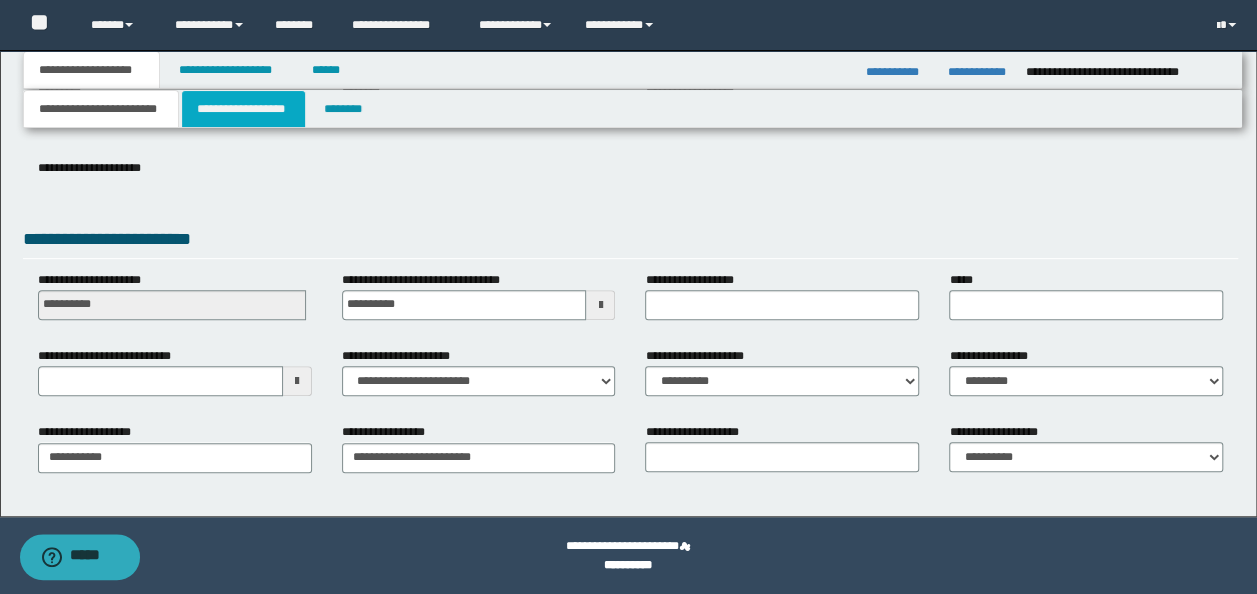 click on "**********" at bounding box center (243, 109) 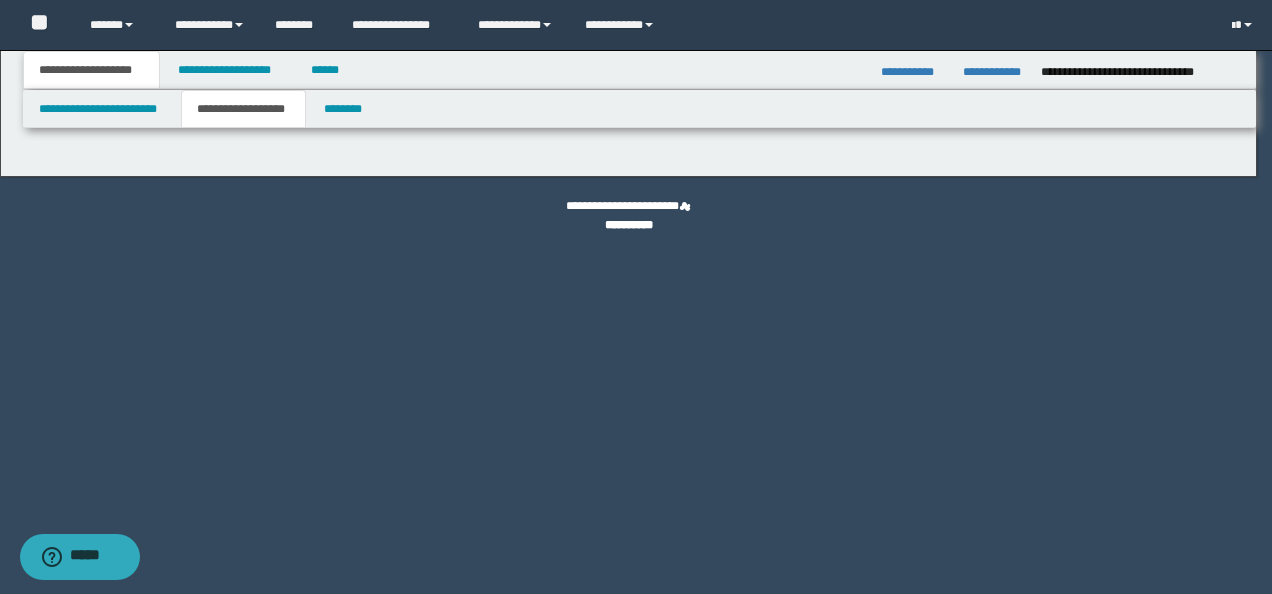 type on "********" 